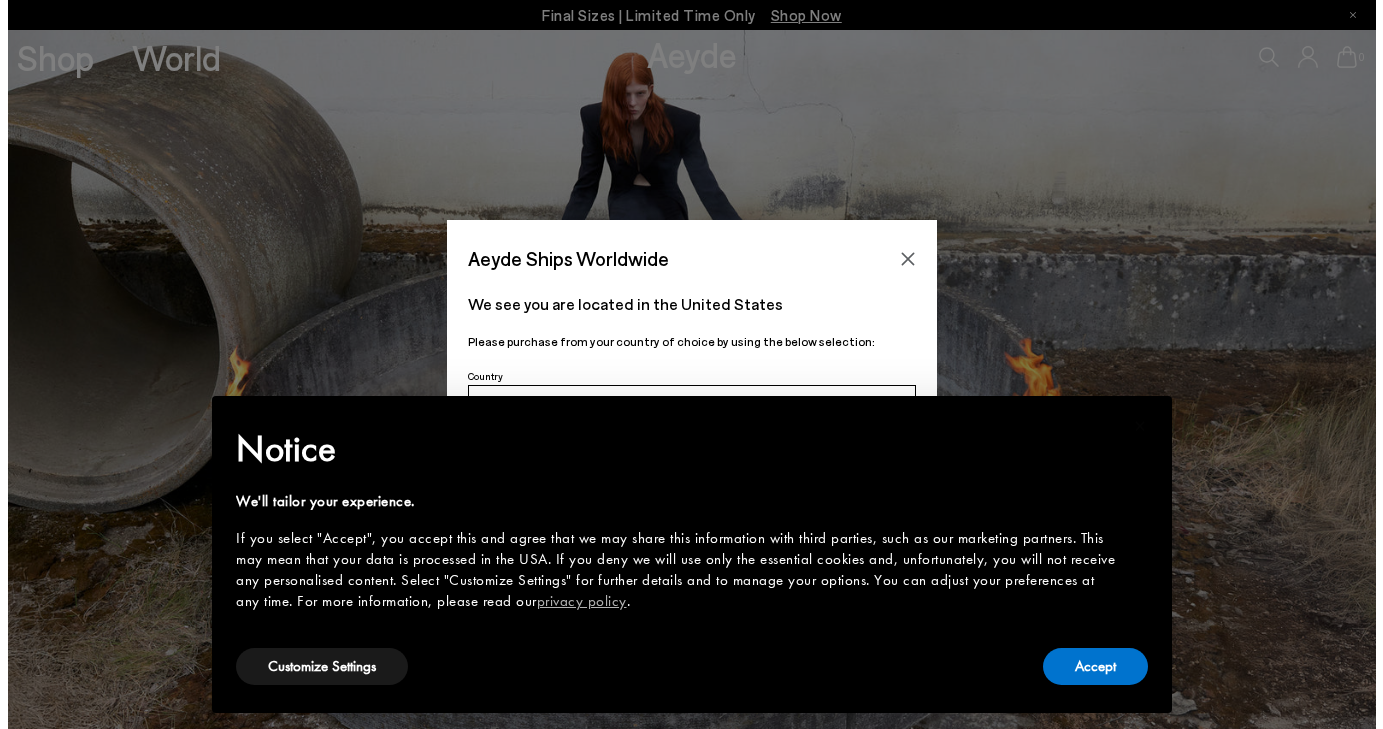 scroll, scrollTop: 0, scrollLeft: 0, axis: both 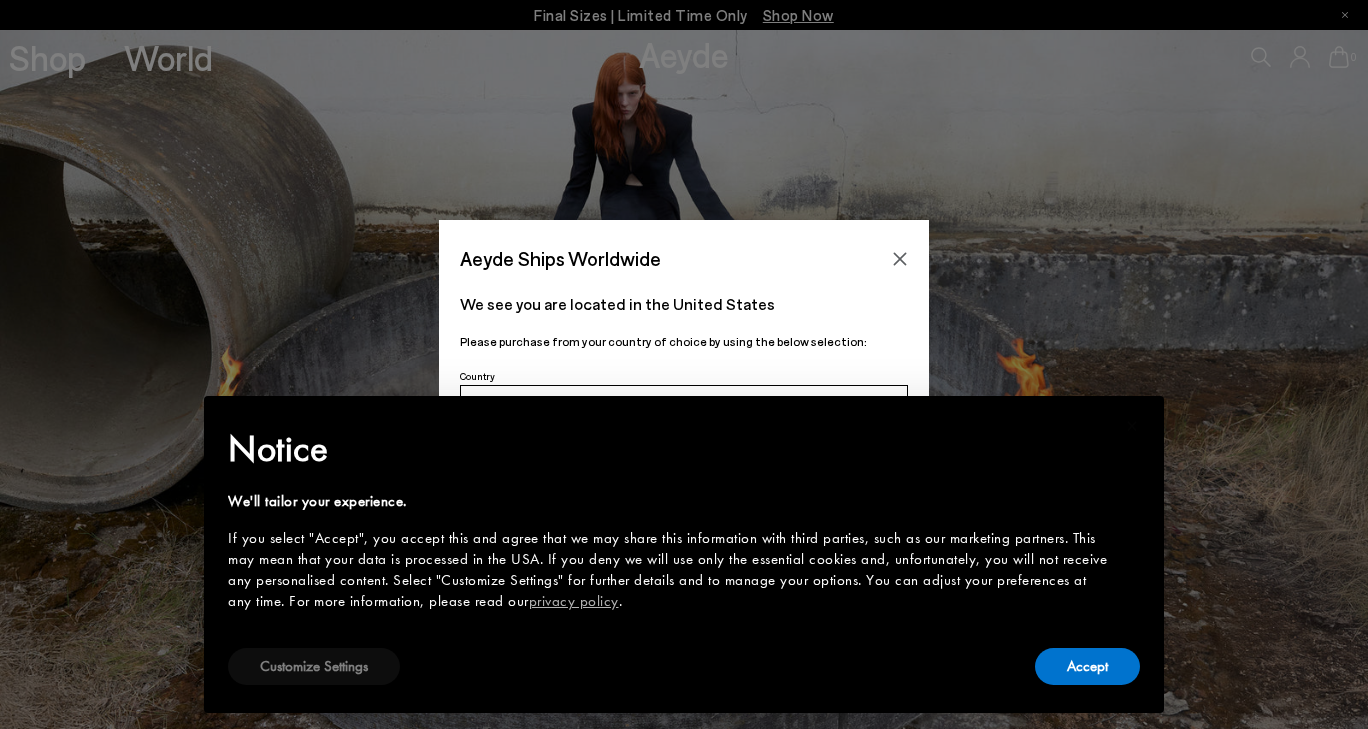 click on "Customize Settings" at bounding box center (314, 666) 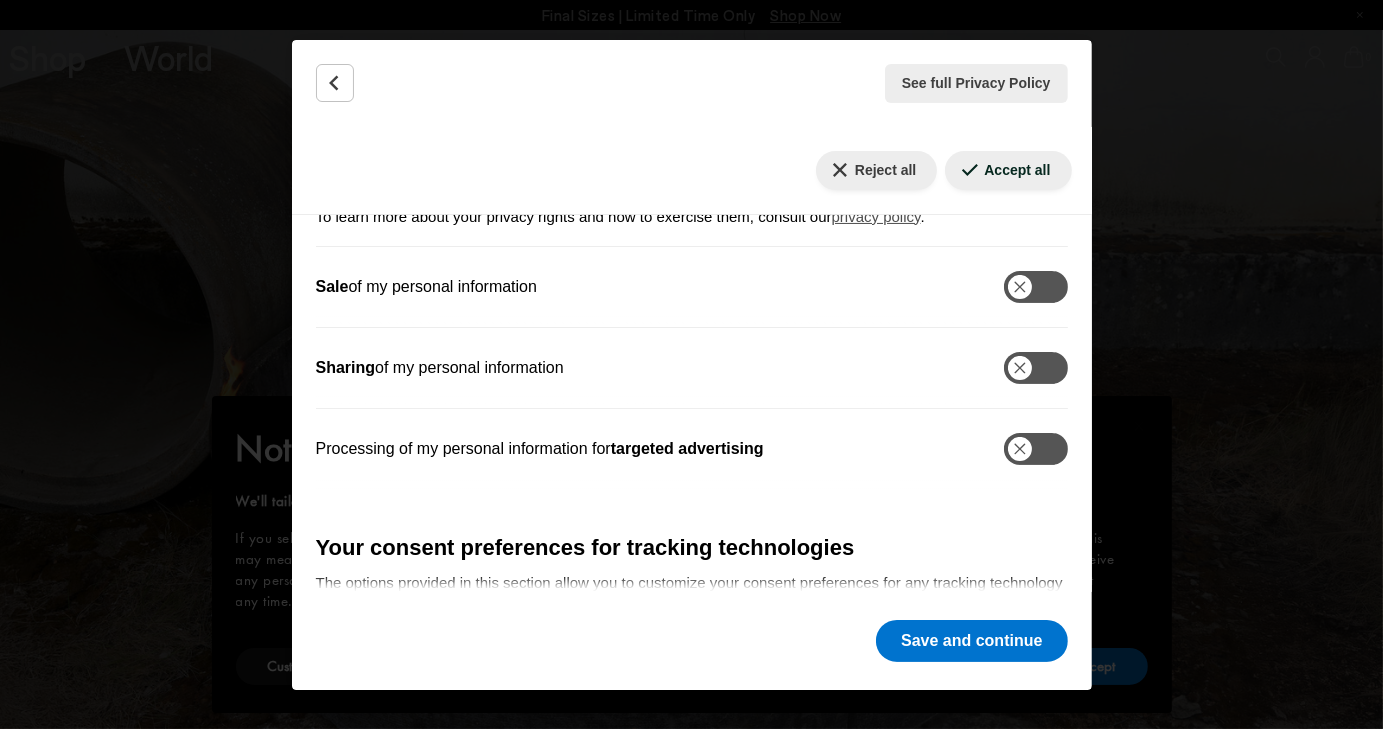 scroll, scrollTop: 0, scrollLeft: 0, axis: both 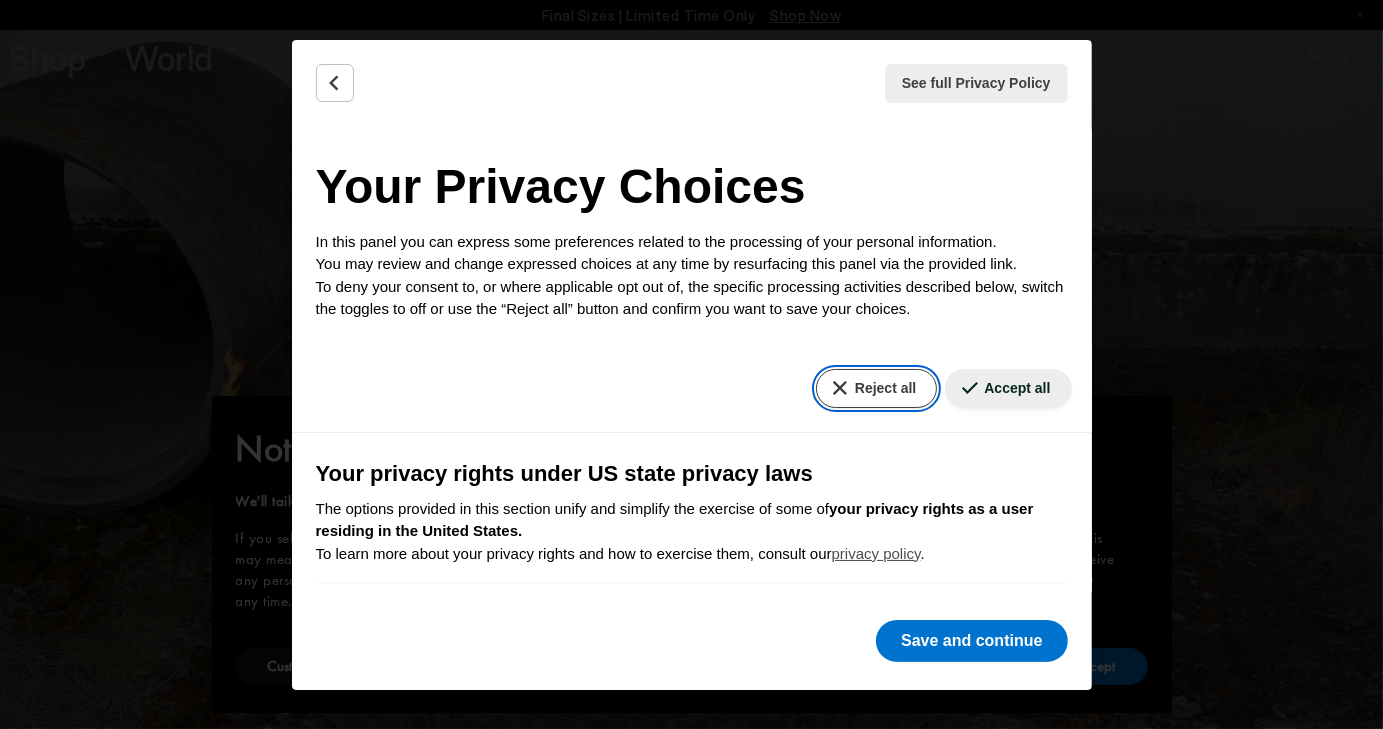 click on "Reject all" at bounding box center (876, 388) 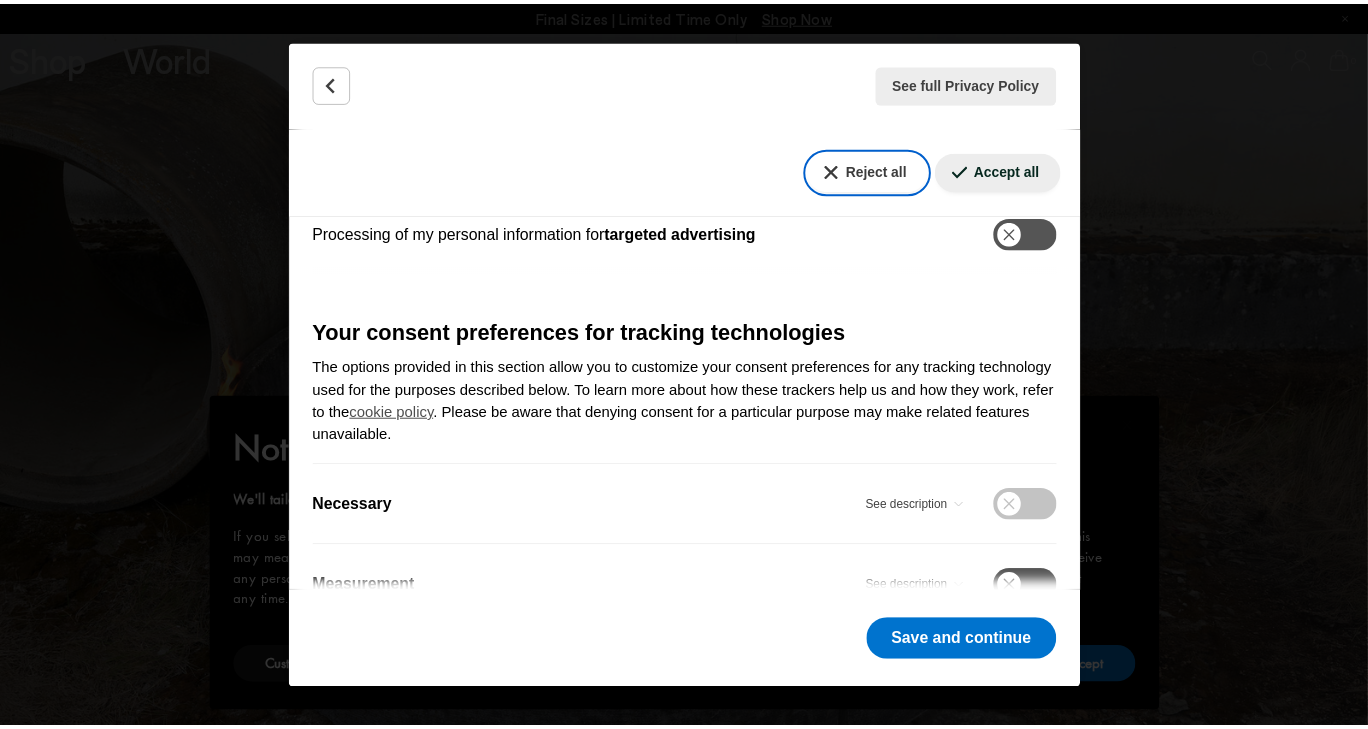 scroll, scrollTop: 603, scrollLeft: 0, axis: vertical 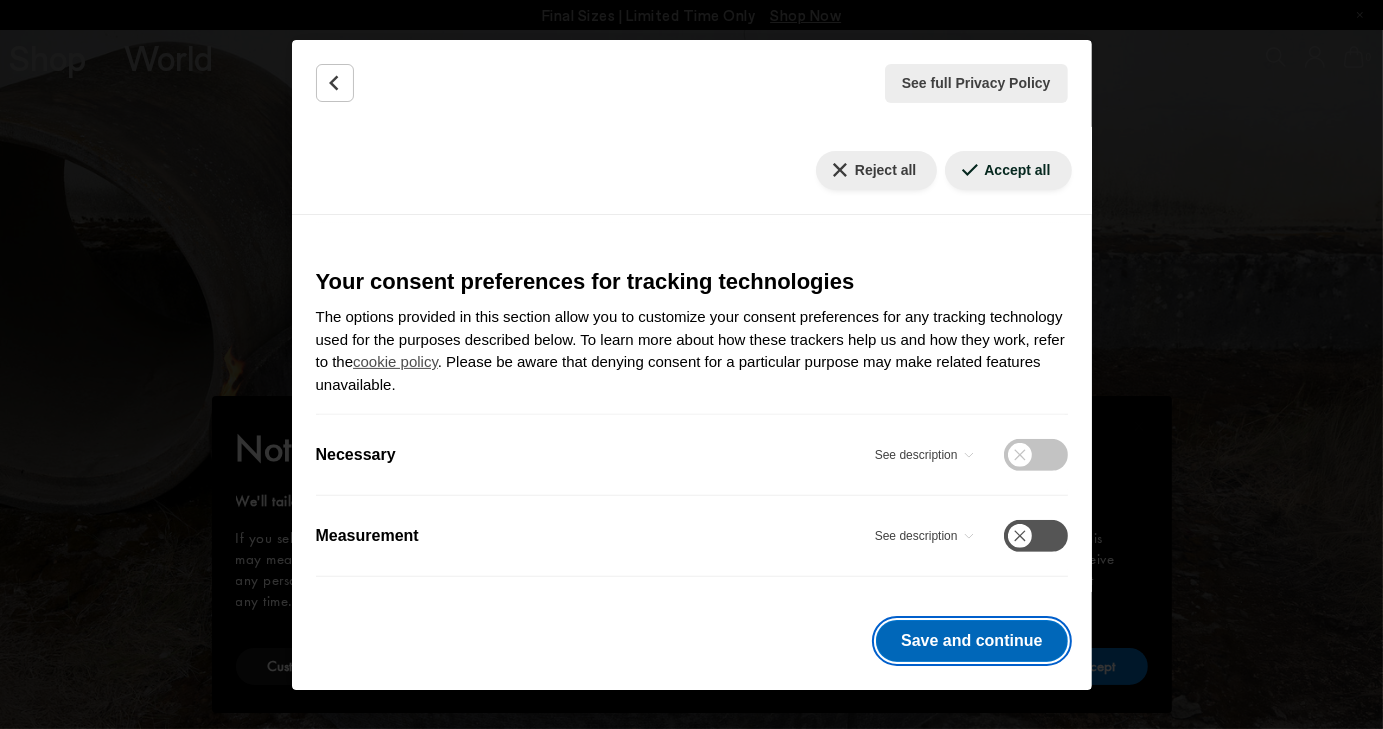click on "Save and continue" at bounding box center [971, 641] 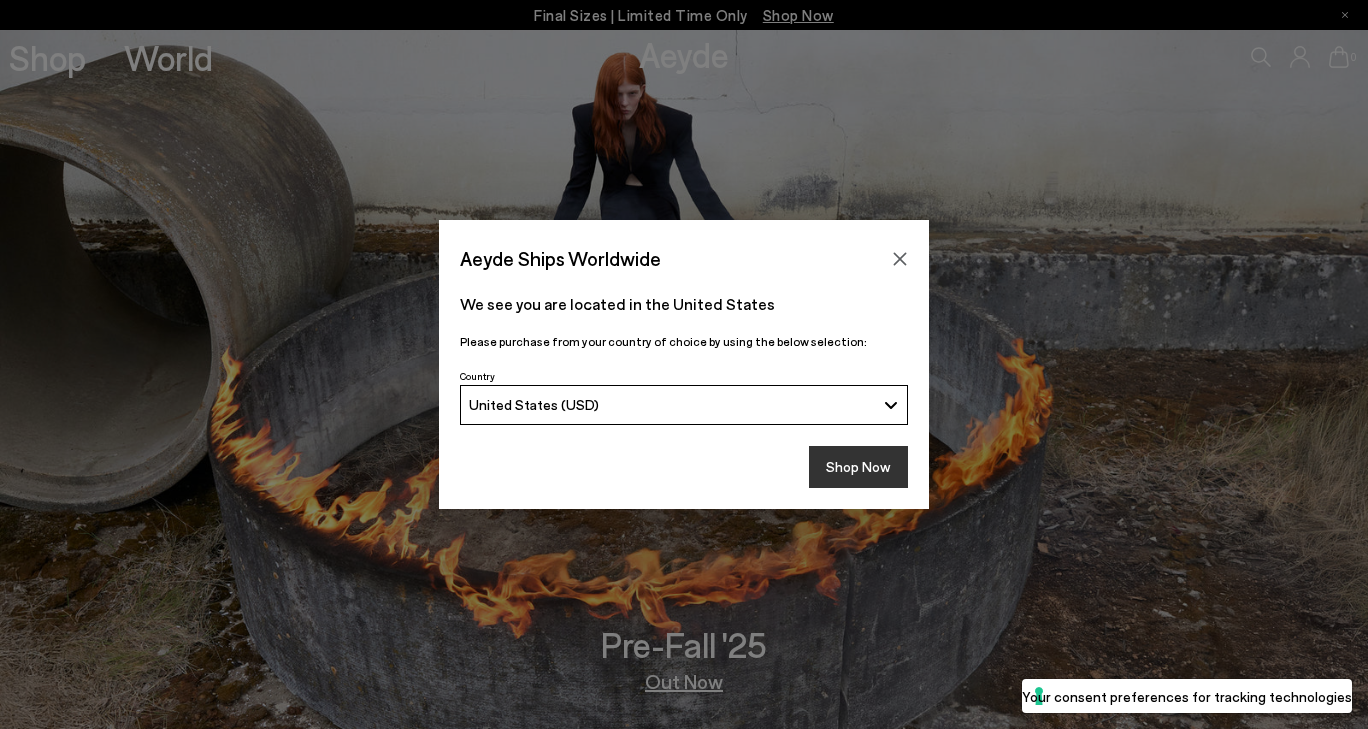 click on "Shop Now" at bounding box center [858, 467] 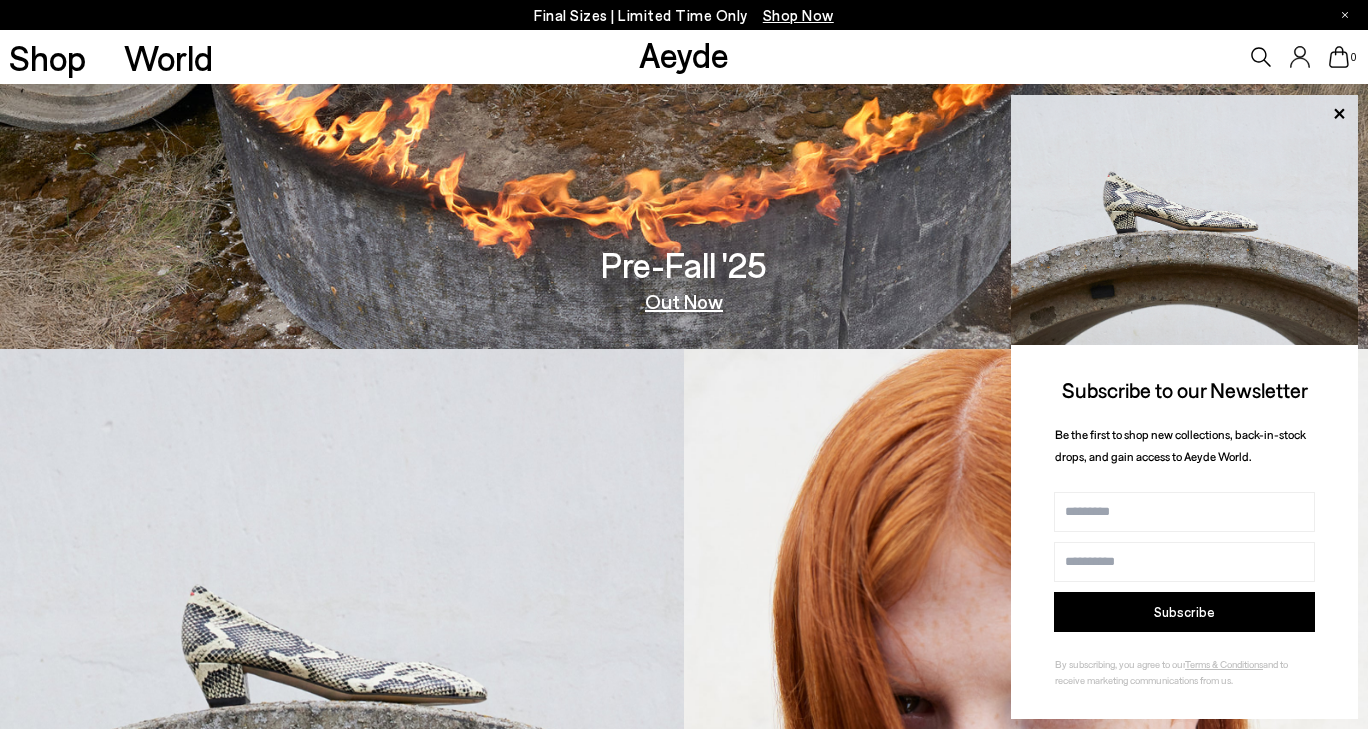 scroll, scrollTop: 378, scrollLeft: 0, axis: vertical 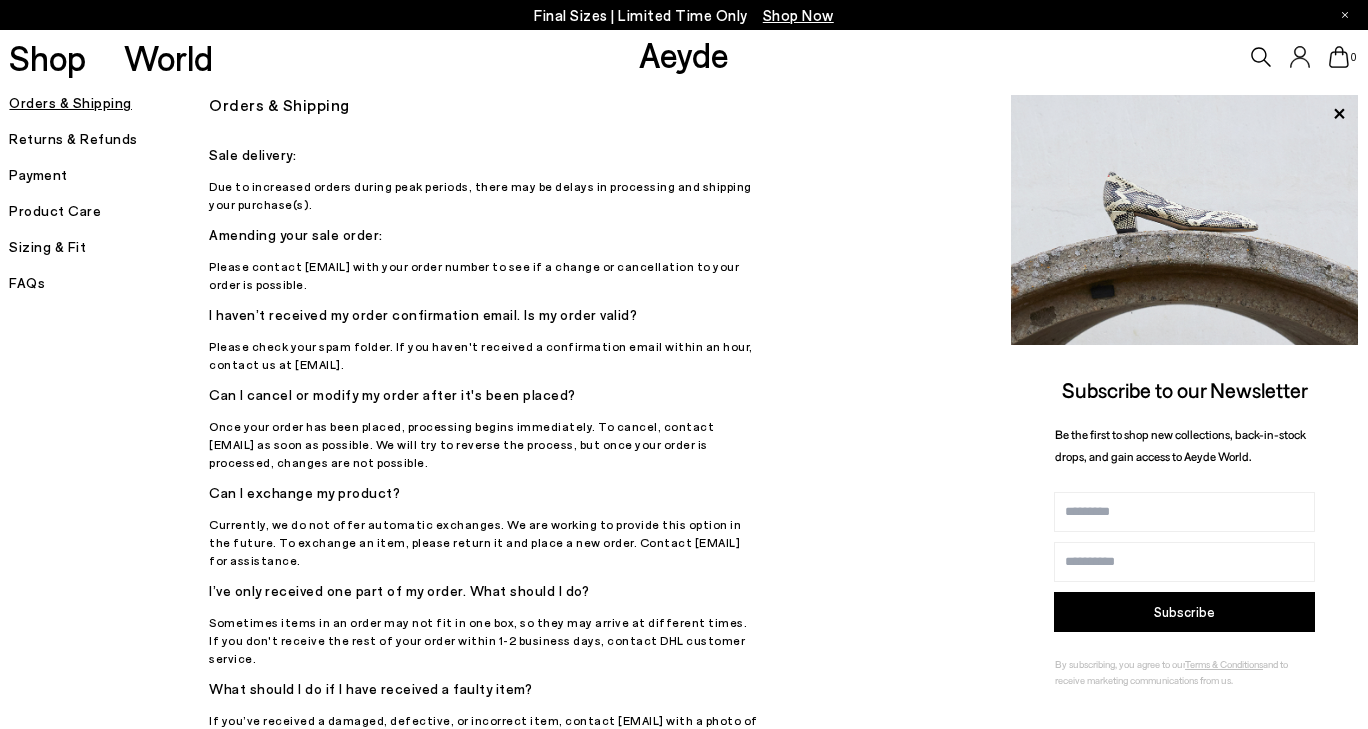 click on "Returns & Refunds" at bounding box center [109, 139] 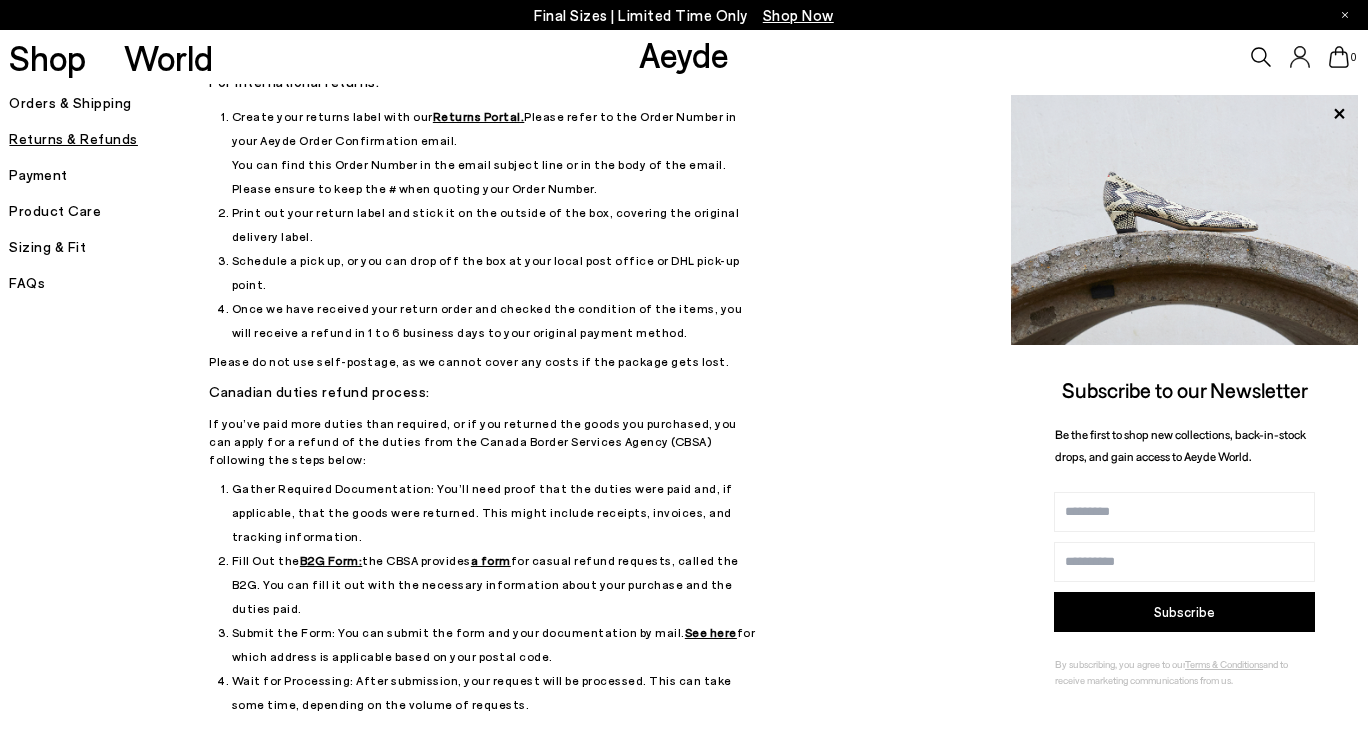 scroll, scrollTop: 0, scrollLeft: 0, axis: both 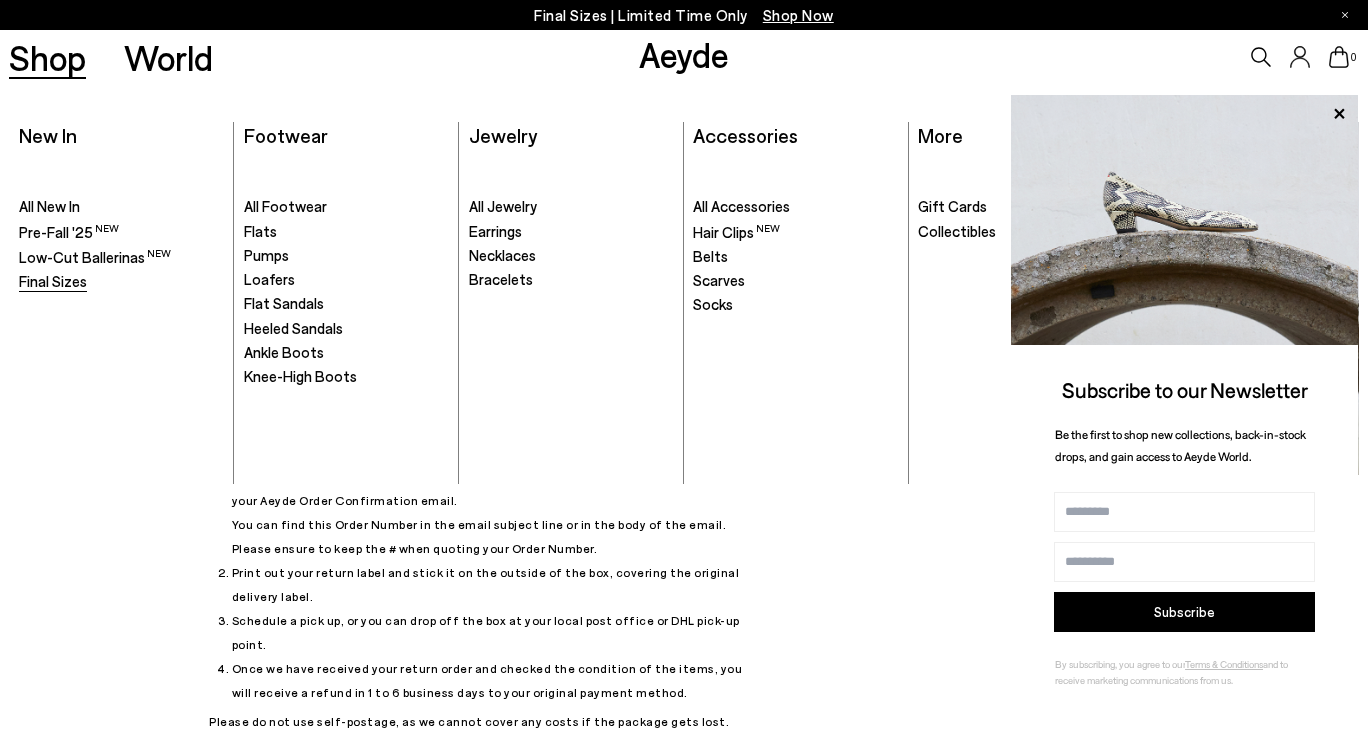 click on "Final Sizes" at bounding box center [53, 281] 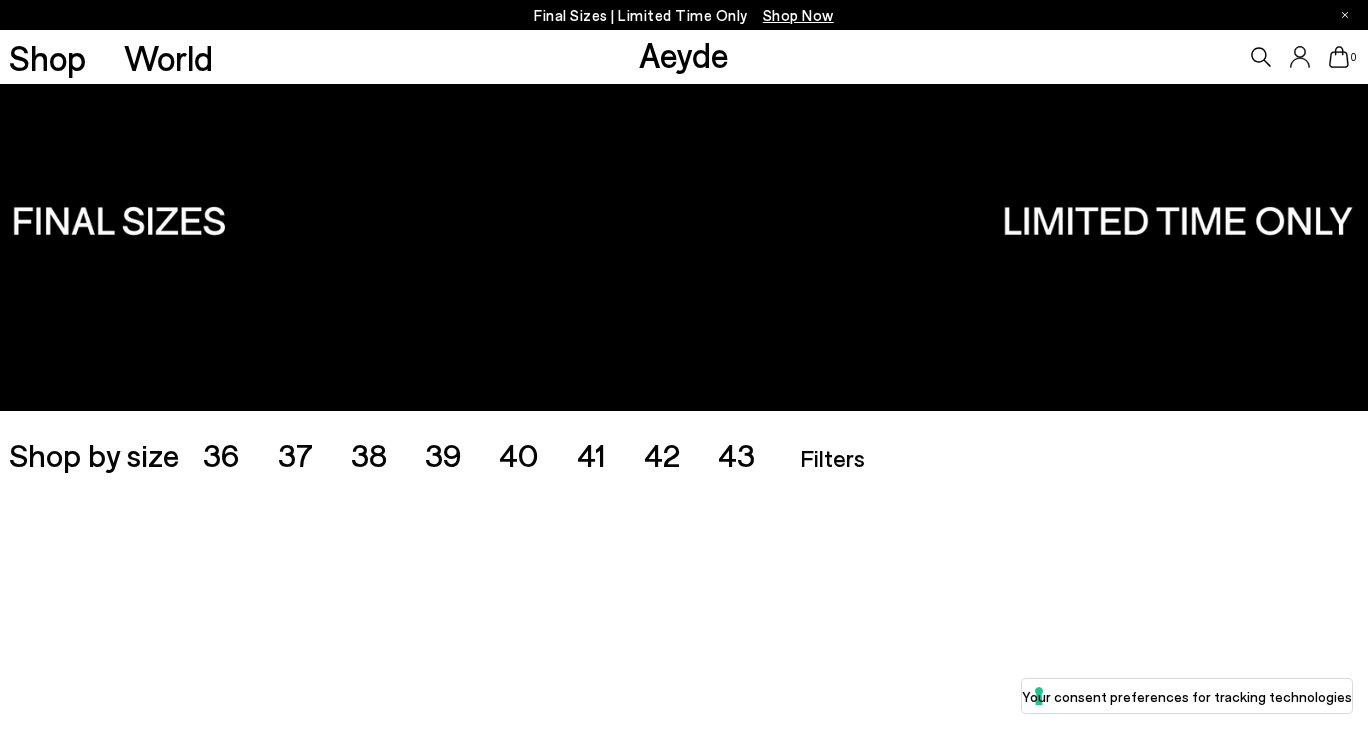scroll, scrollTop: 0, scrollLeft: 0, axis: both 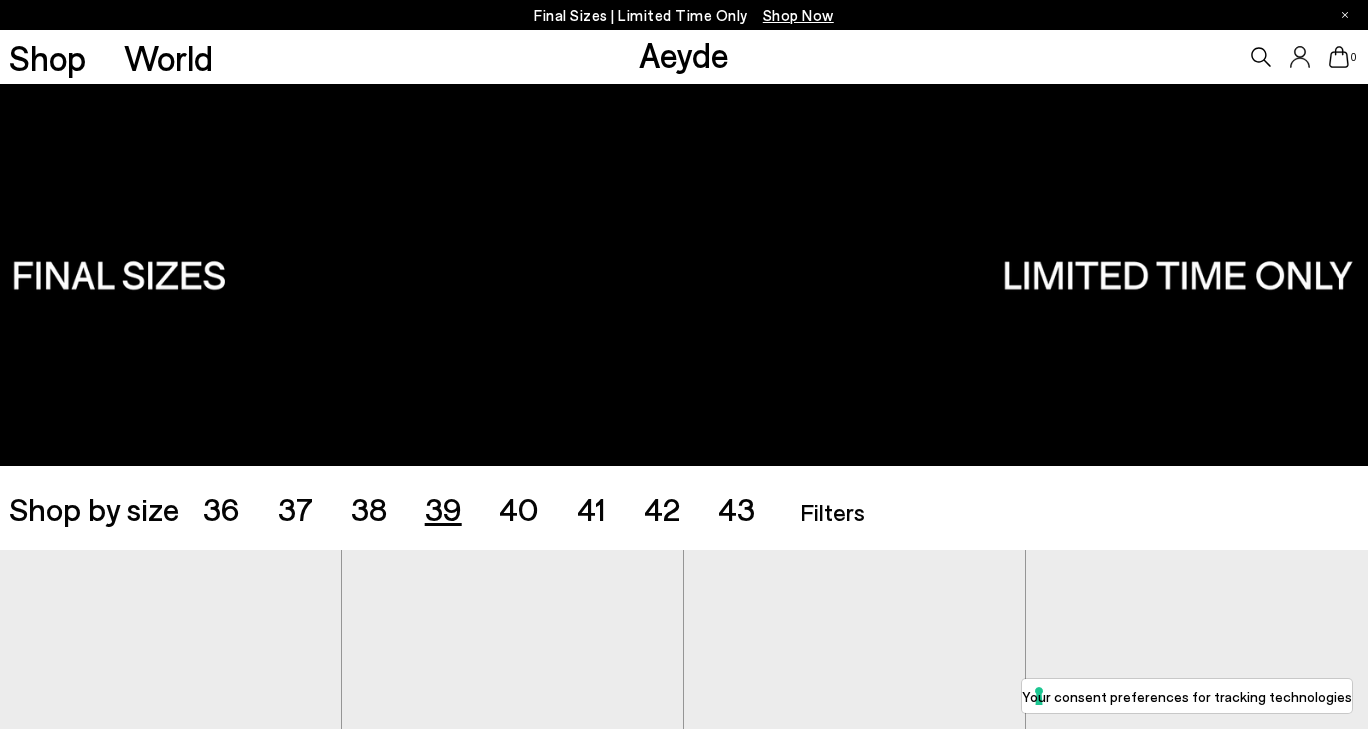 click on "39" at bounding box center (443, 508) 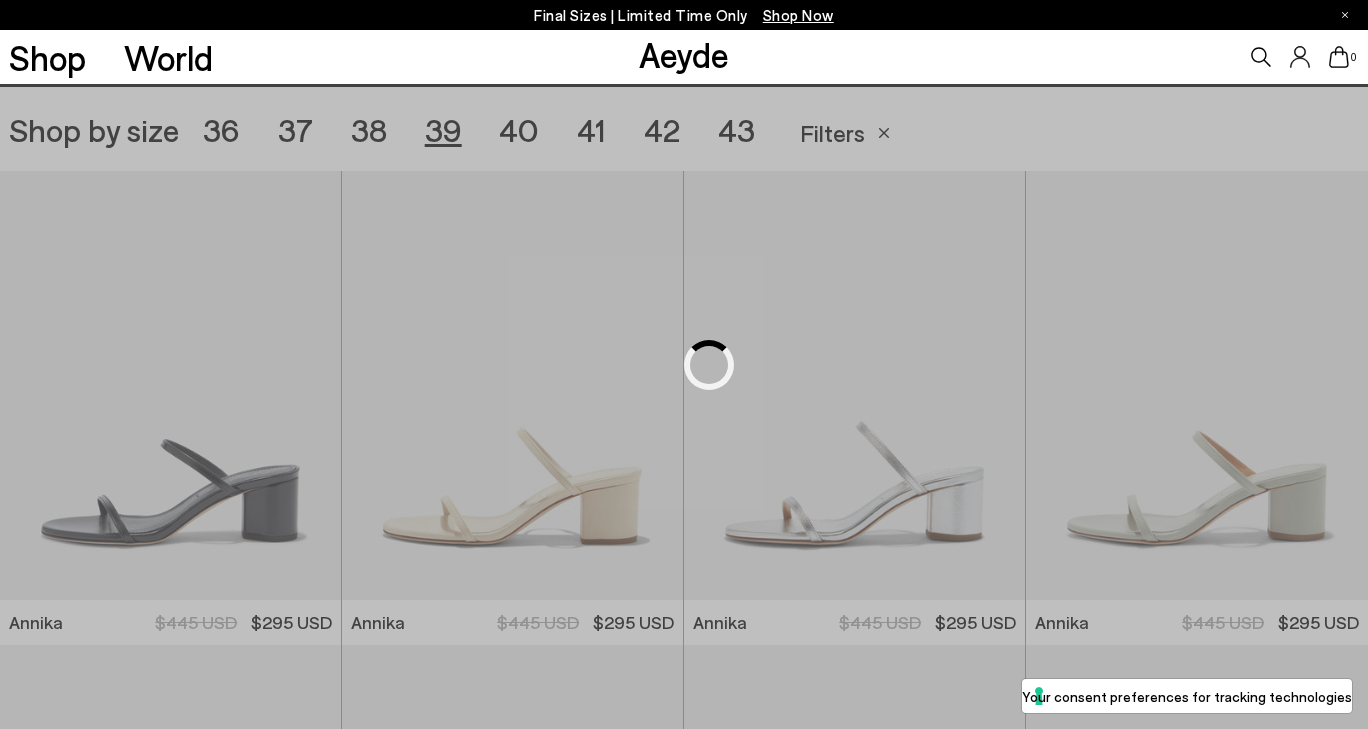 scroll, scrollTop: 381, scrollLeft: 0, axis: vertical 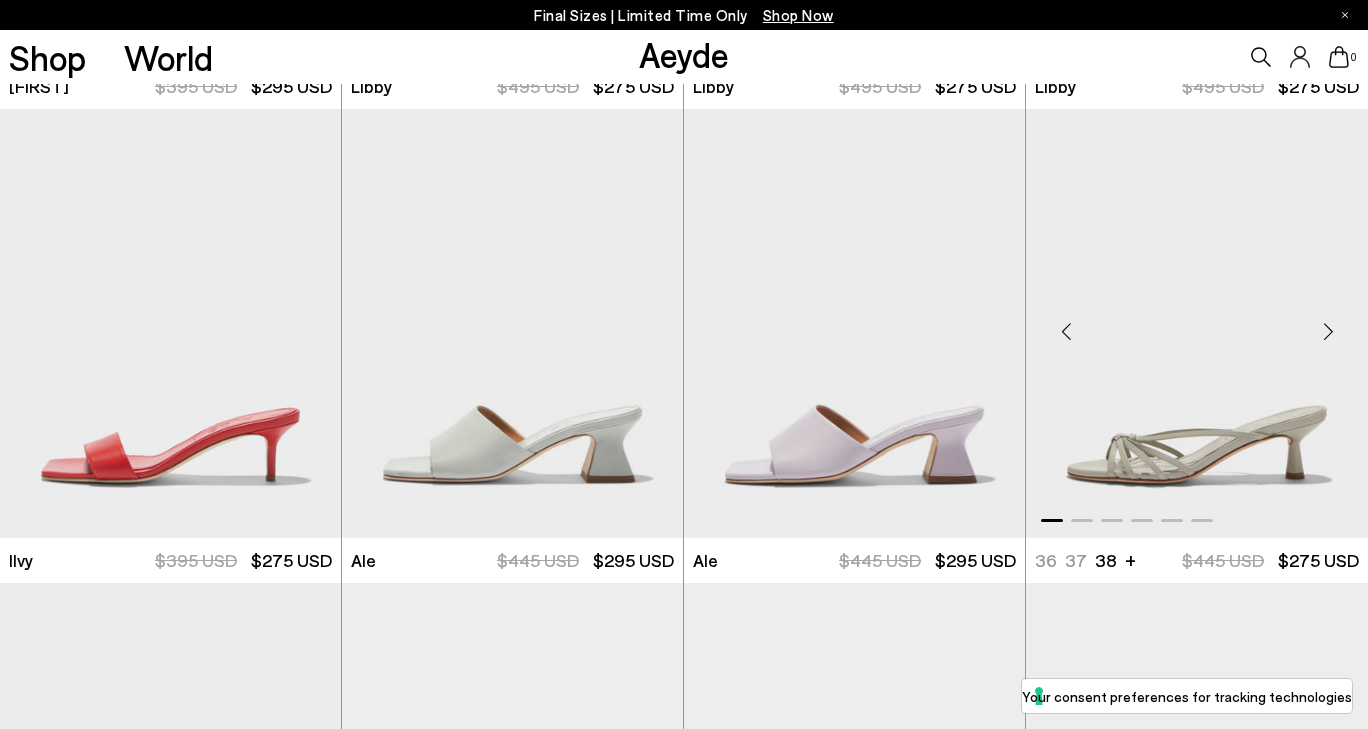 click at bounding box center (1328, 332) 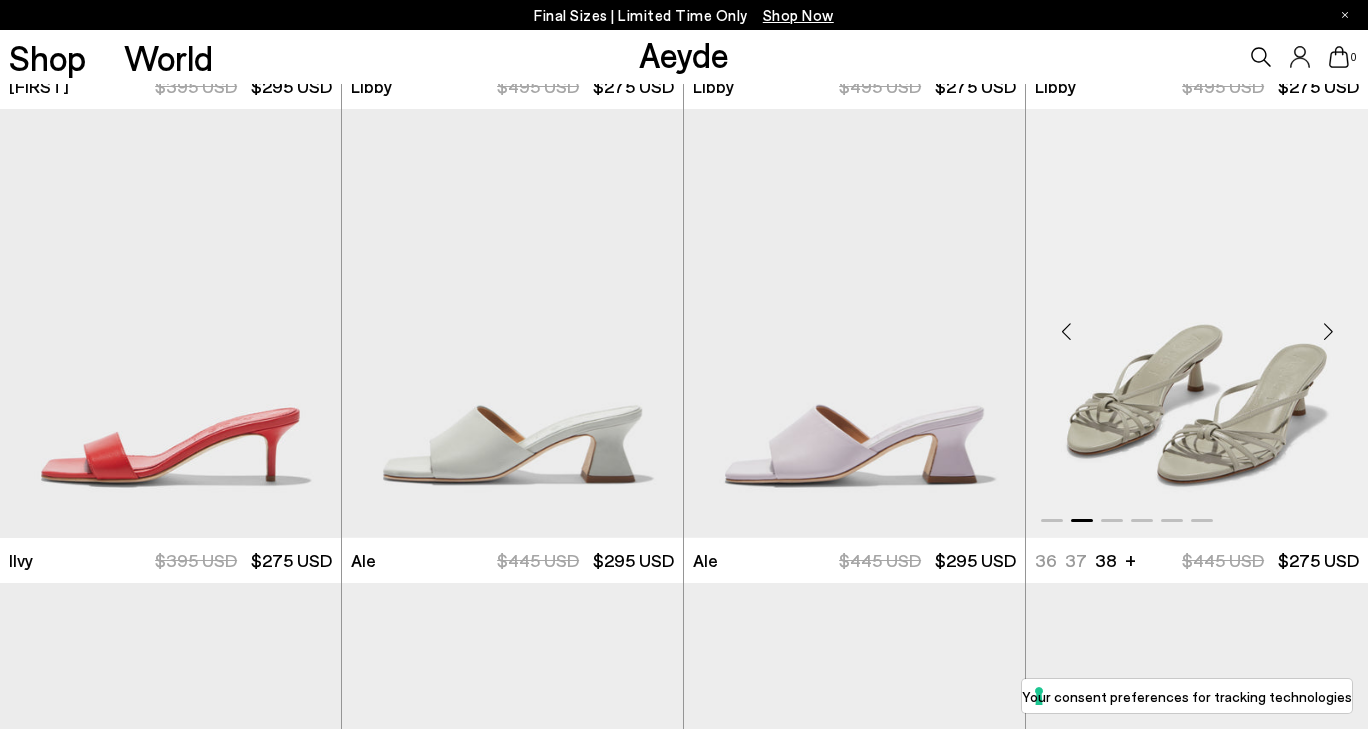 click at bounding box center (1328, 332) 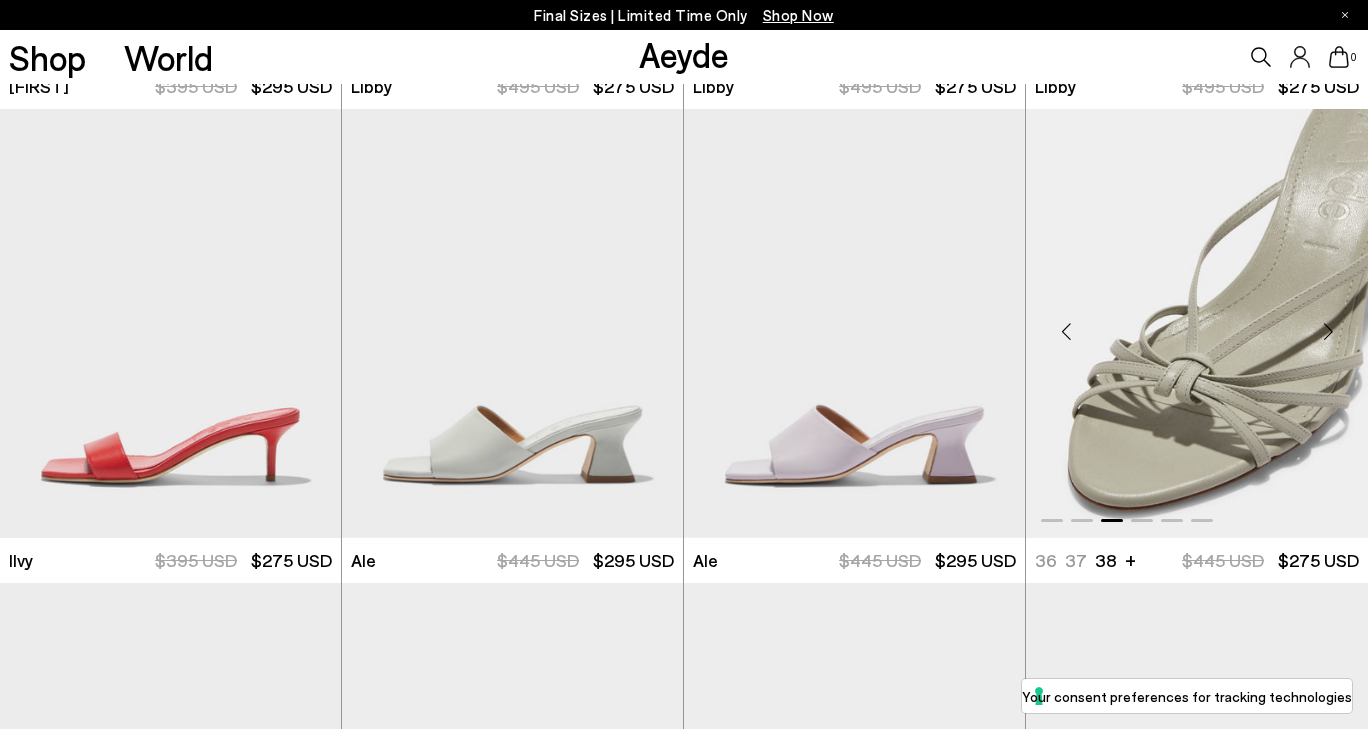 click at bounding box center [1328, 332] 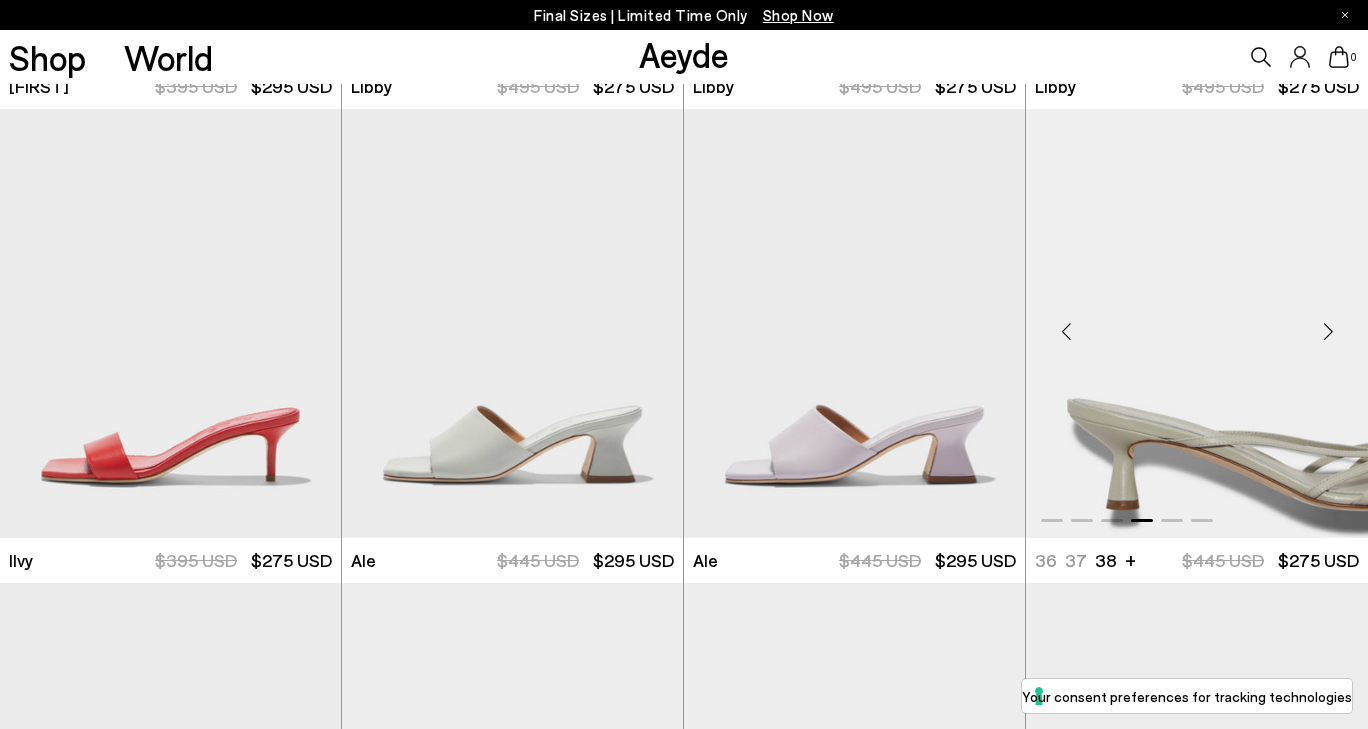 click at bounding box center [1328, 332] 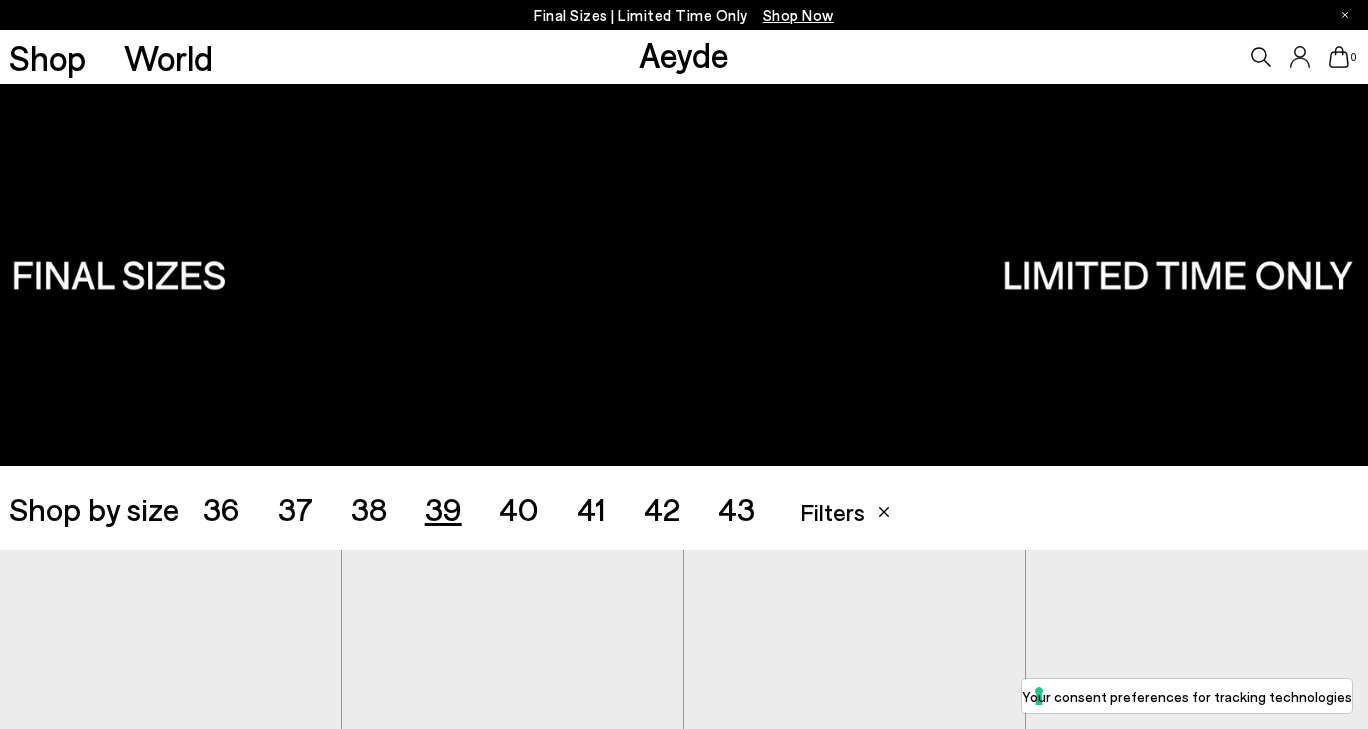 scroll, scrollTop: 1647, scrollLeft: 0, axis: vertical 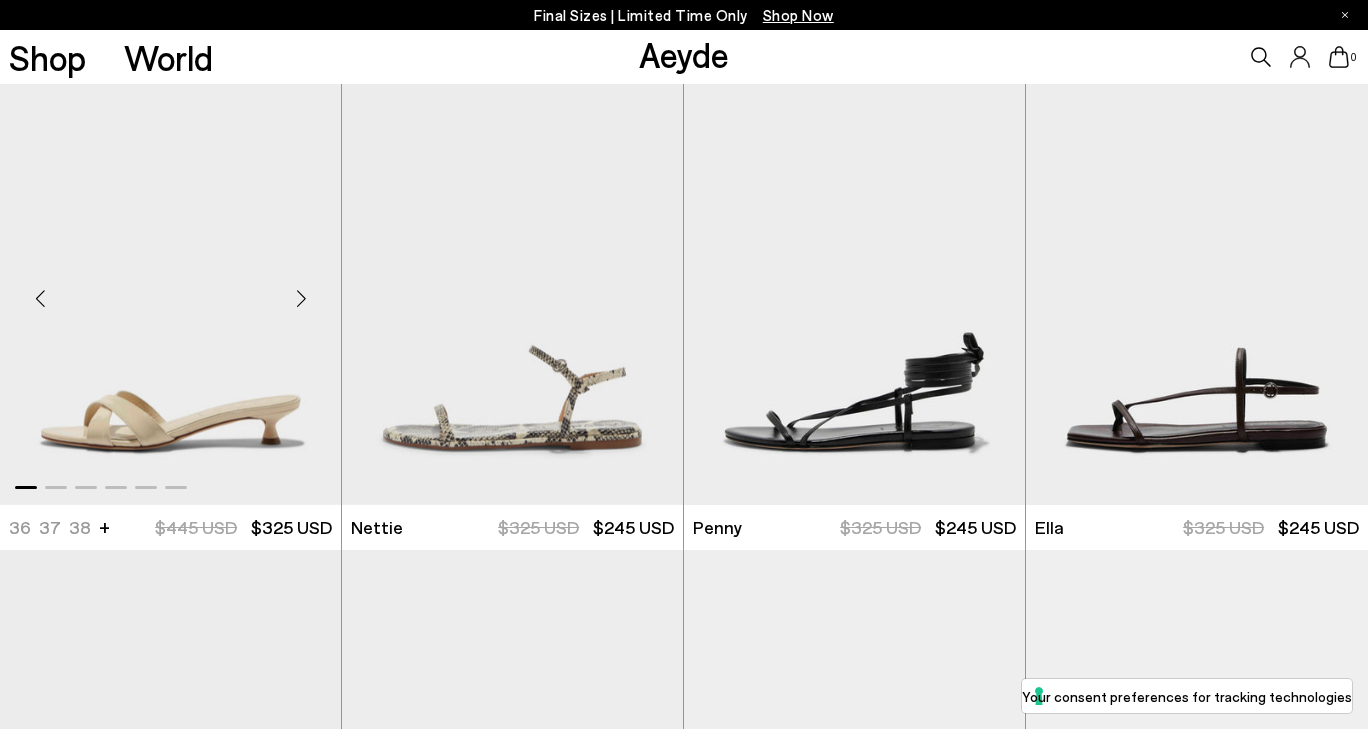 click at bounding box center (301, 298) 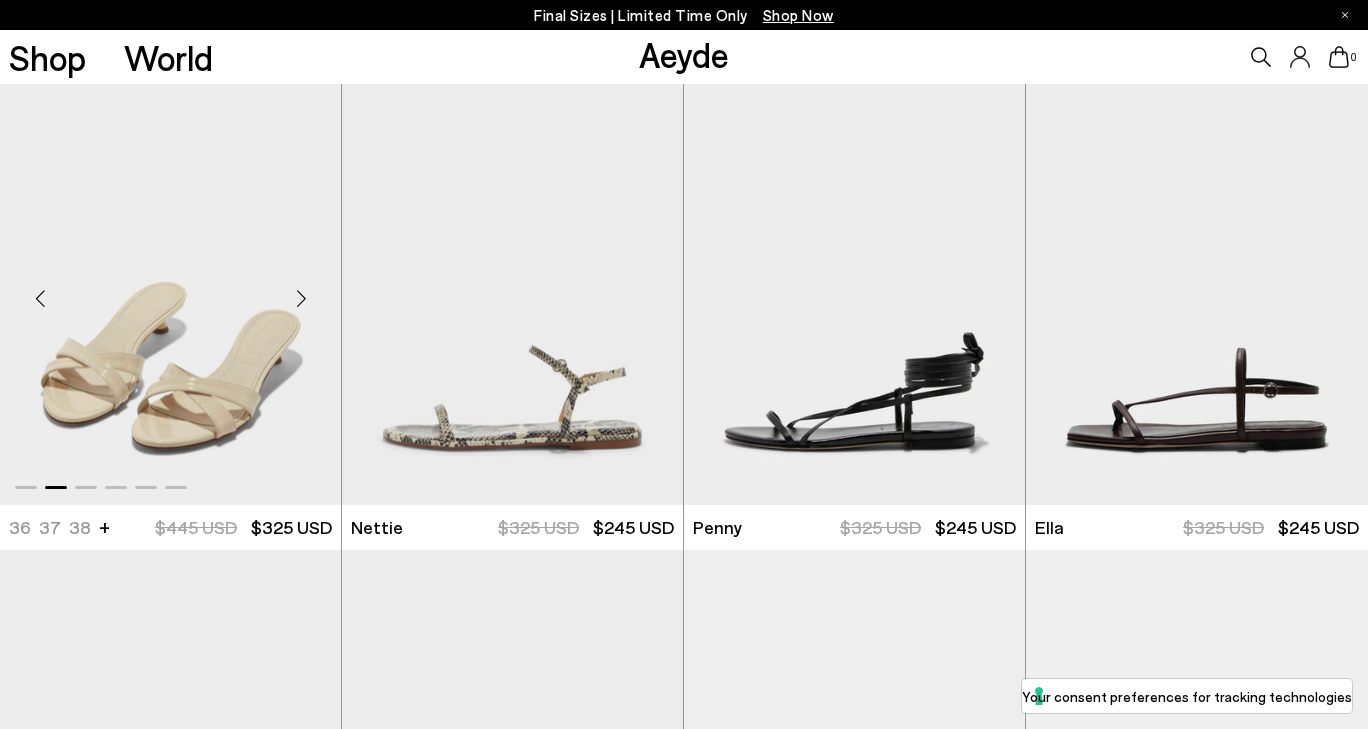 click at bounding box center (301, 298) 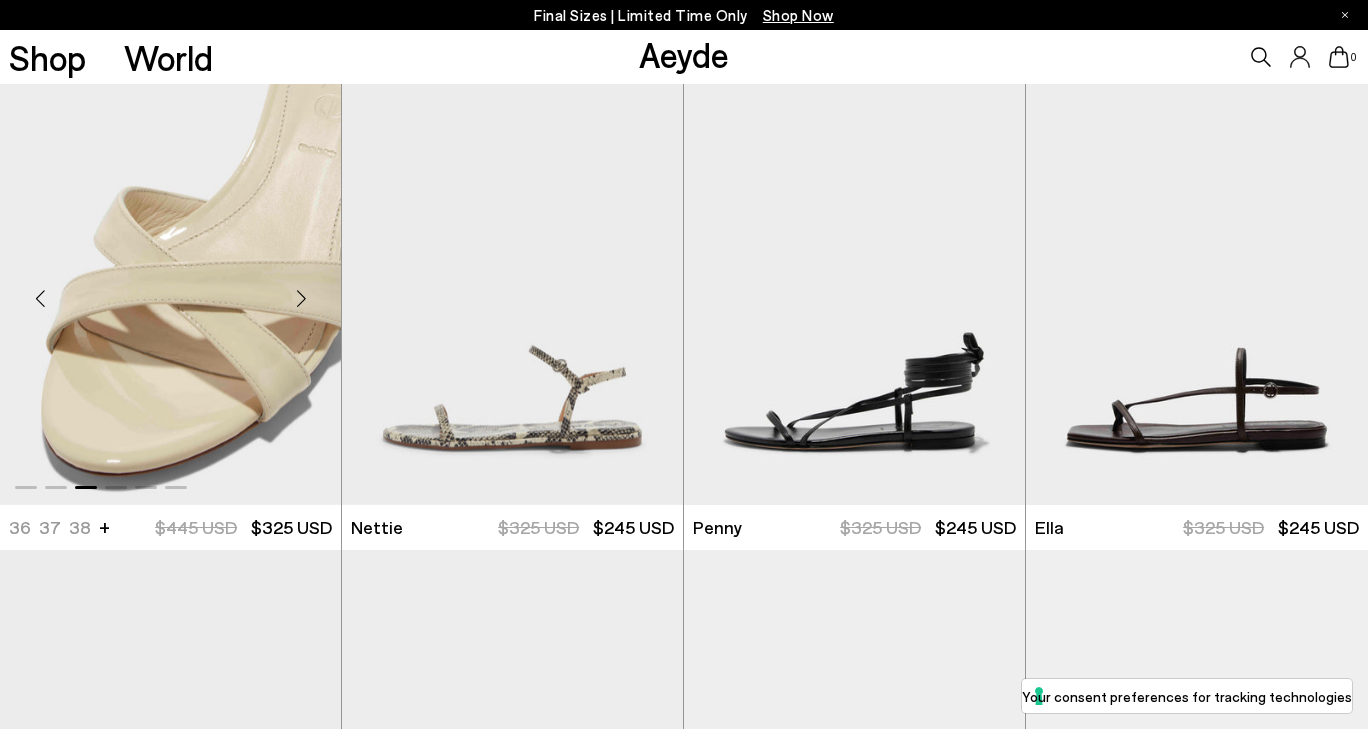 click at bounding box center (301, 298) 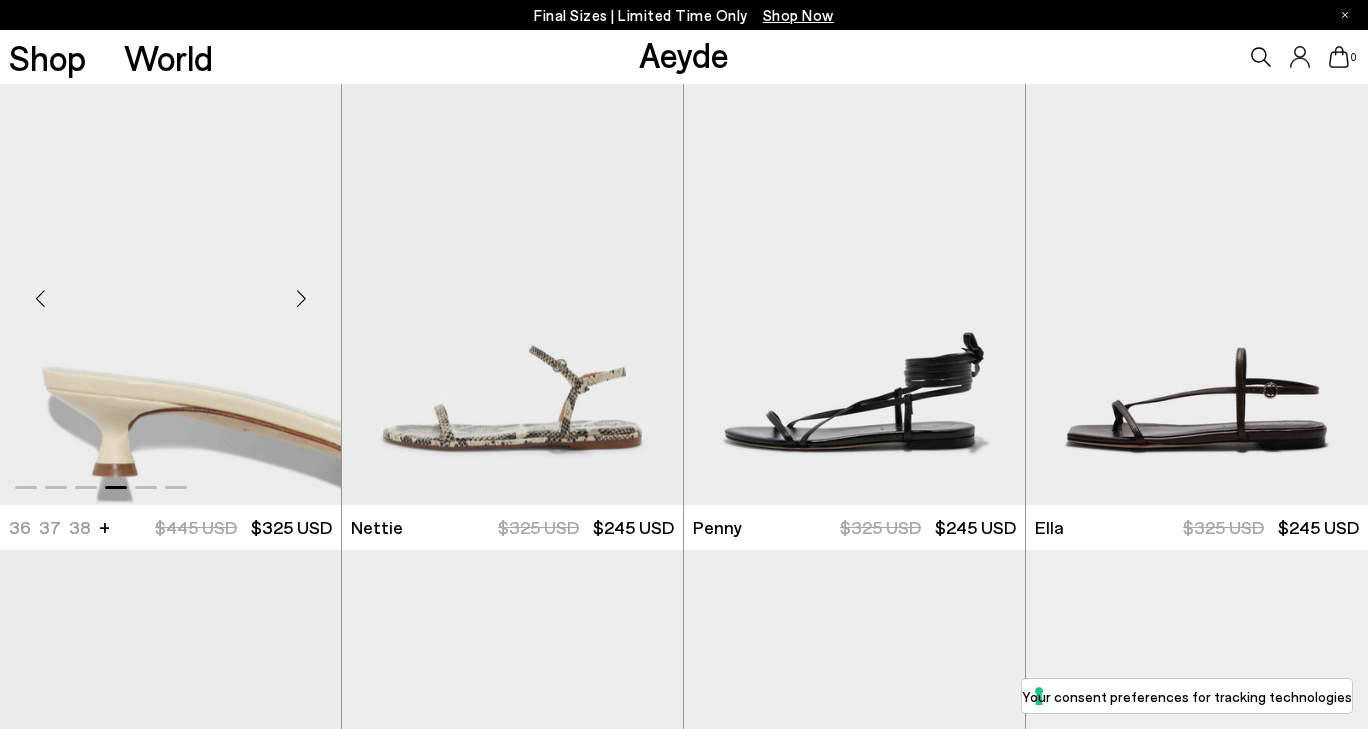 click at bounding box center (301, 298) 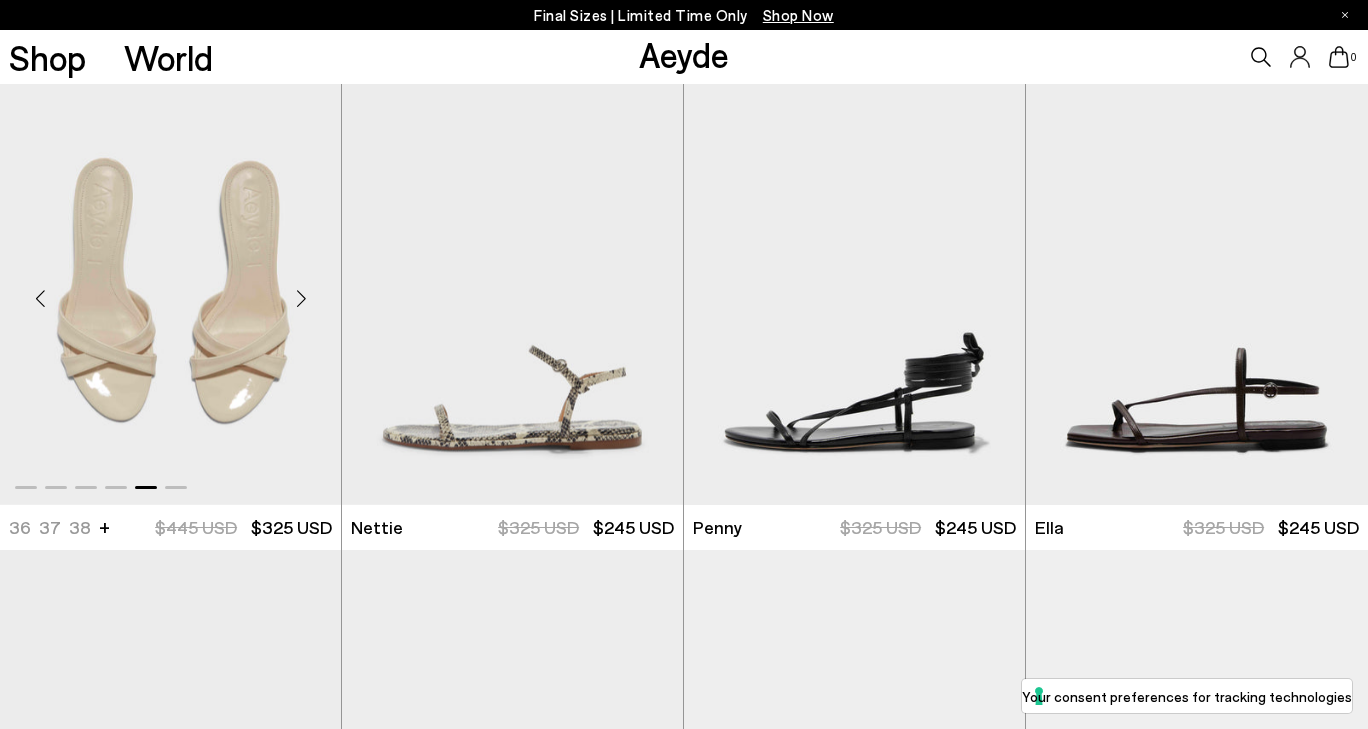click at bounding box center [301, 298] 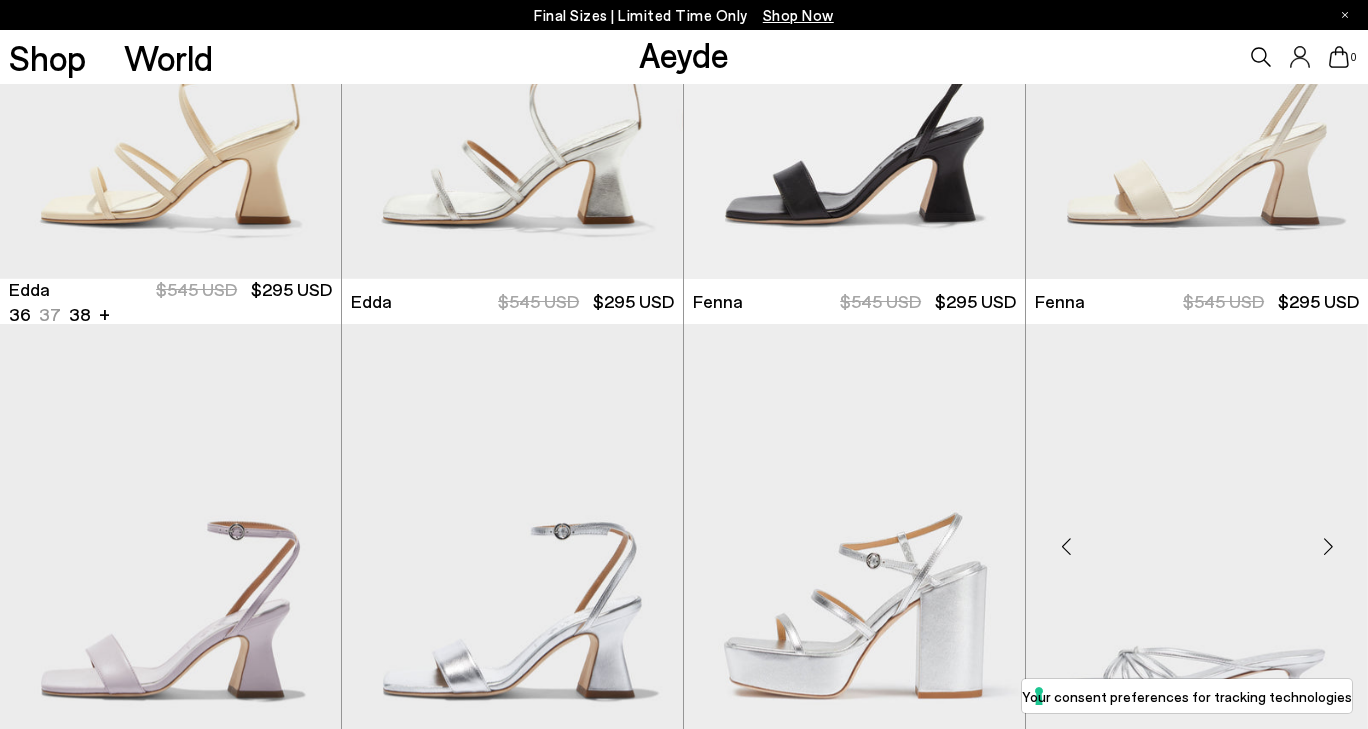 scroll, scrollTop: 5580, scrollLeft: 0, axis: vertical 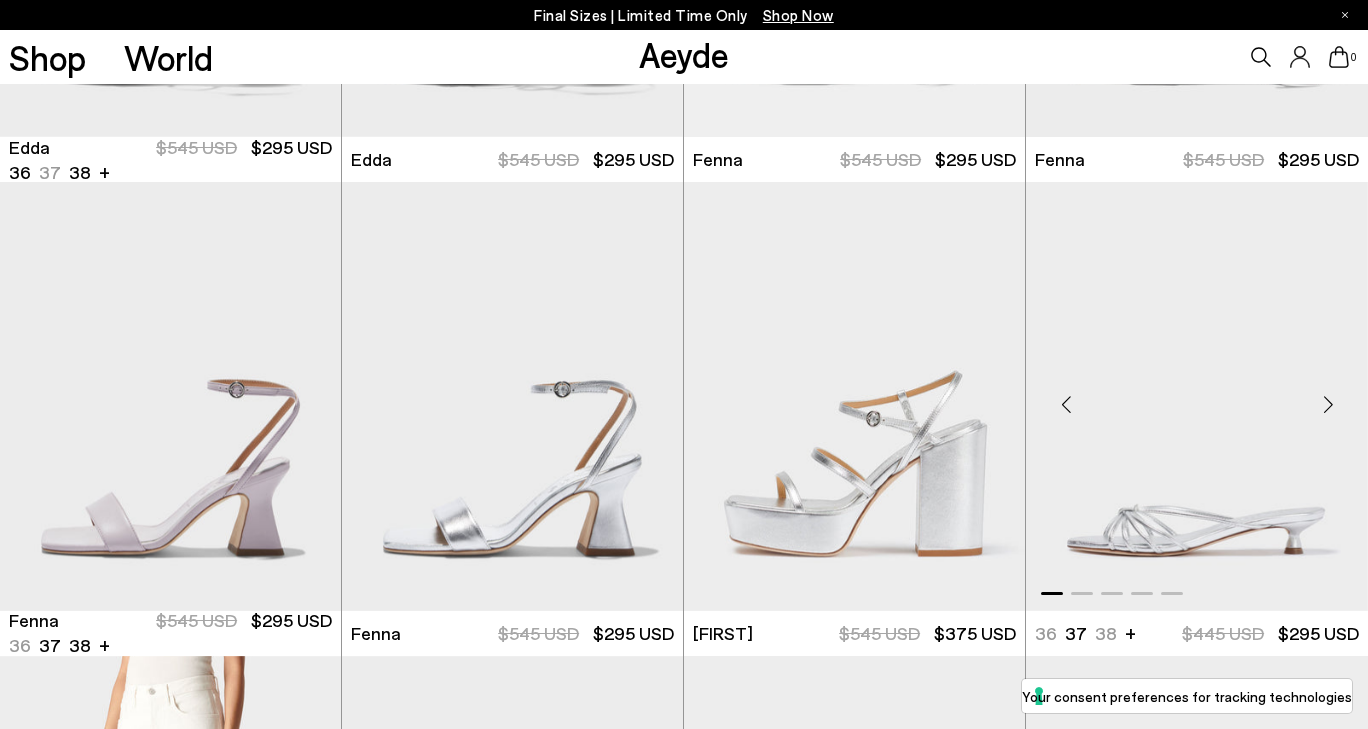 click at bounding box center (1328, 405) 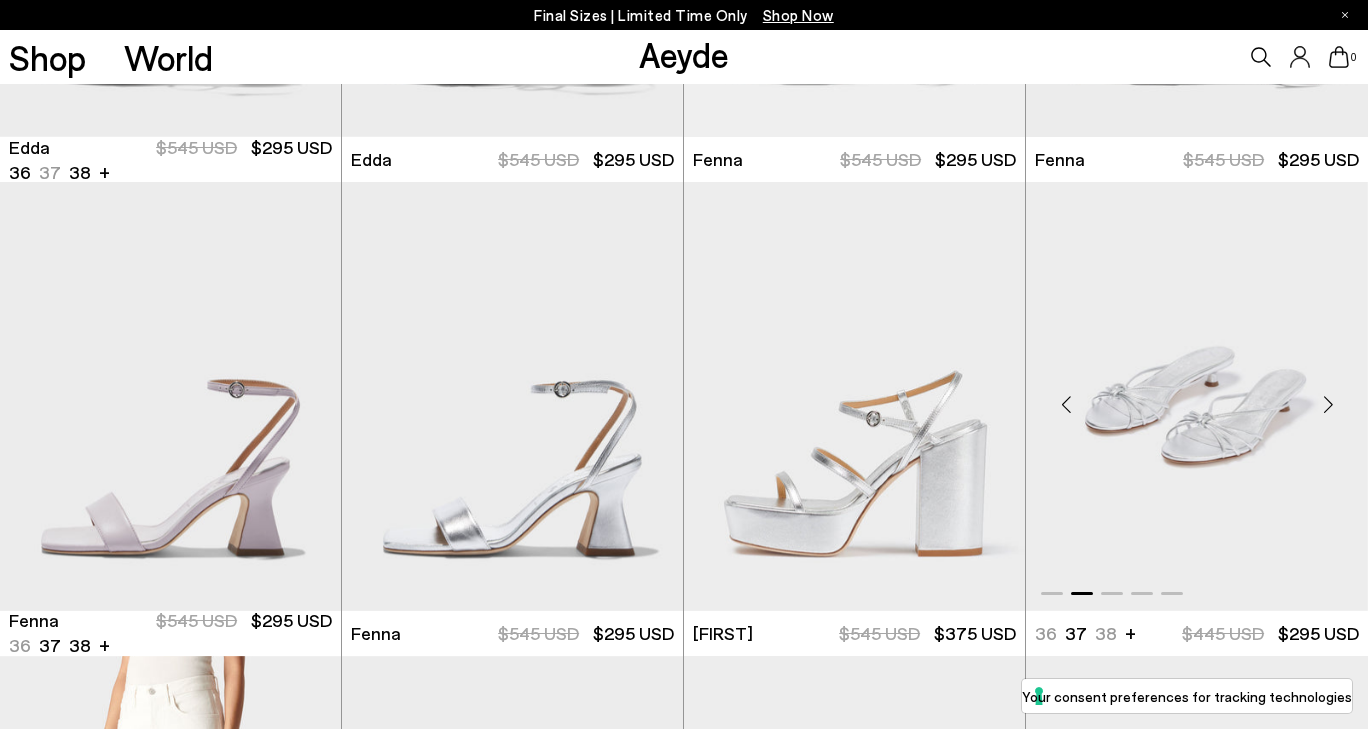 click at bounding box center (1328, 405) 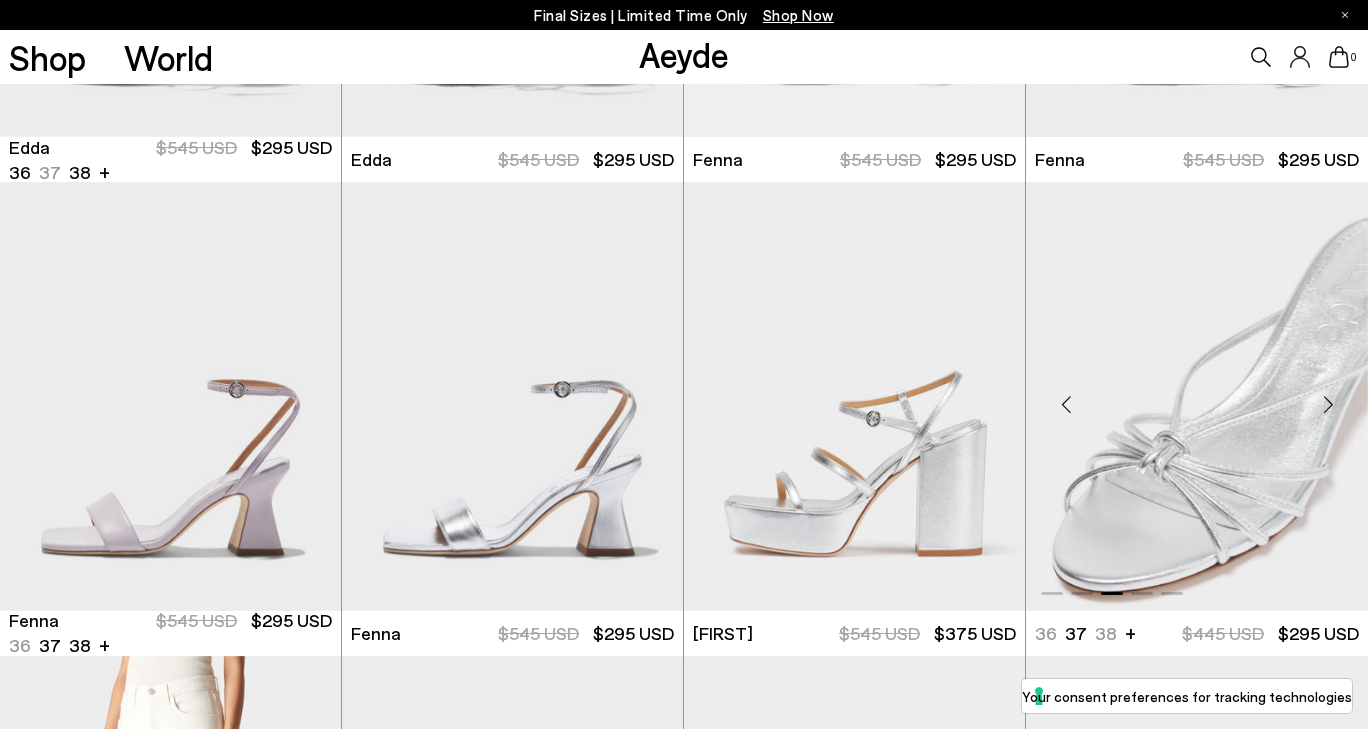 click at bounding box center (1328, 405) 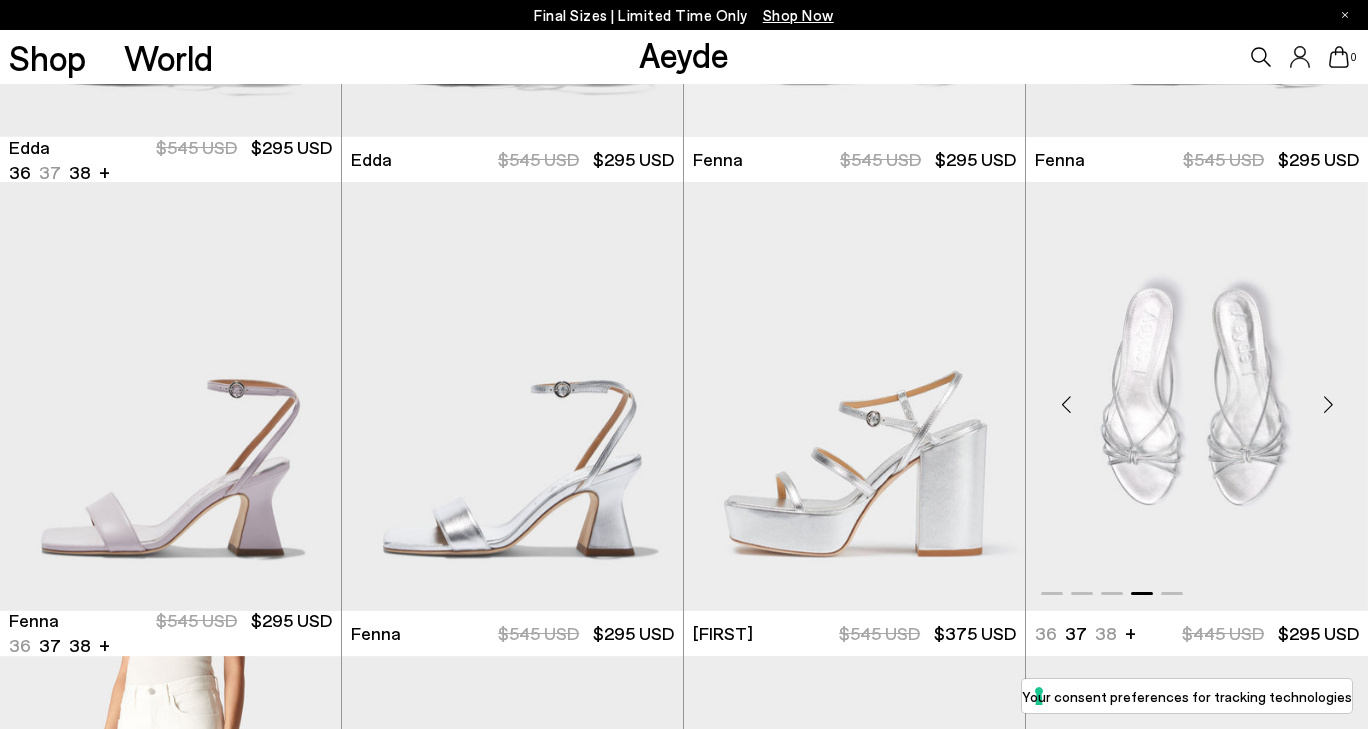click at bounding box center [1328, 405] 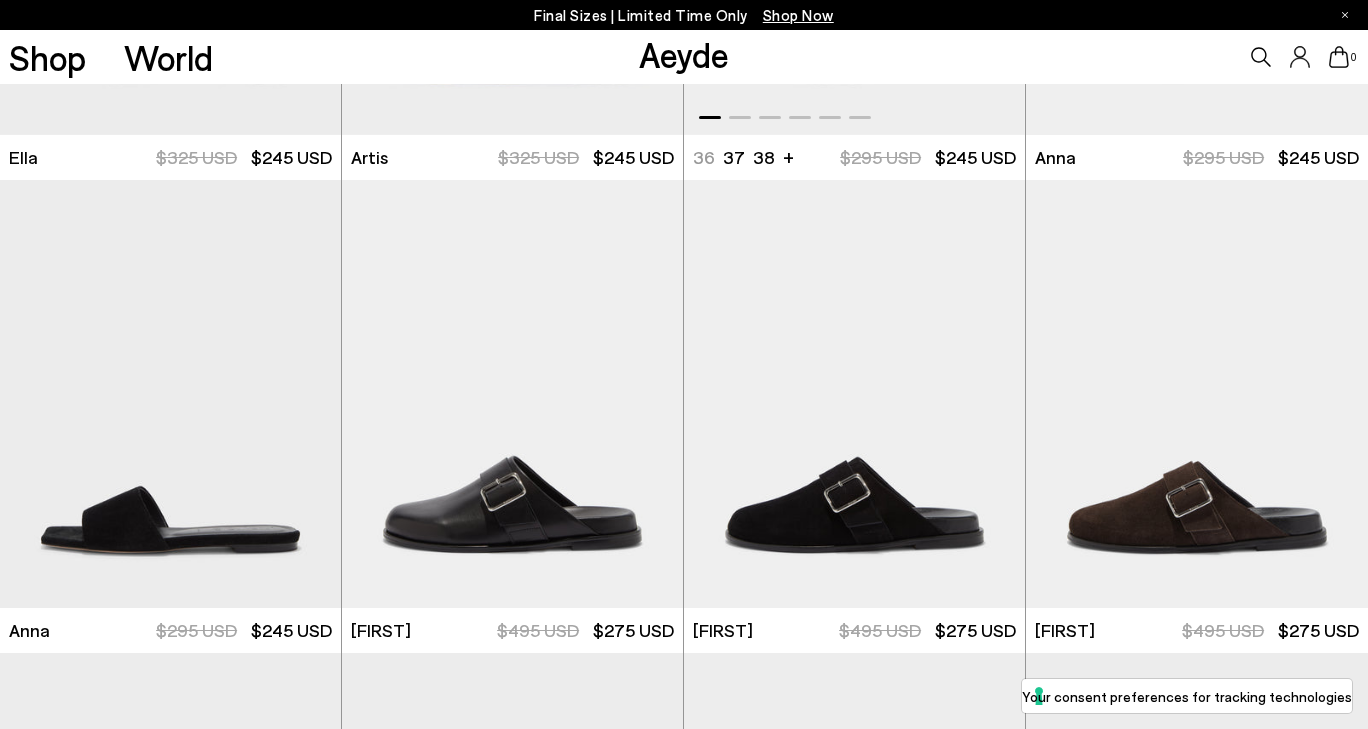 scroll, scrollTop: 7080, scrollLeft: 0, axis: vertical 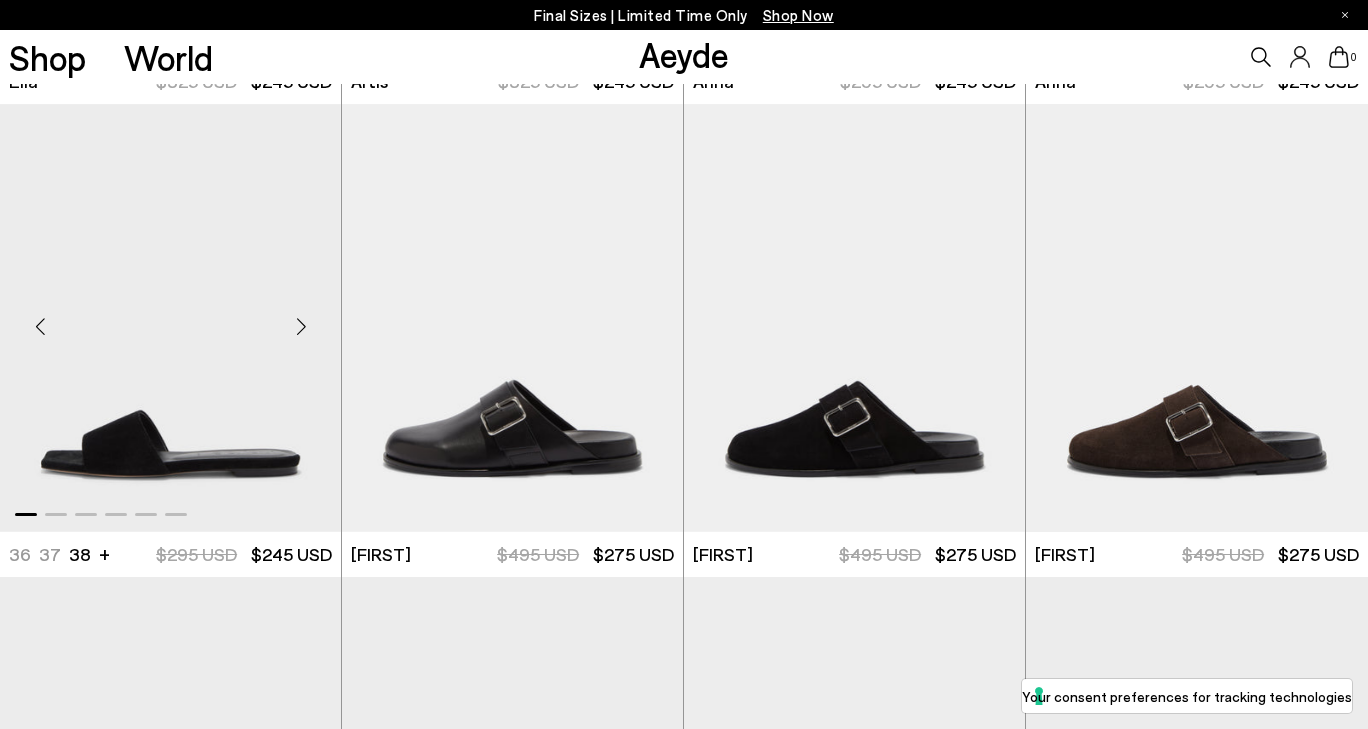 click at bounding box center (301, 326) 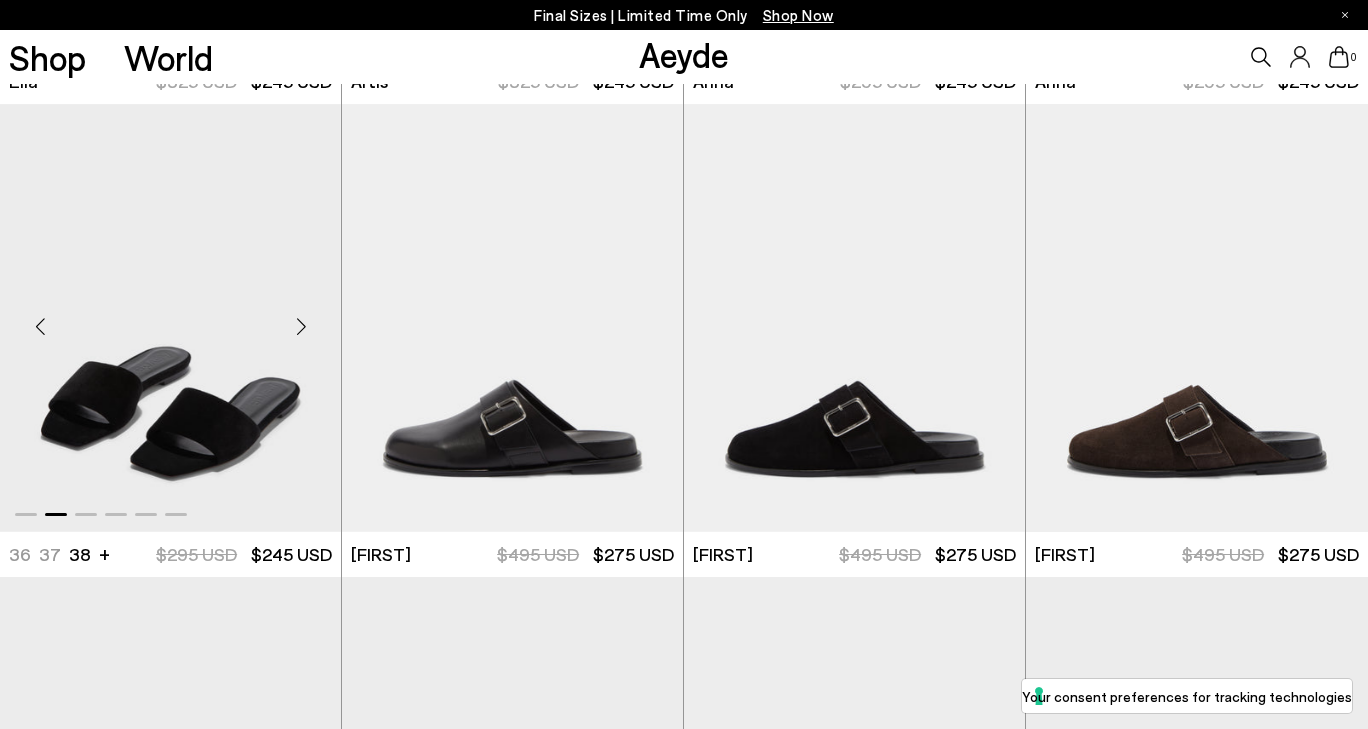 click at bounding box center (301, 326) 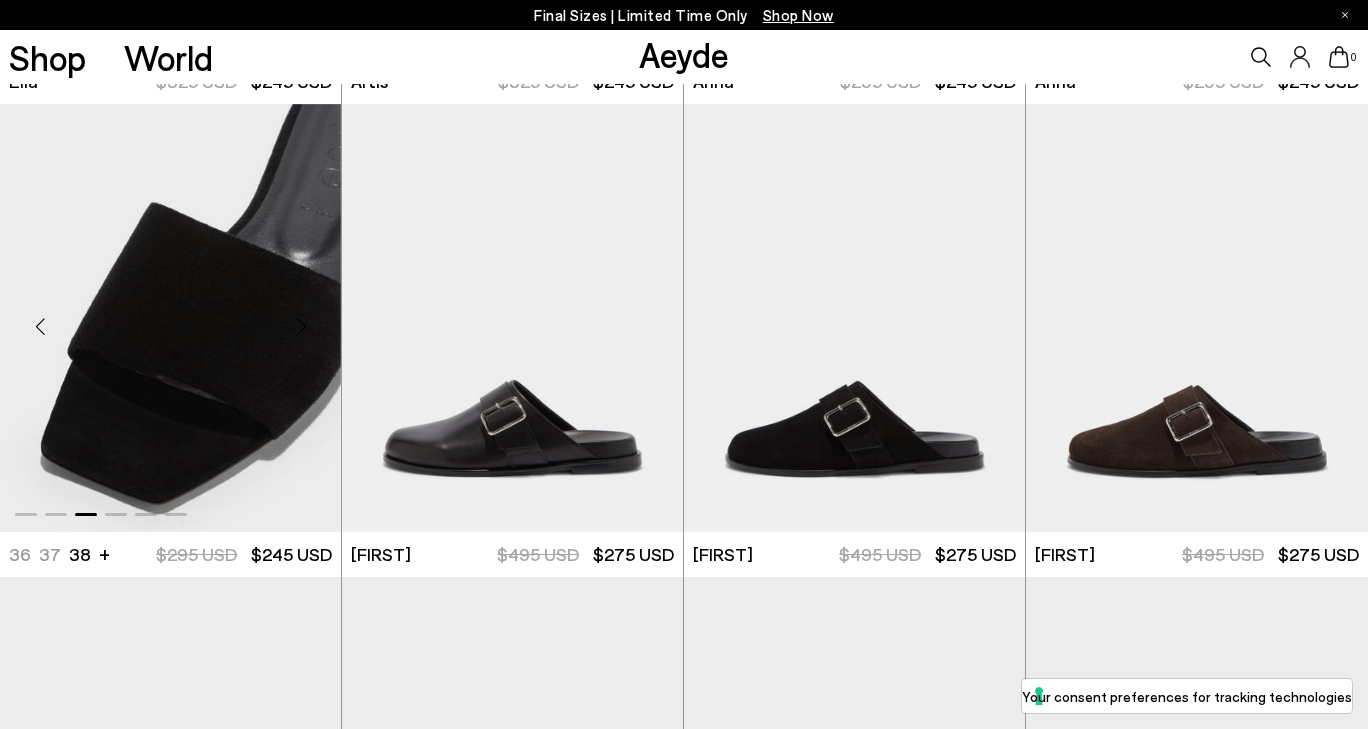 click at bounding box center (301, 326) 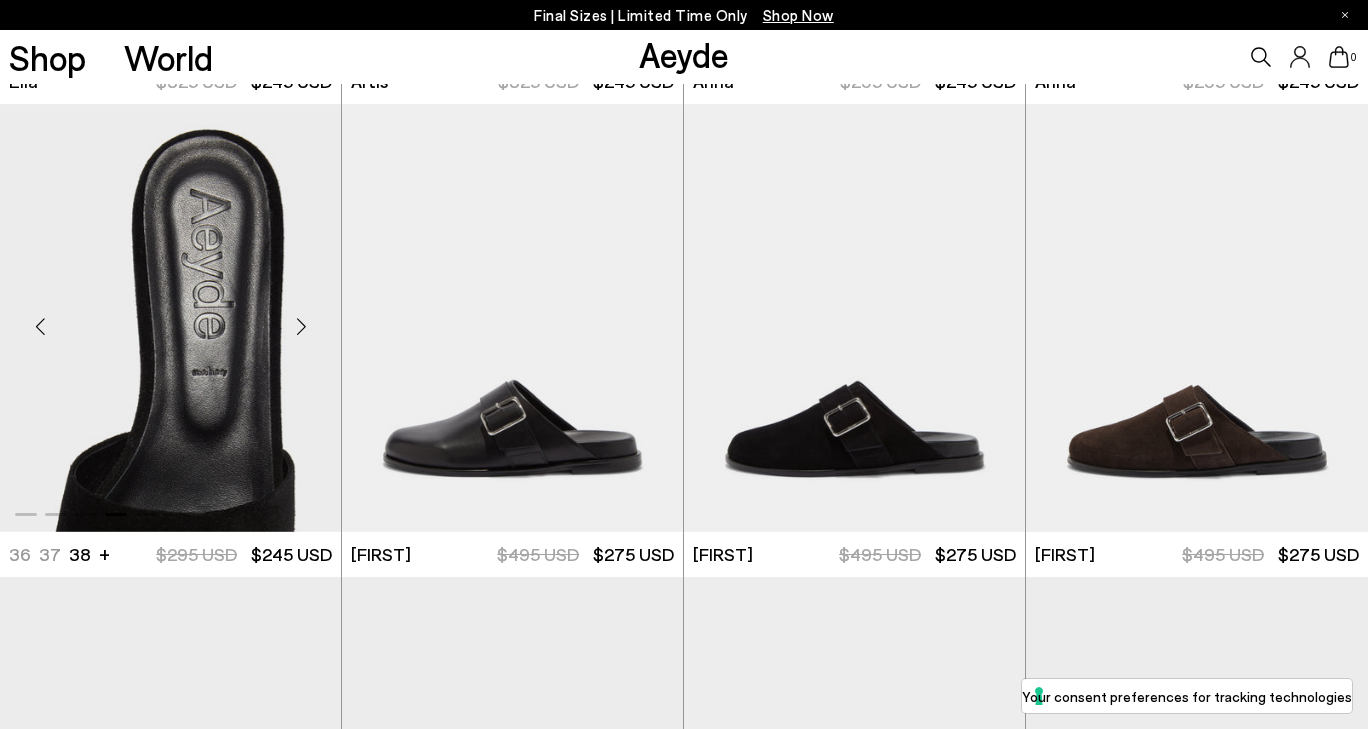 click at bounding box center [301, 326] 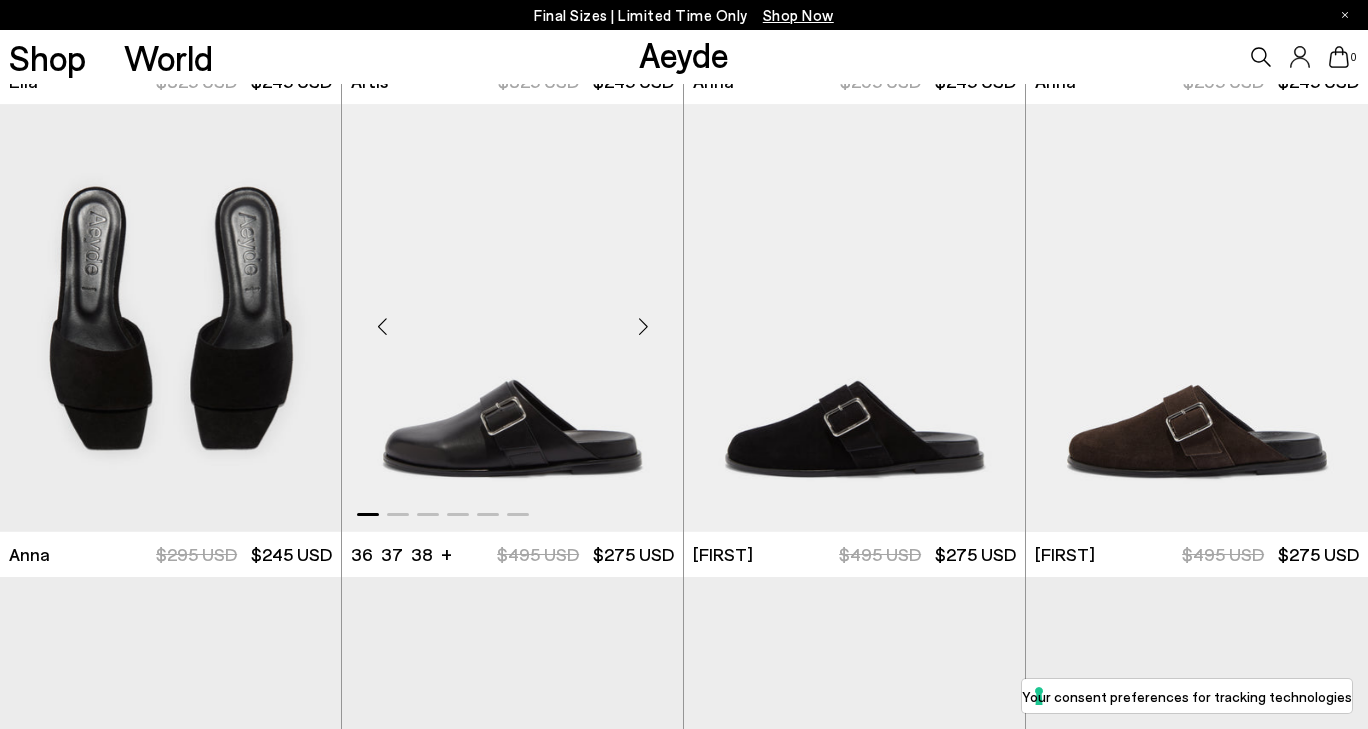 scroll, scrollTop: 7175, scrollLeft: 0, axis: vertical 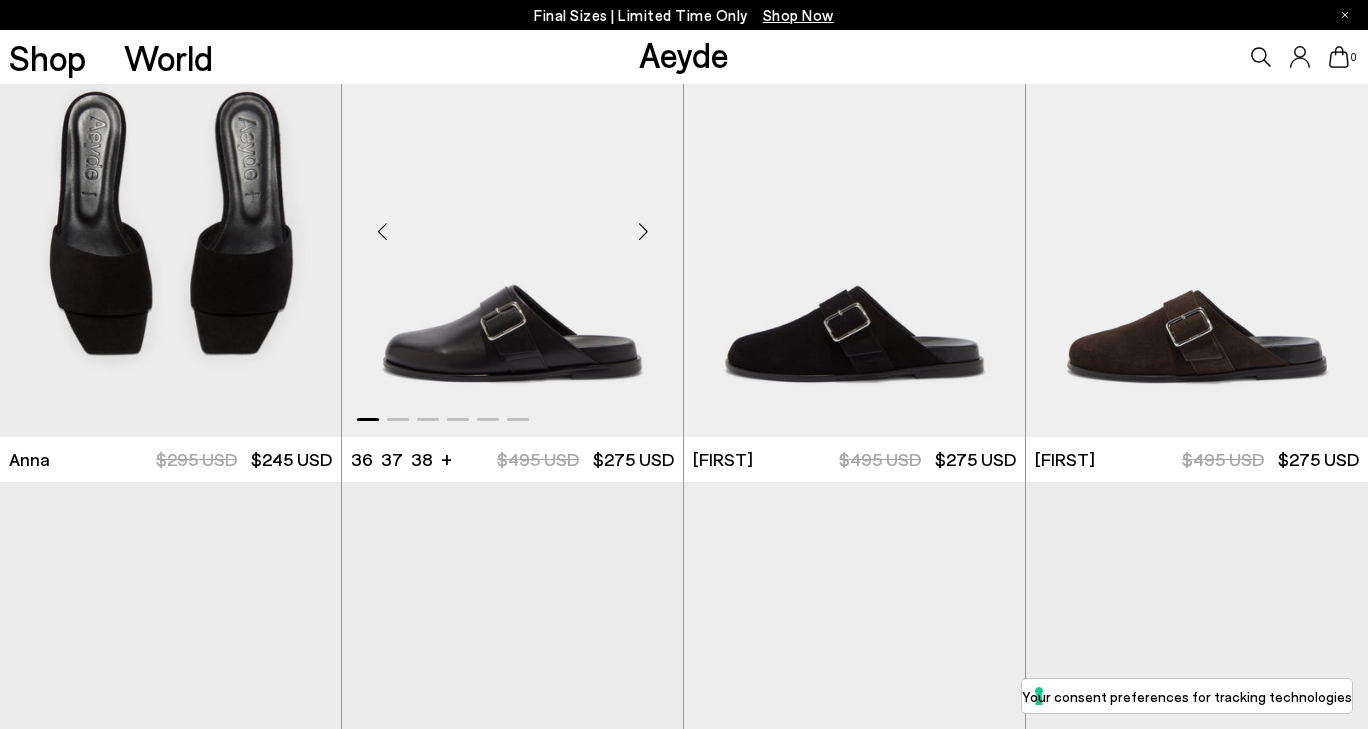 click at bounding box center (643, 231) 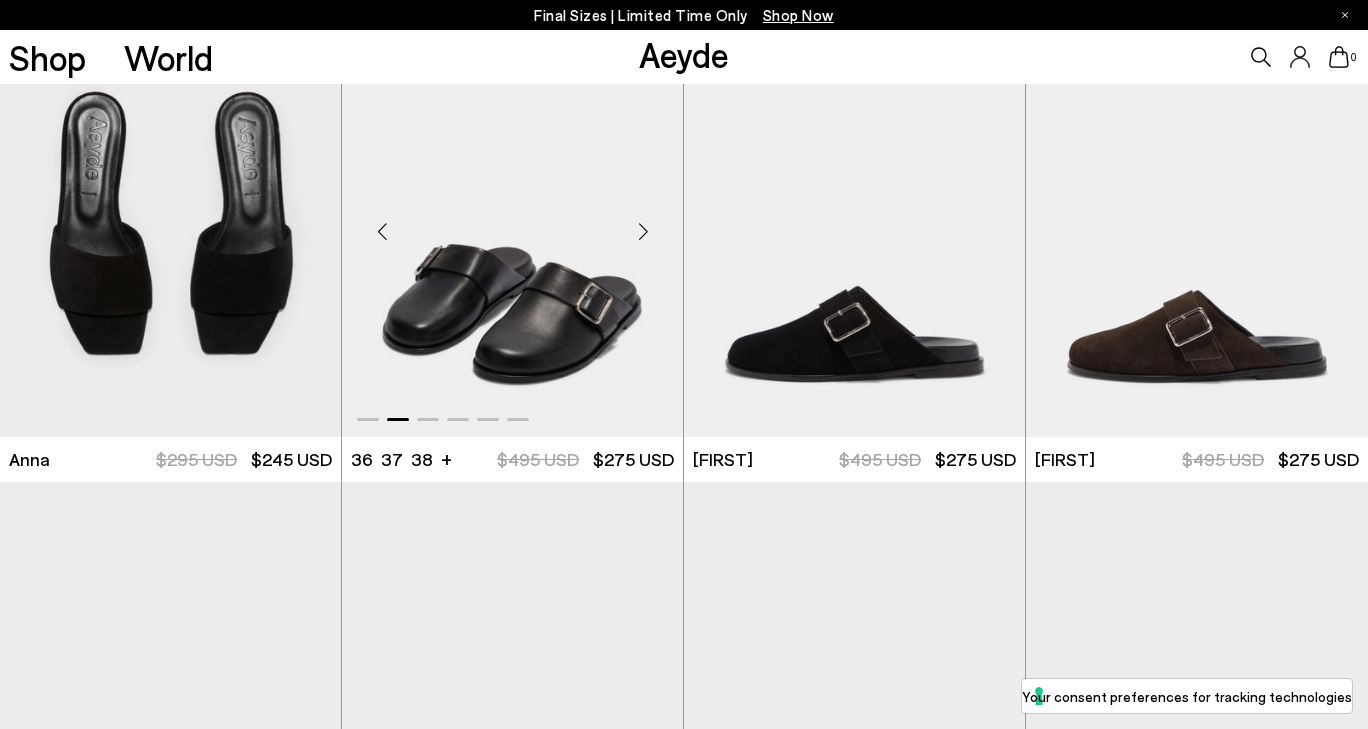 click at bounding box center [643, 231] 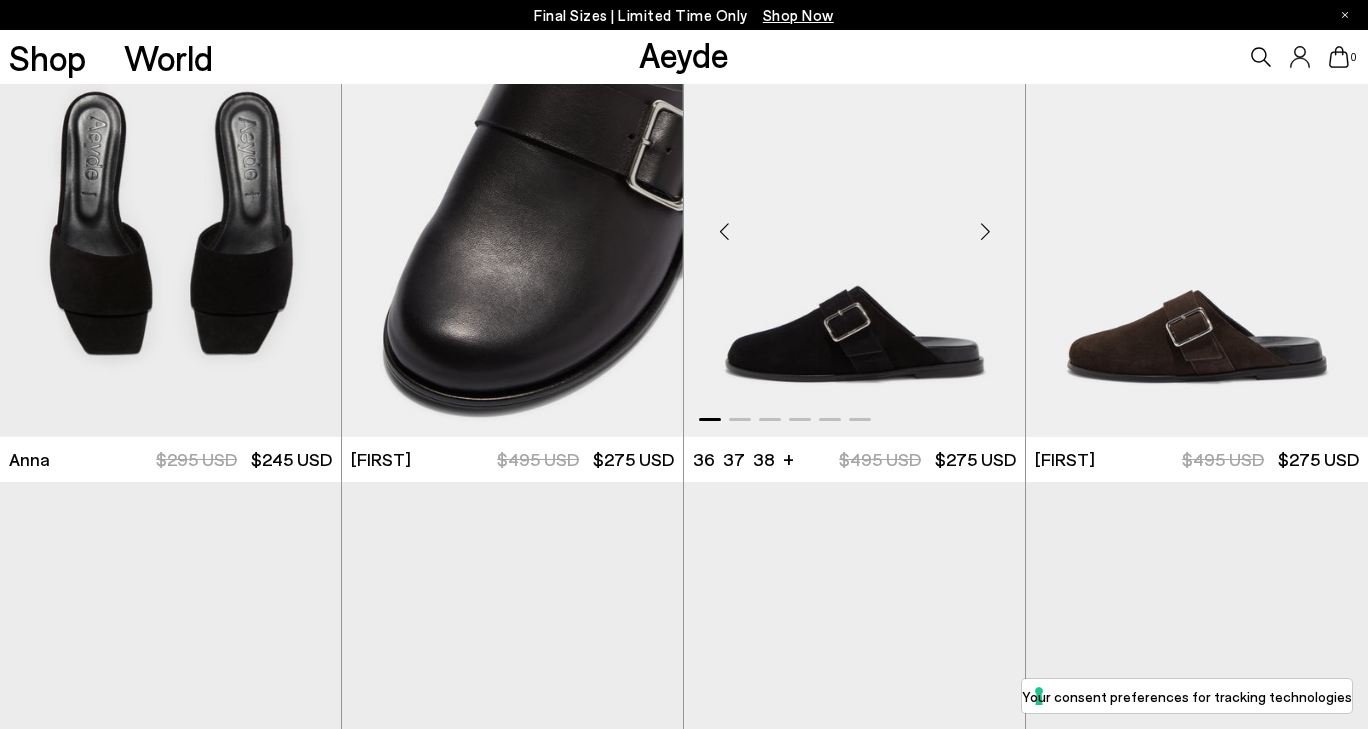 click at bounding box center (985, 231) 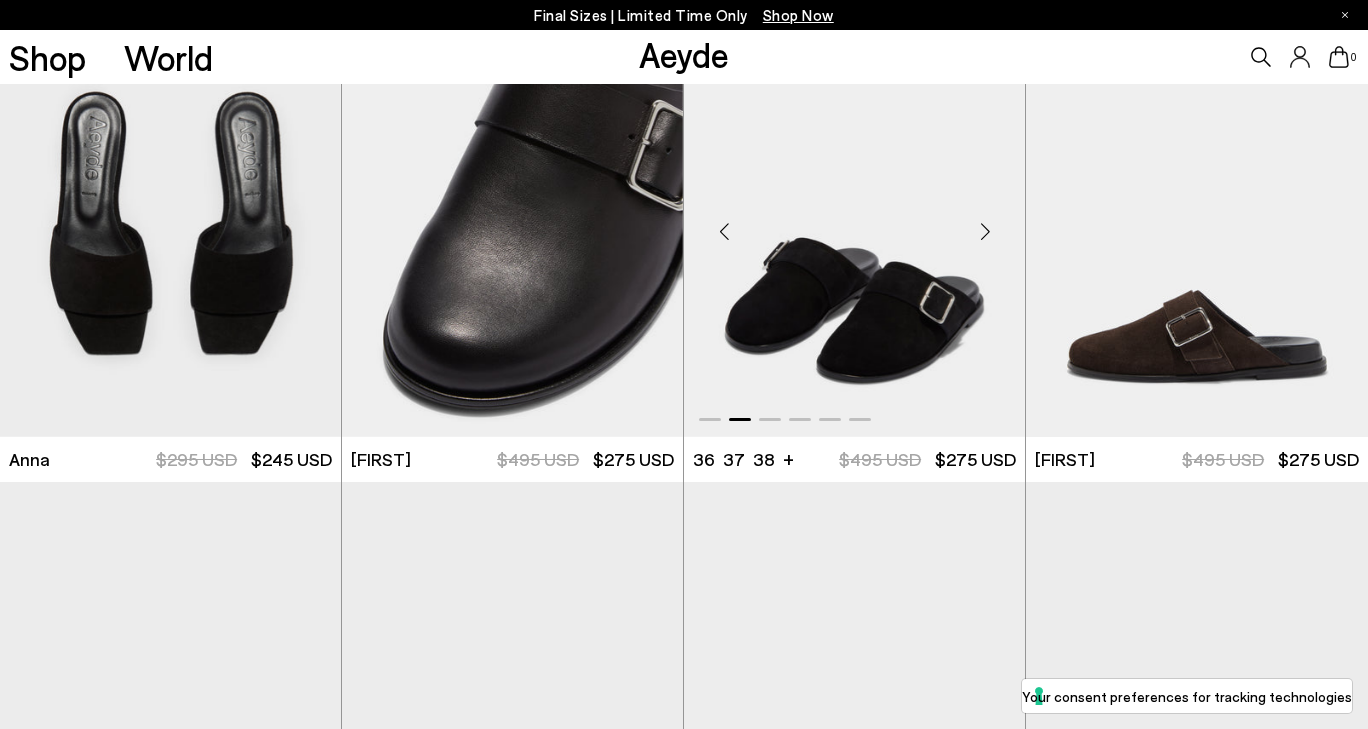 click at bounding box center [985, 231] 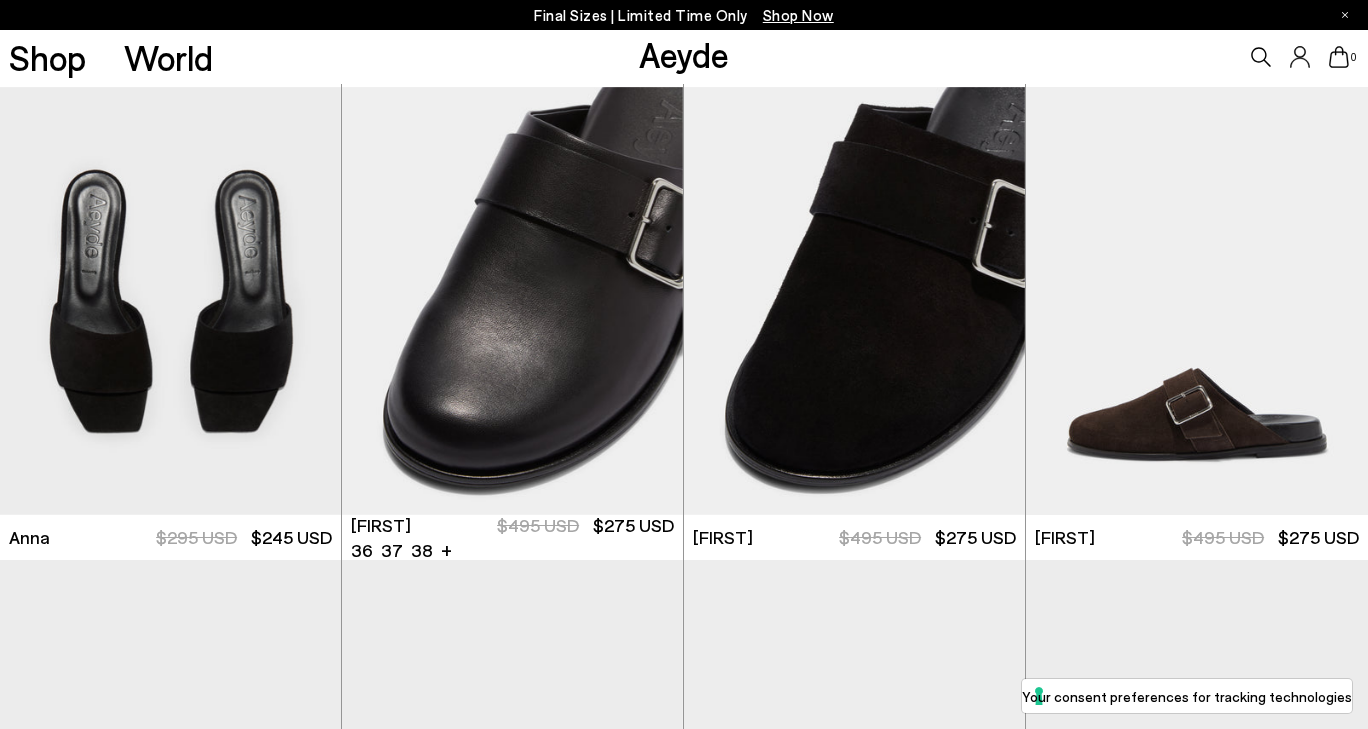 scroll, scrollTop: 7035, scrollLeft: 0, axis: vertical 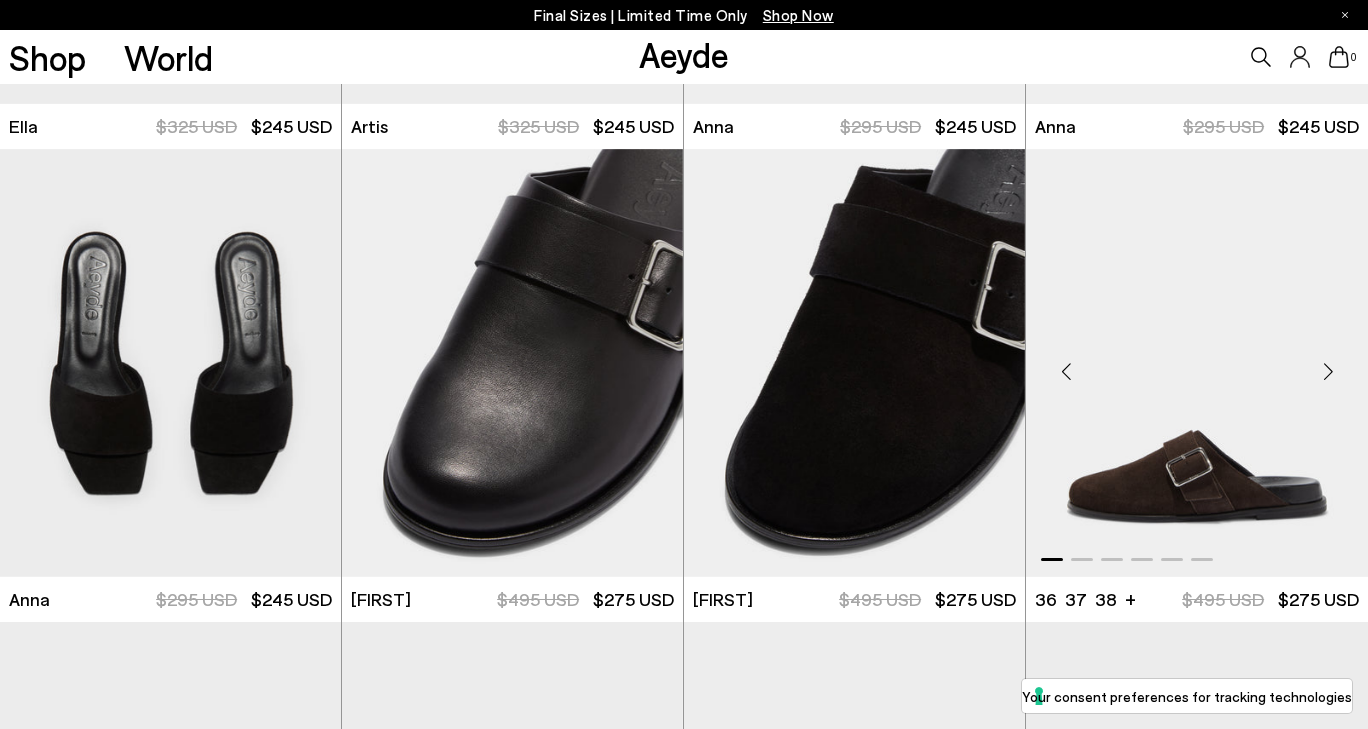 click at bounding box center (1328, 371) 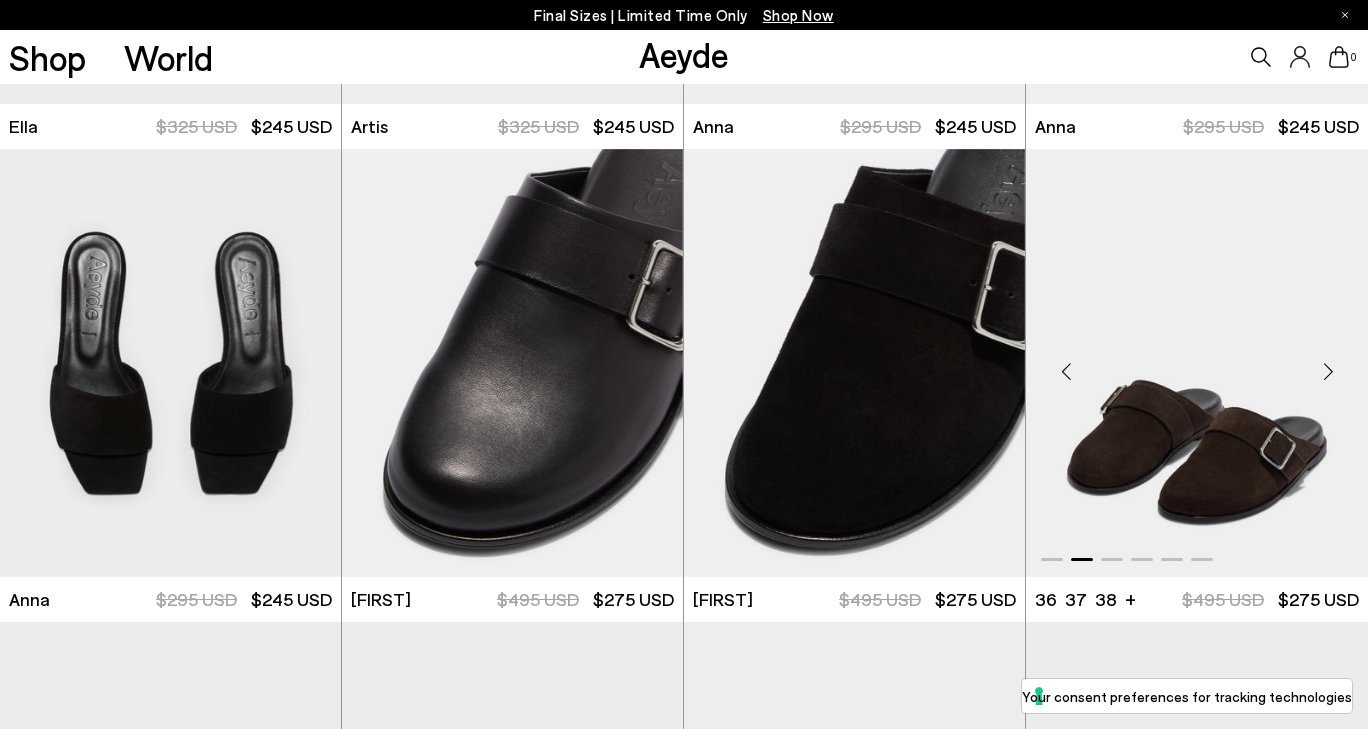 click at bounding box center (1328, 371) 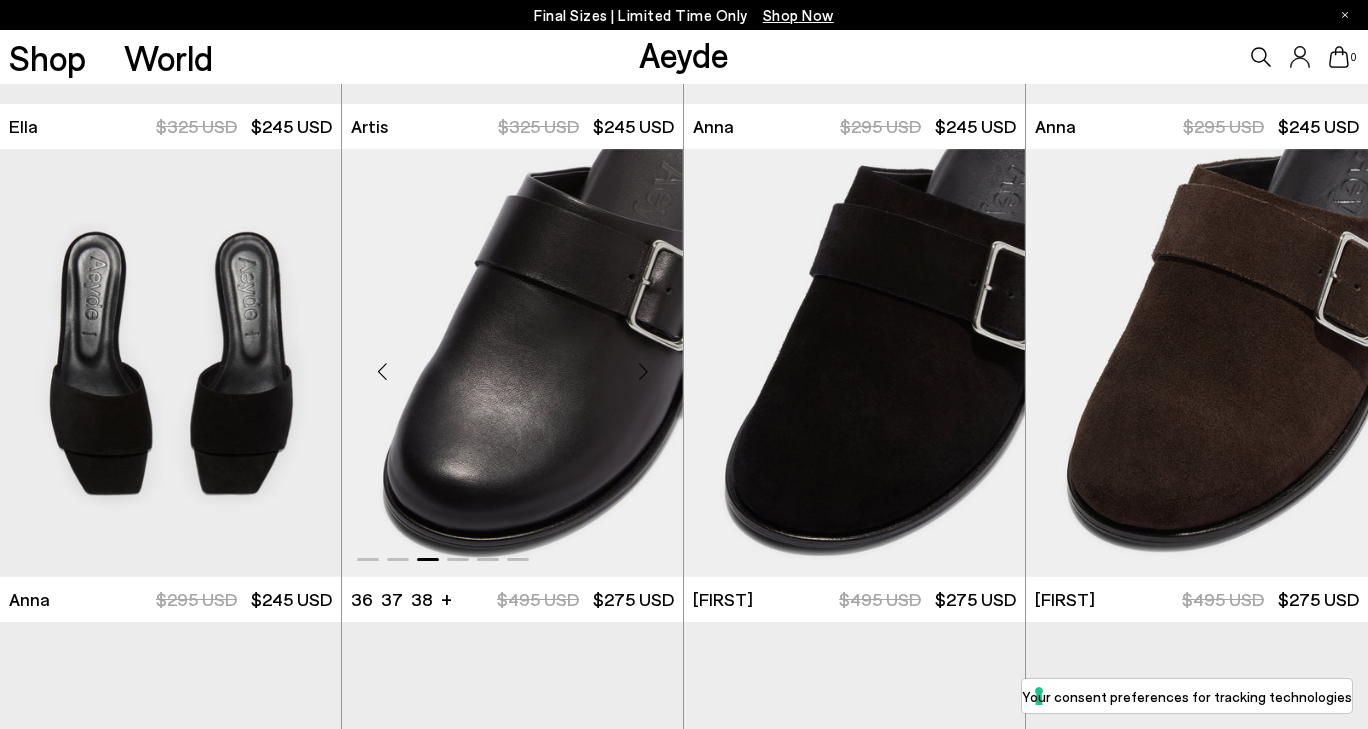 scroll, scrollTop: 7415, scrollLeft: 0, axis: vertical 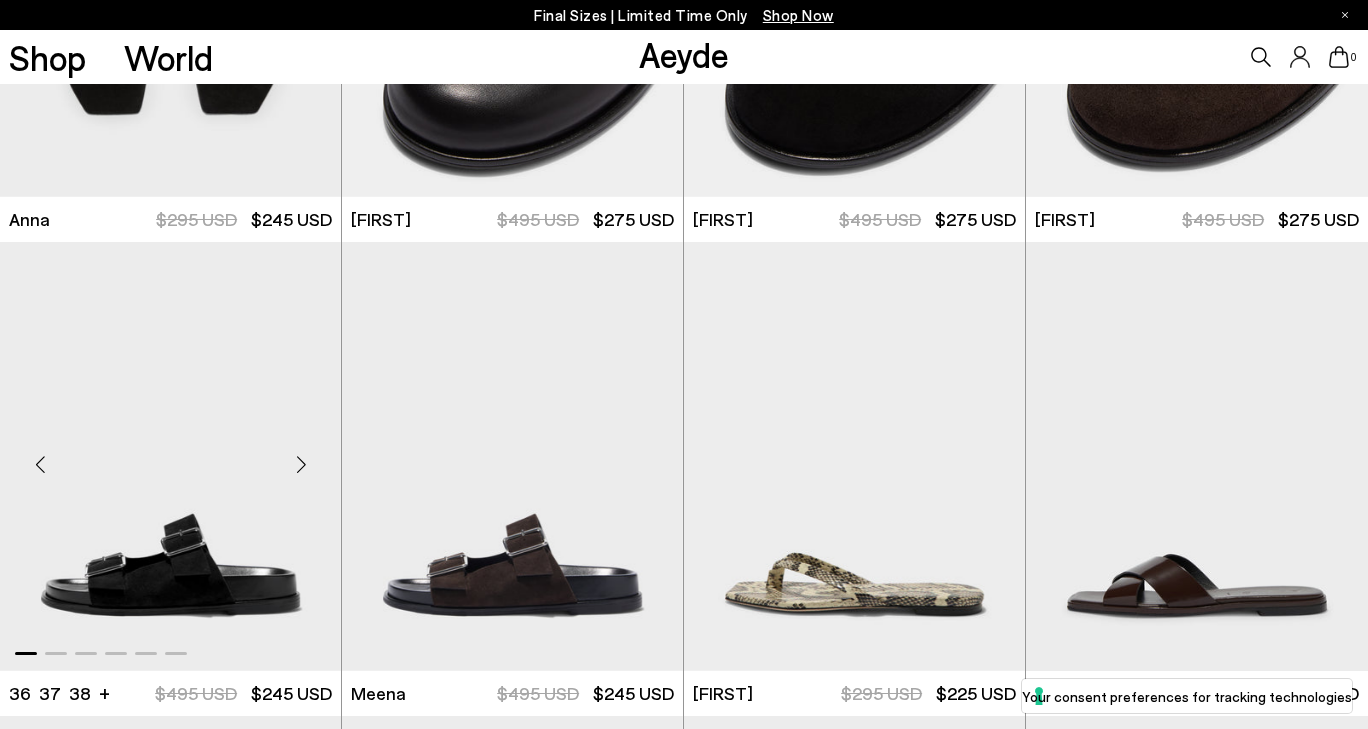 click at bounding box center [301, 465] 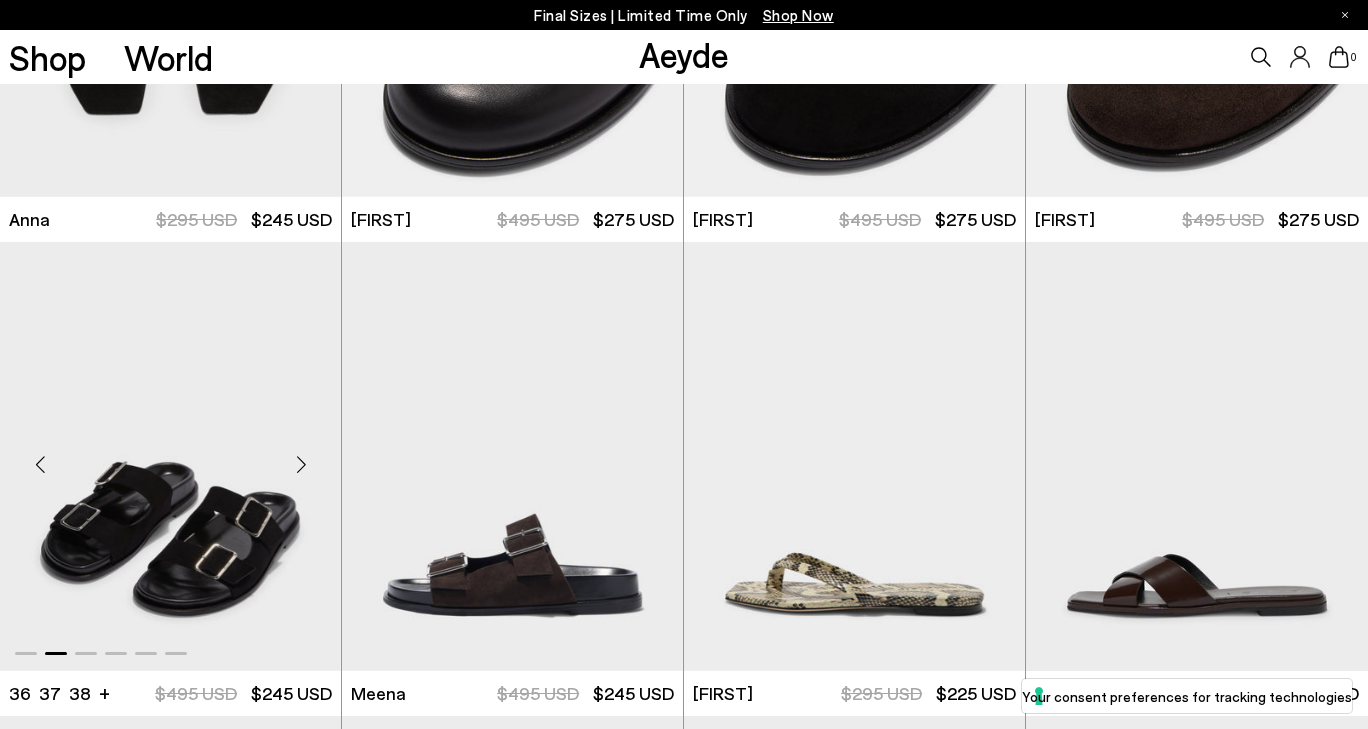 click at bounding box center [301, 465] 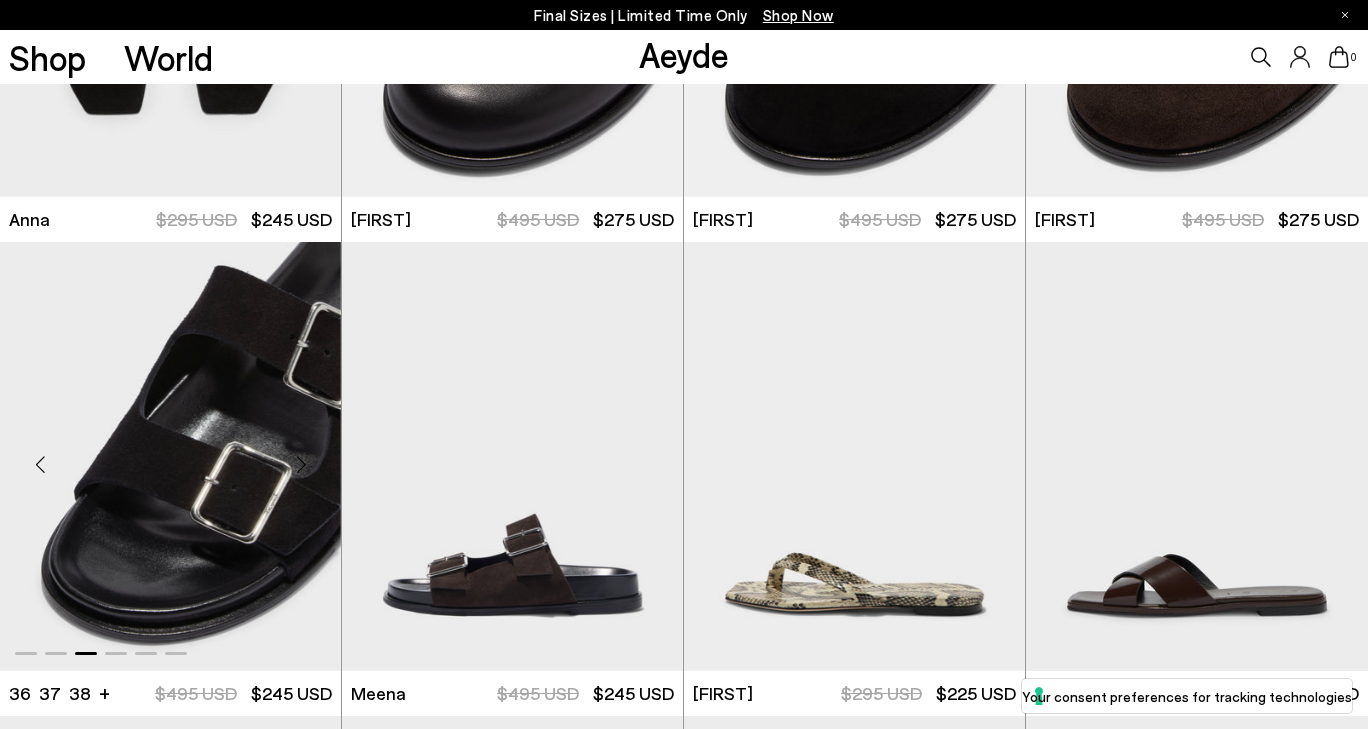 click at bounding box center [301, 465] 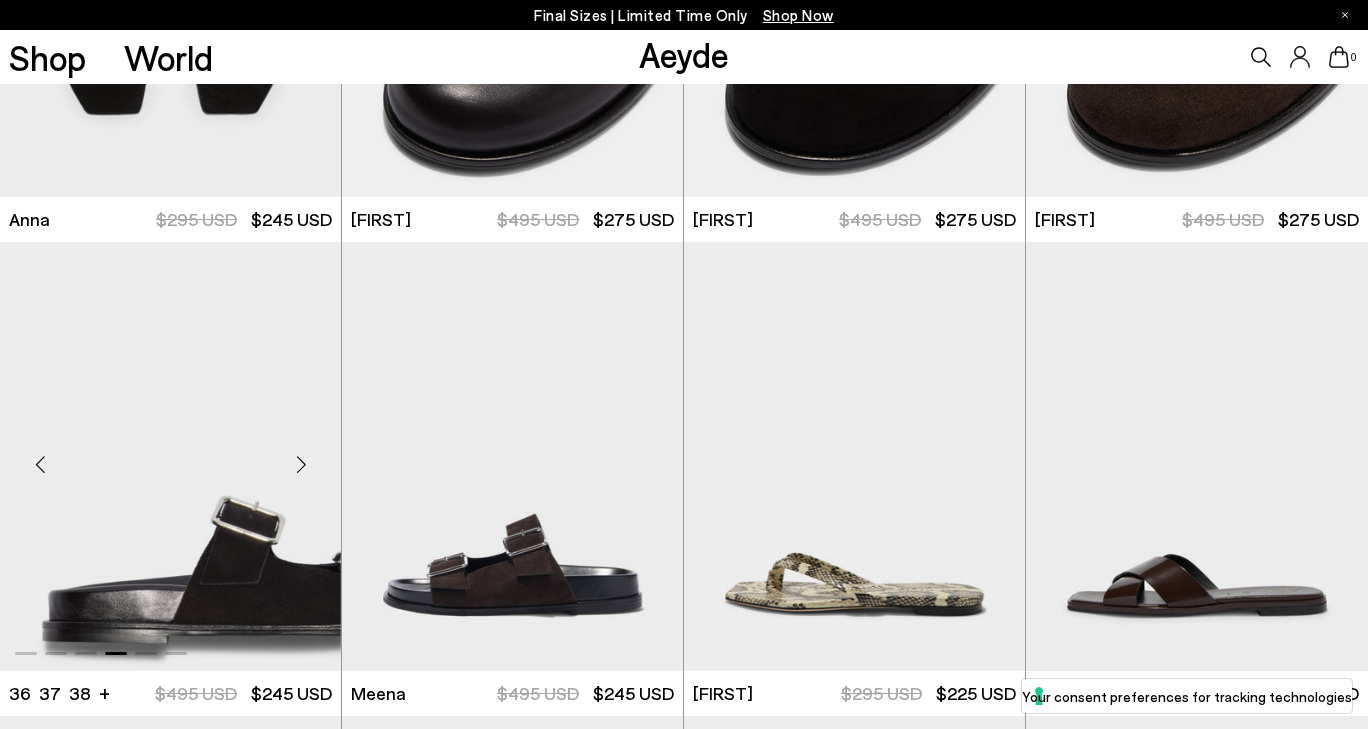 click at bounding box center [301, 465] 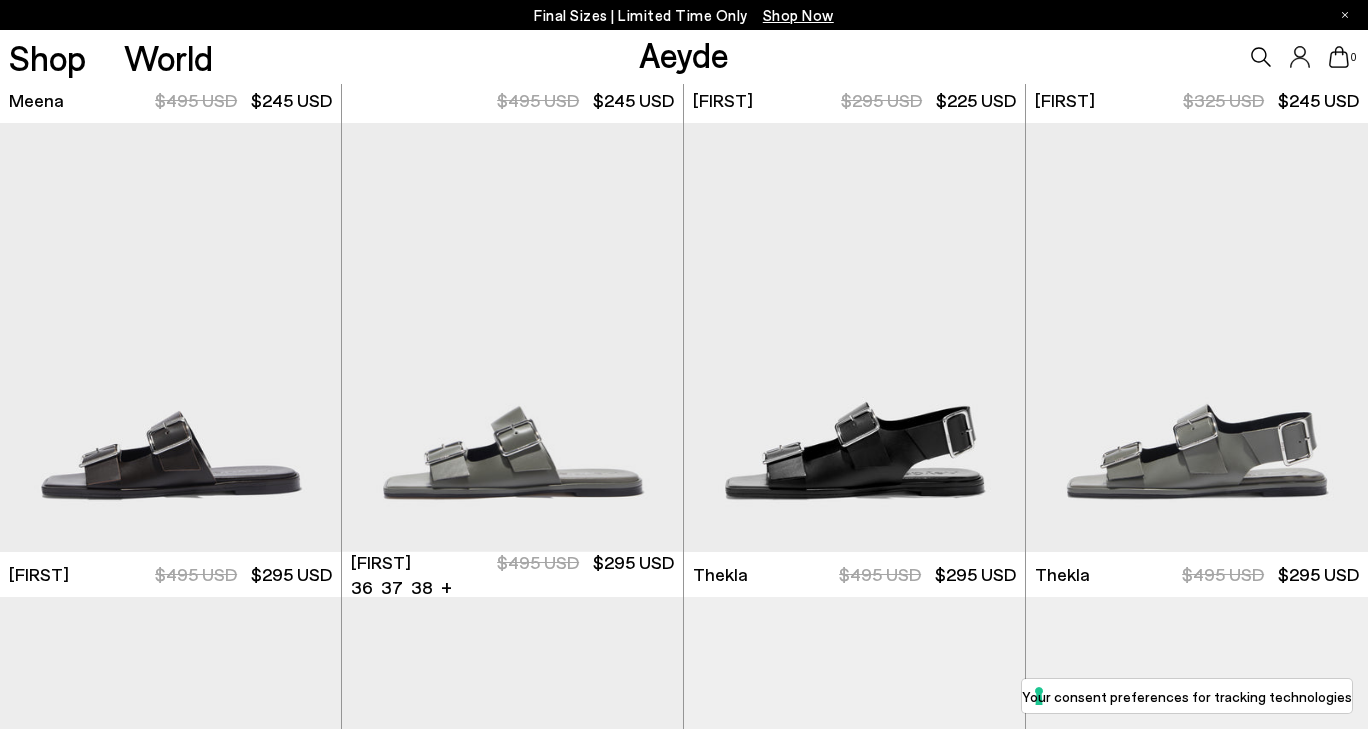 scroll, scrollTop: 8007, scrollLeft: 0, axis: vertical 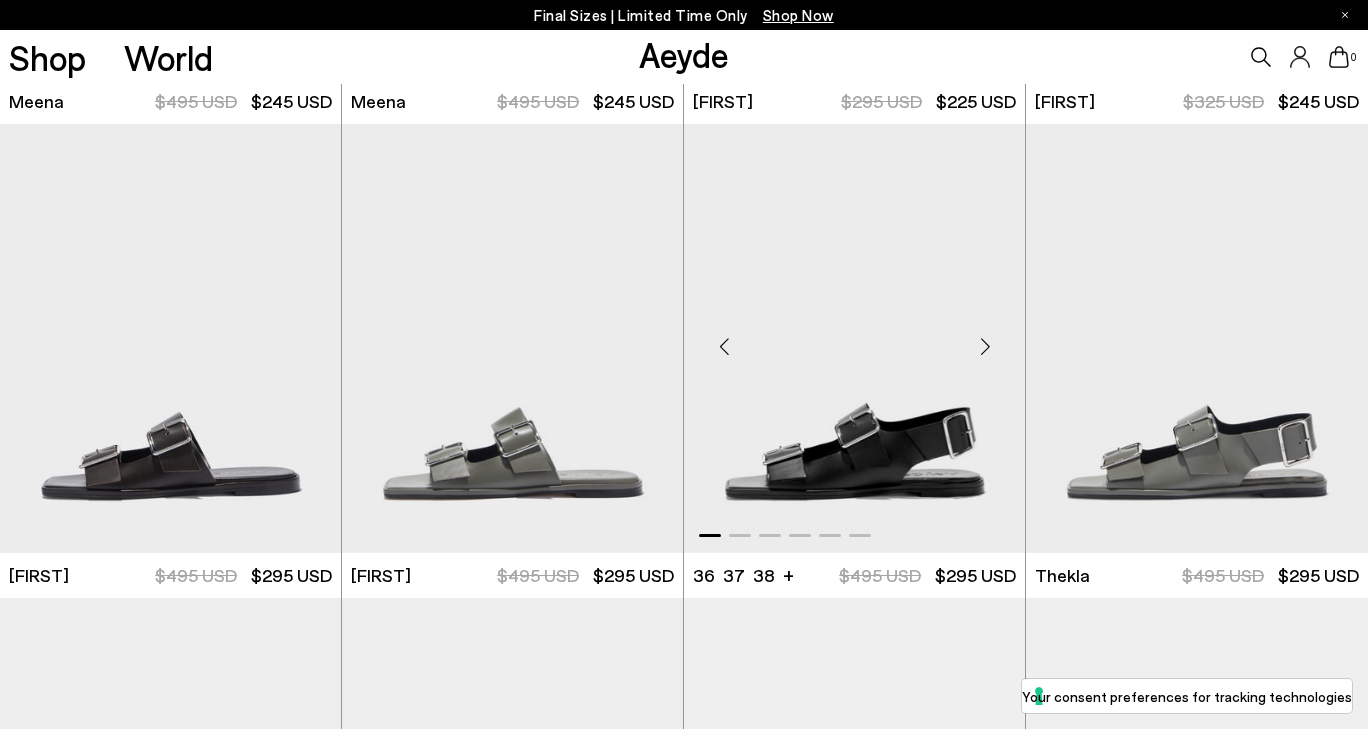 click at bounding box center (985, 347) 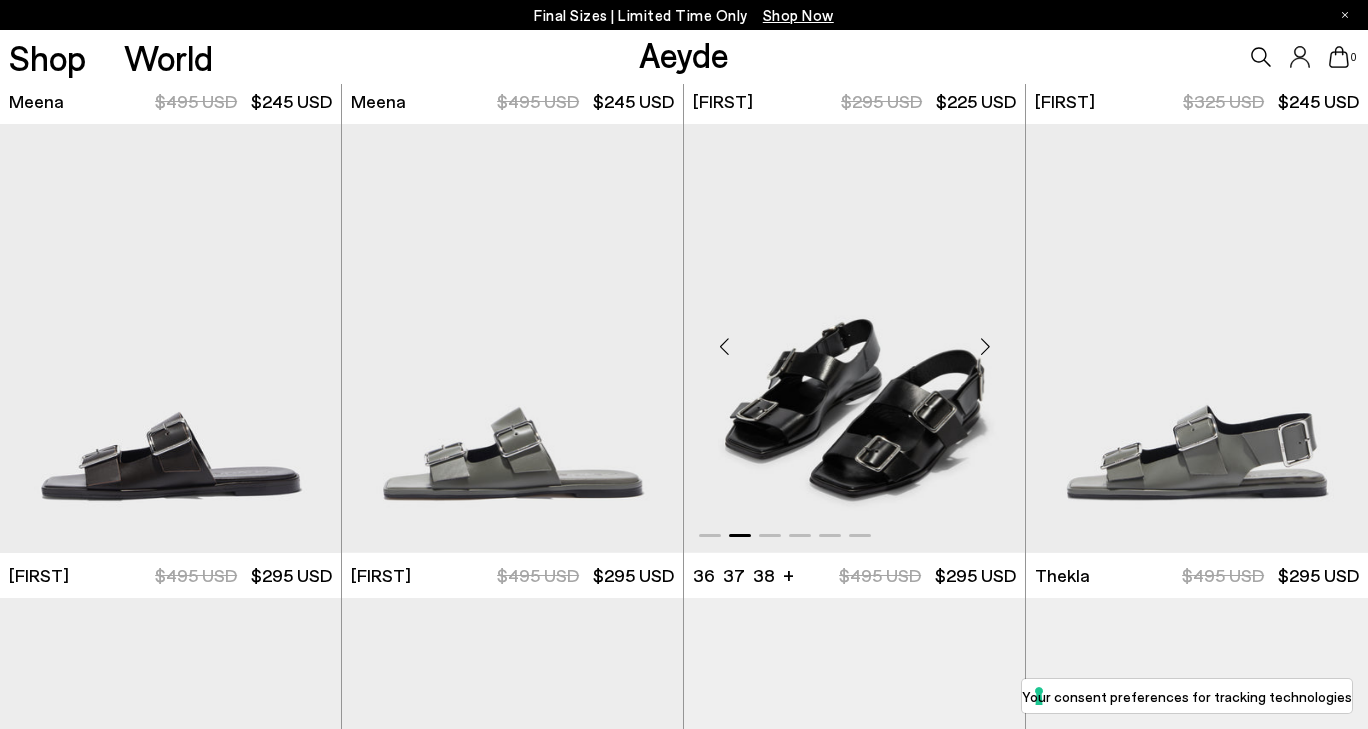 click at bounding box center (985, 347) 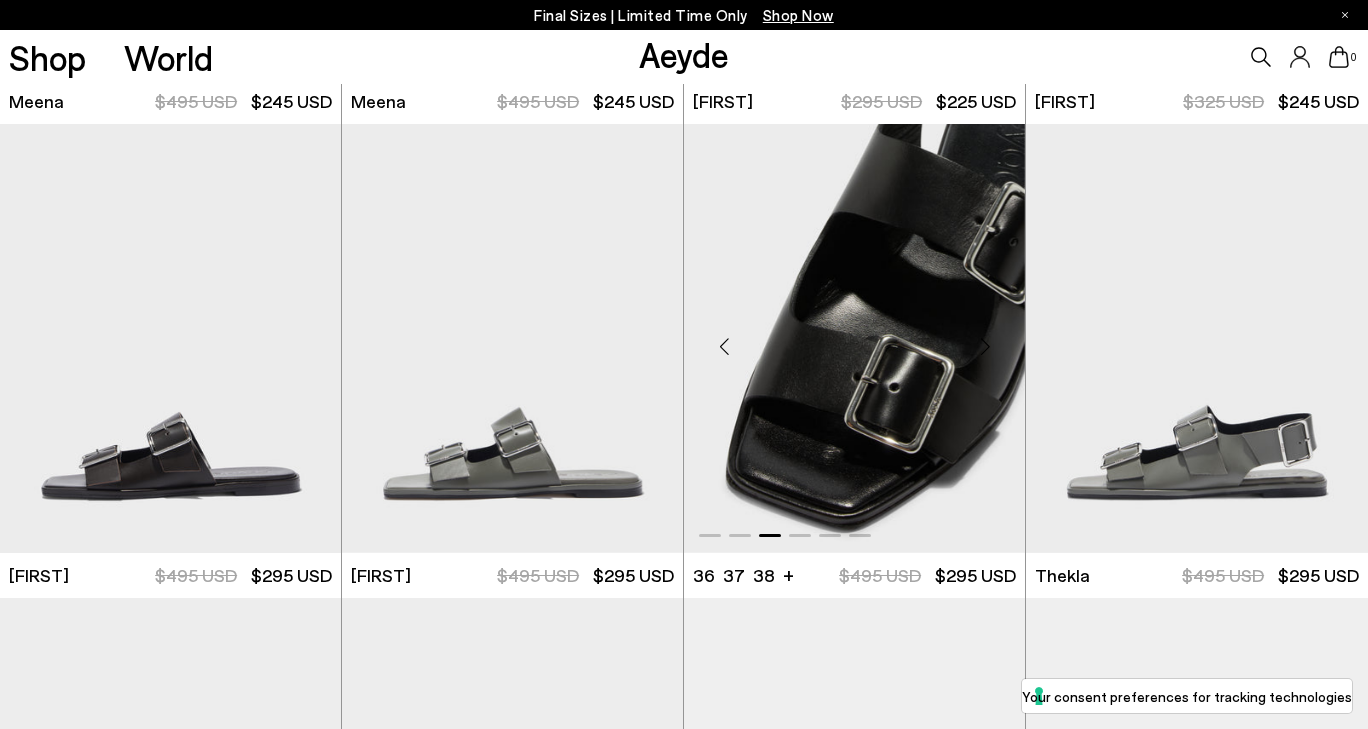 click at bounding box center [985, 347] 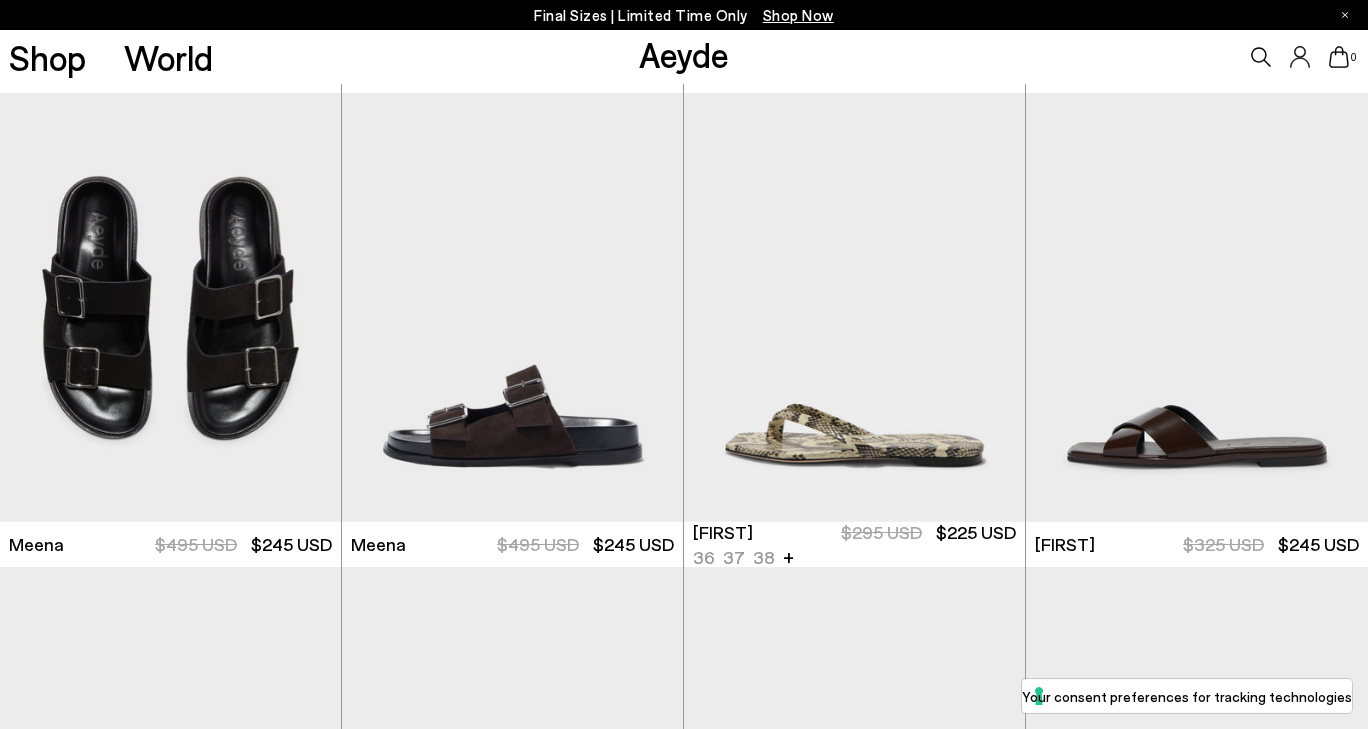 scroll, scrollTop: 7591, scrollLeft: 0, axis: vertical 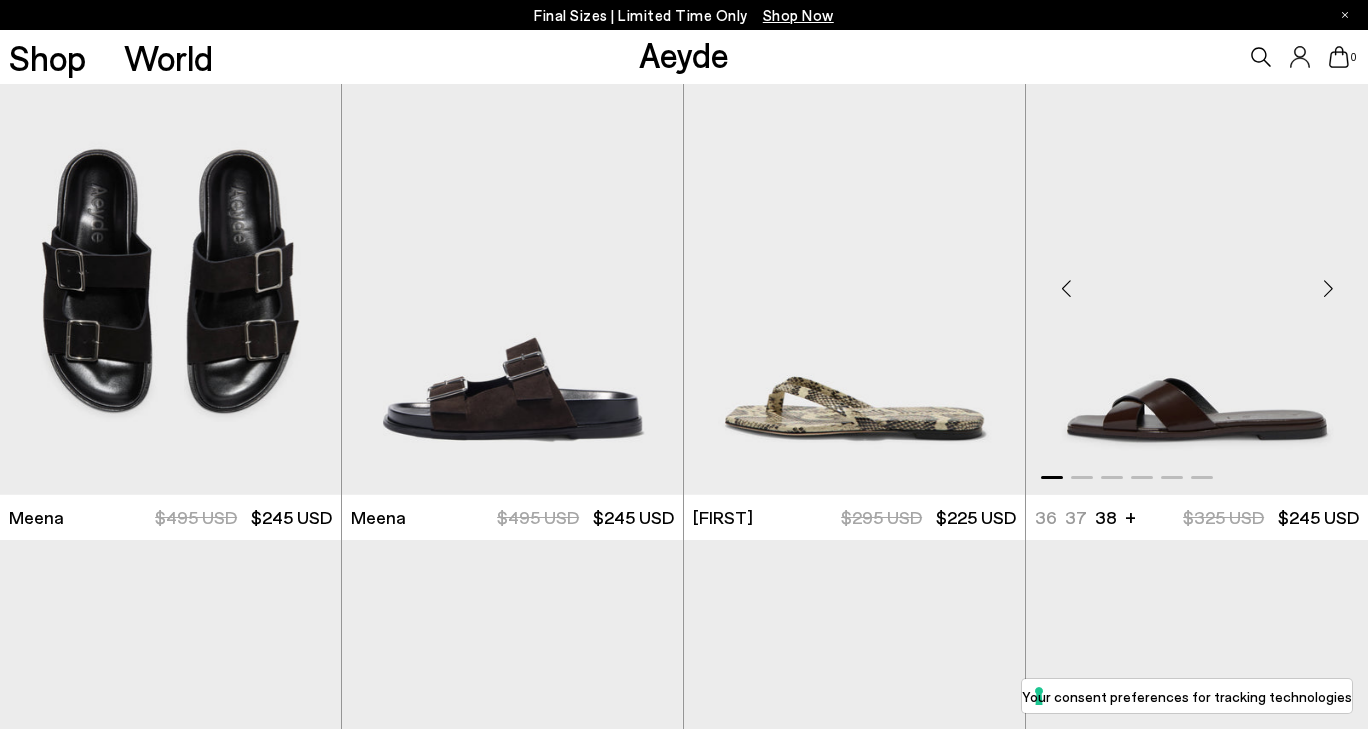 click at bounding box center (1197, 280) 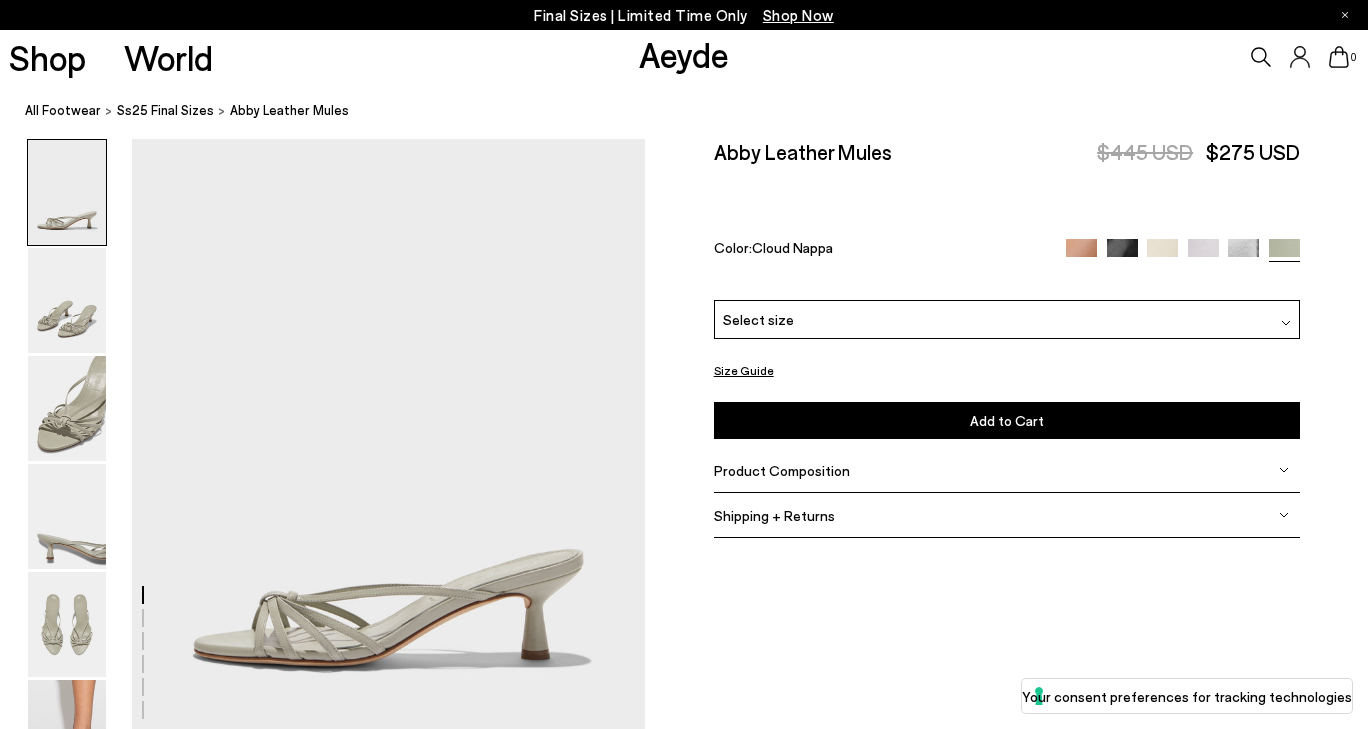 scroll, scrollTop: 0, scrollLeft: 0, axis: both 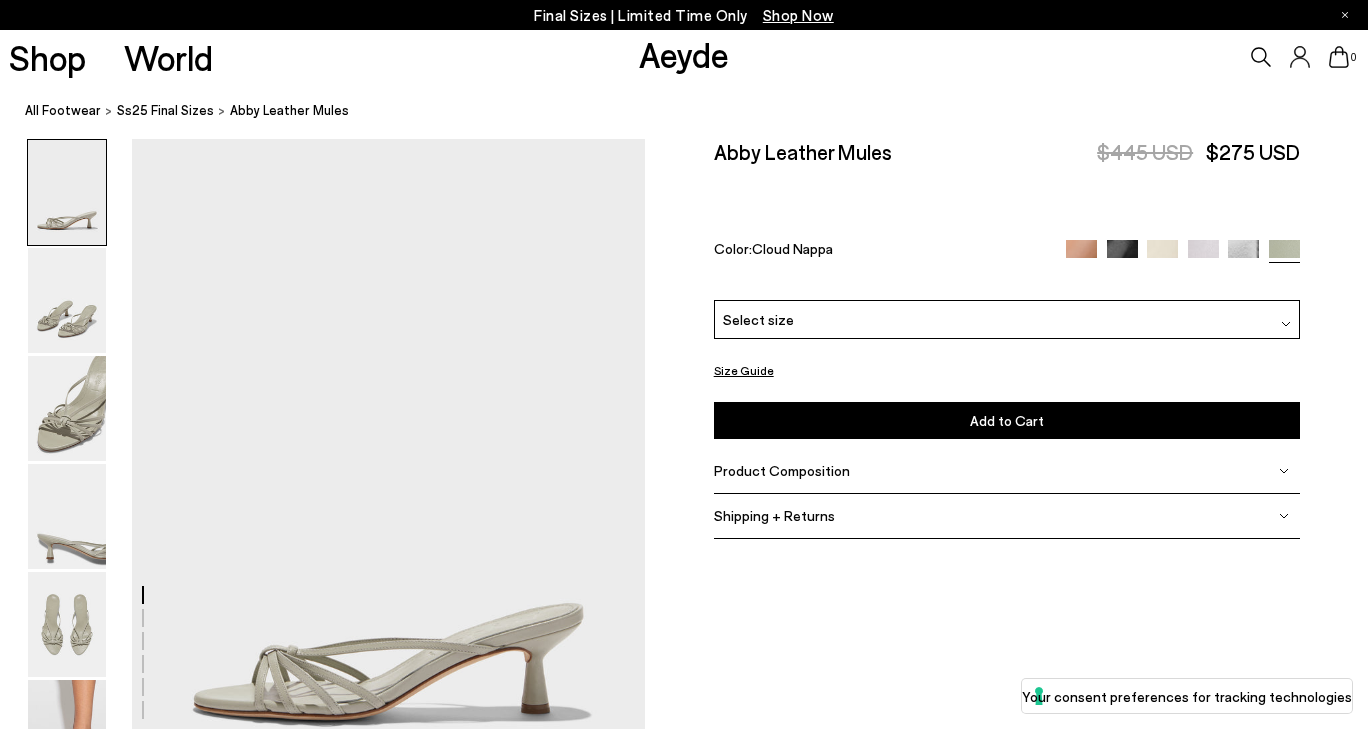 click at bounding box center (1081, 255) 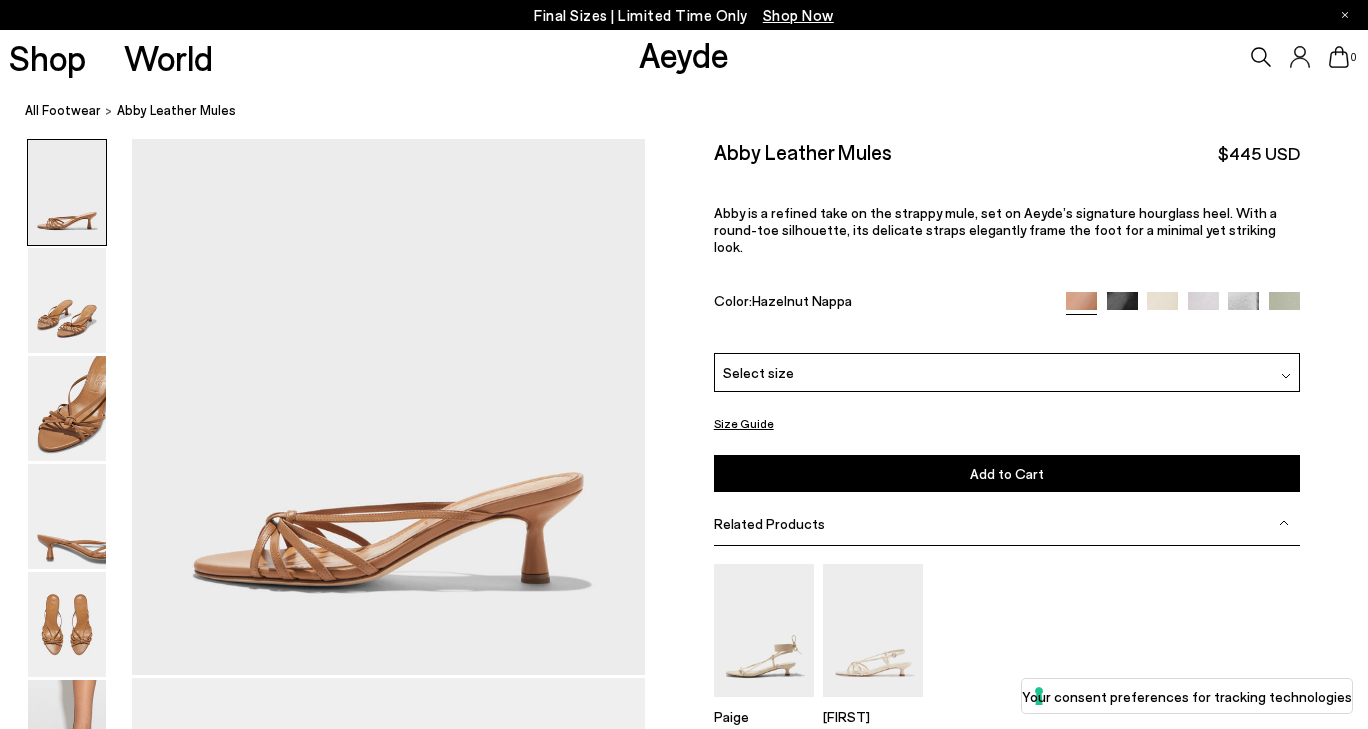 scroll, scrollTop: 0, scrollLeft: 0, axis: both 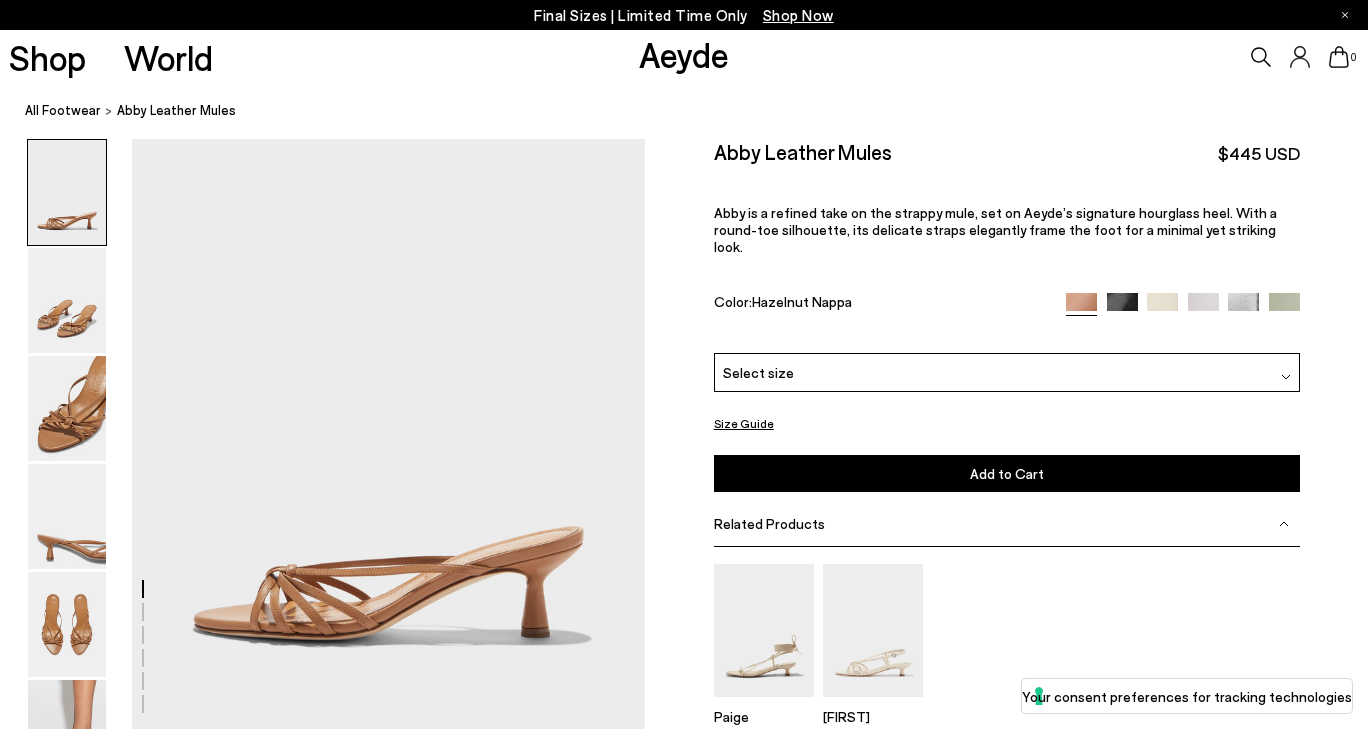 click at bounding box center [1284, 308] 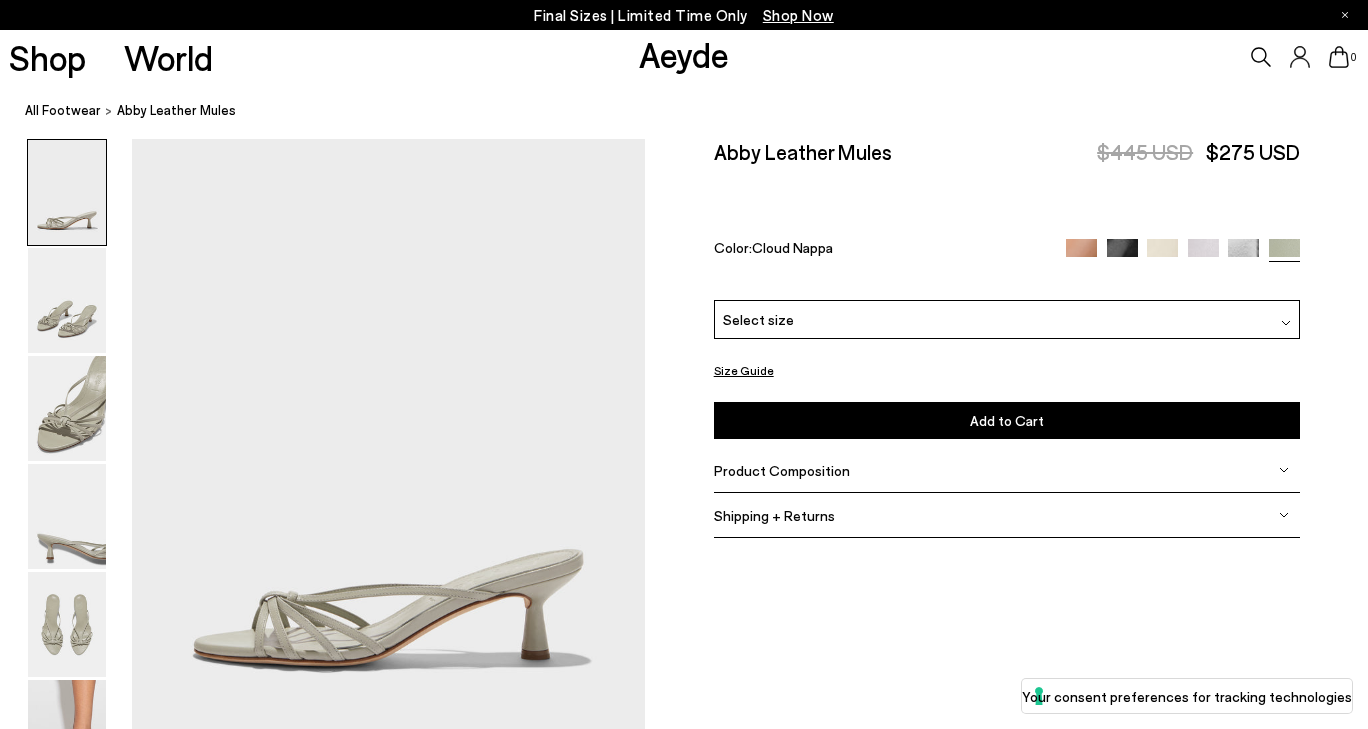 scroll, scrollTop: 0, scrollLeft: 0, axis: both 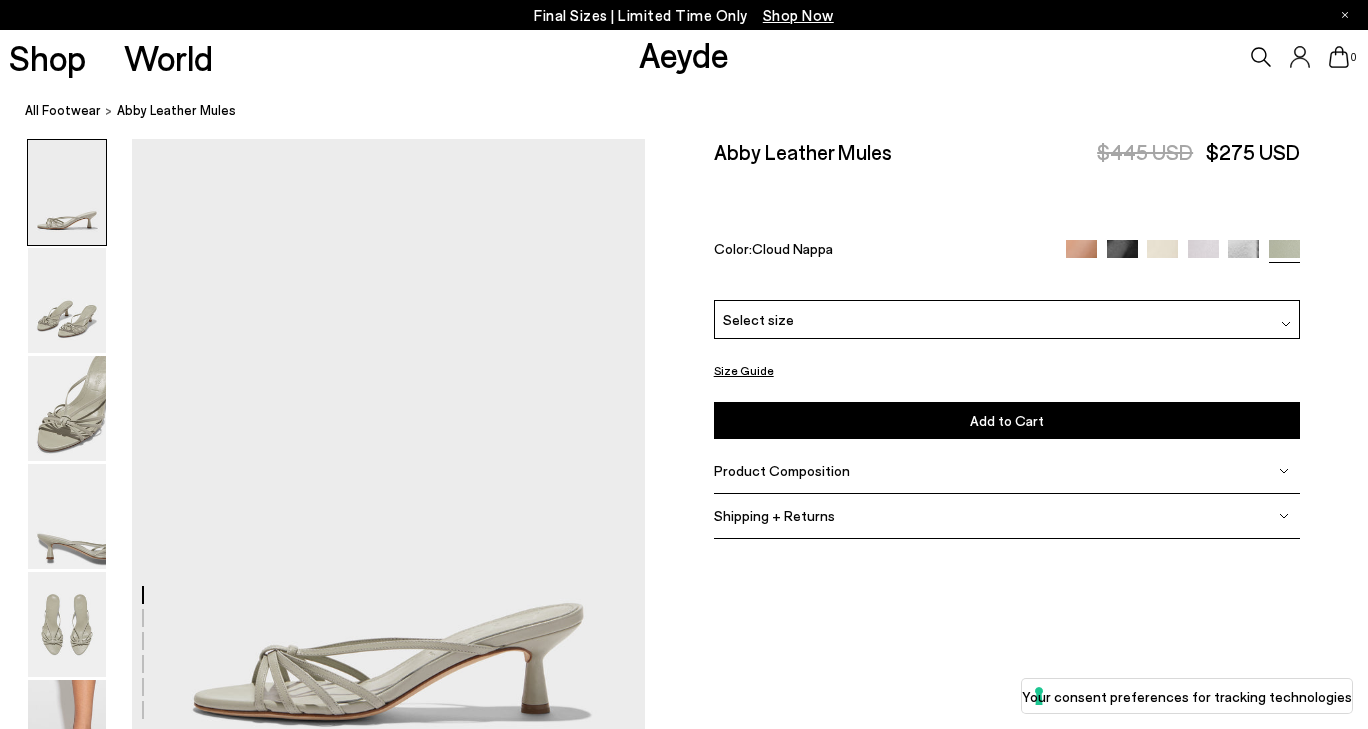 click at bounding box center [1182, 251] 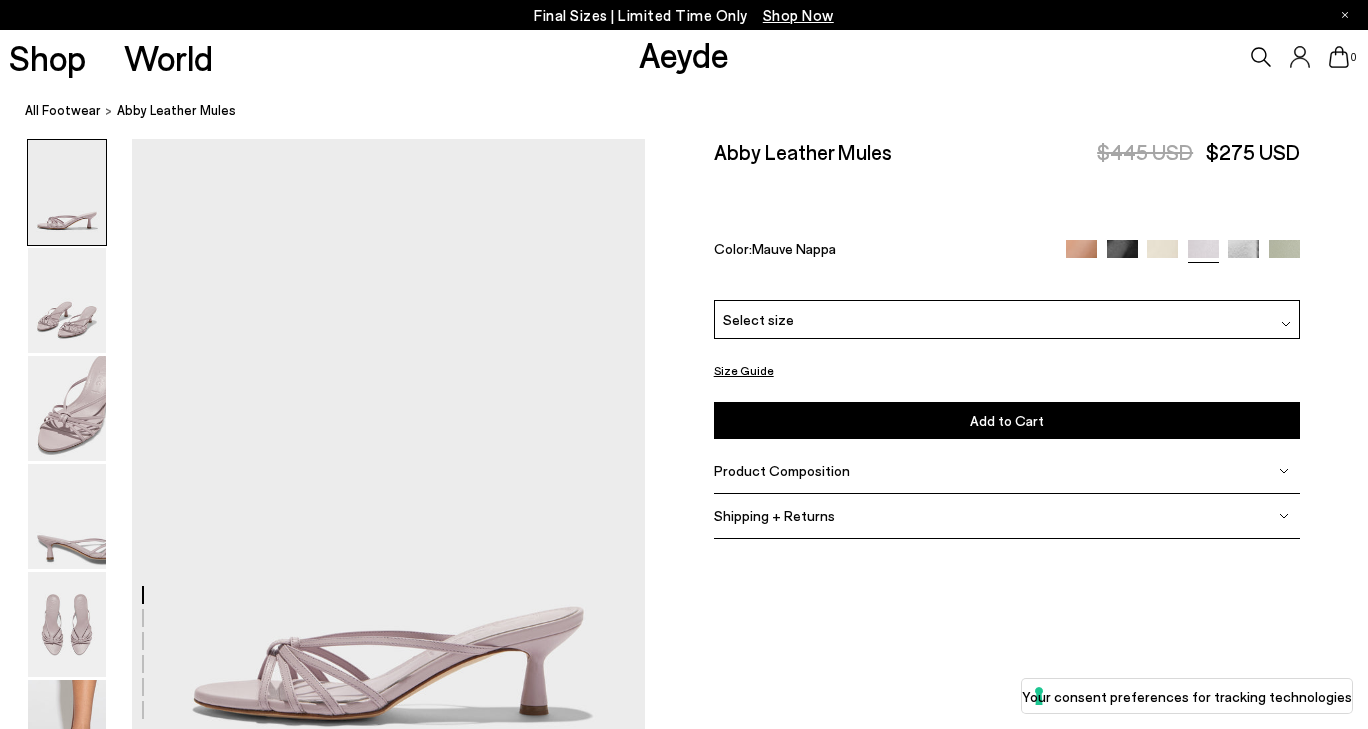 scroll, scrollTop: 0, scrollLeft: 0, axis: both 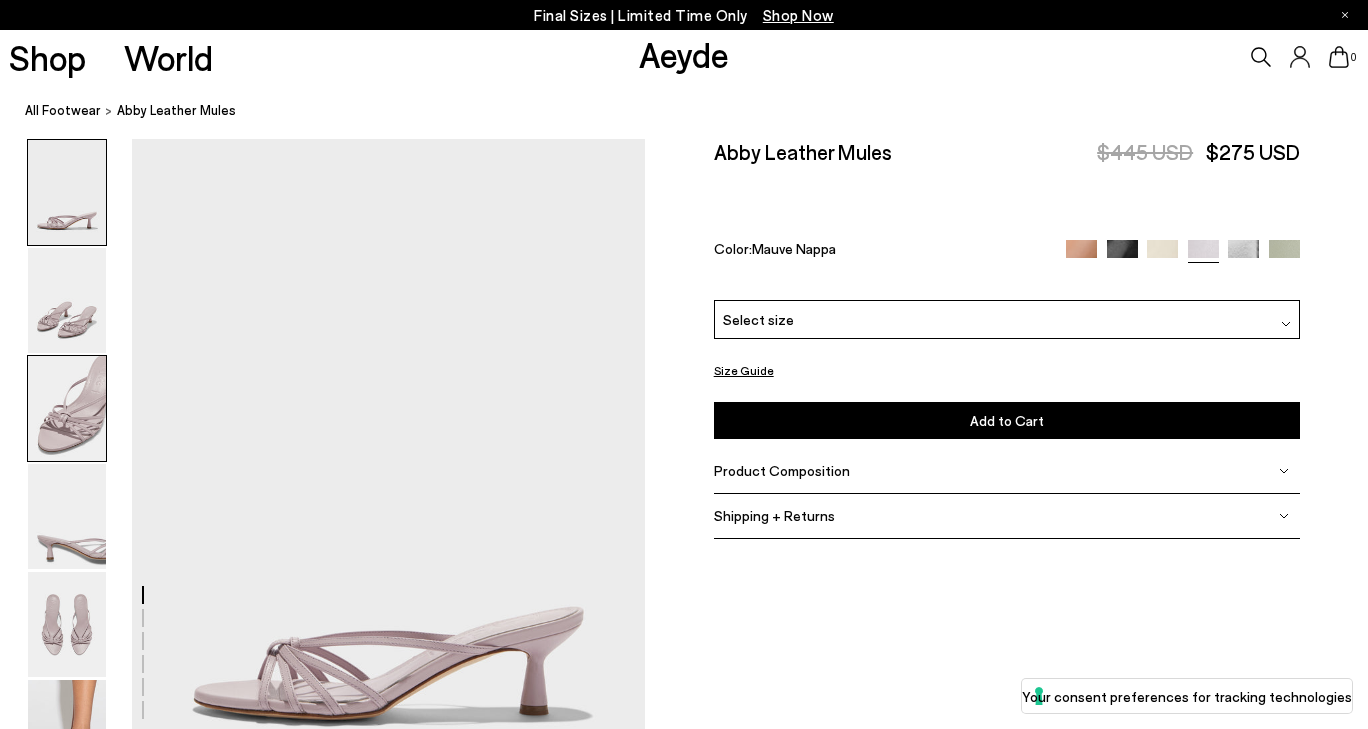 click at bounding box center [67, 408] 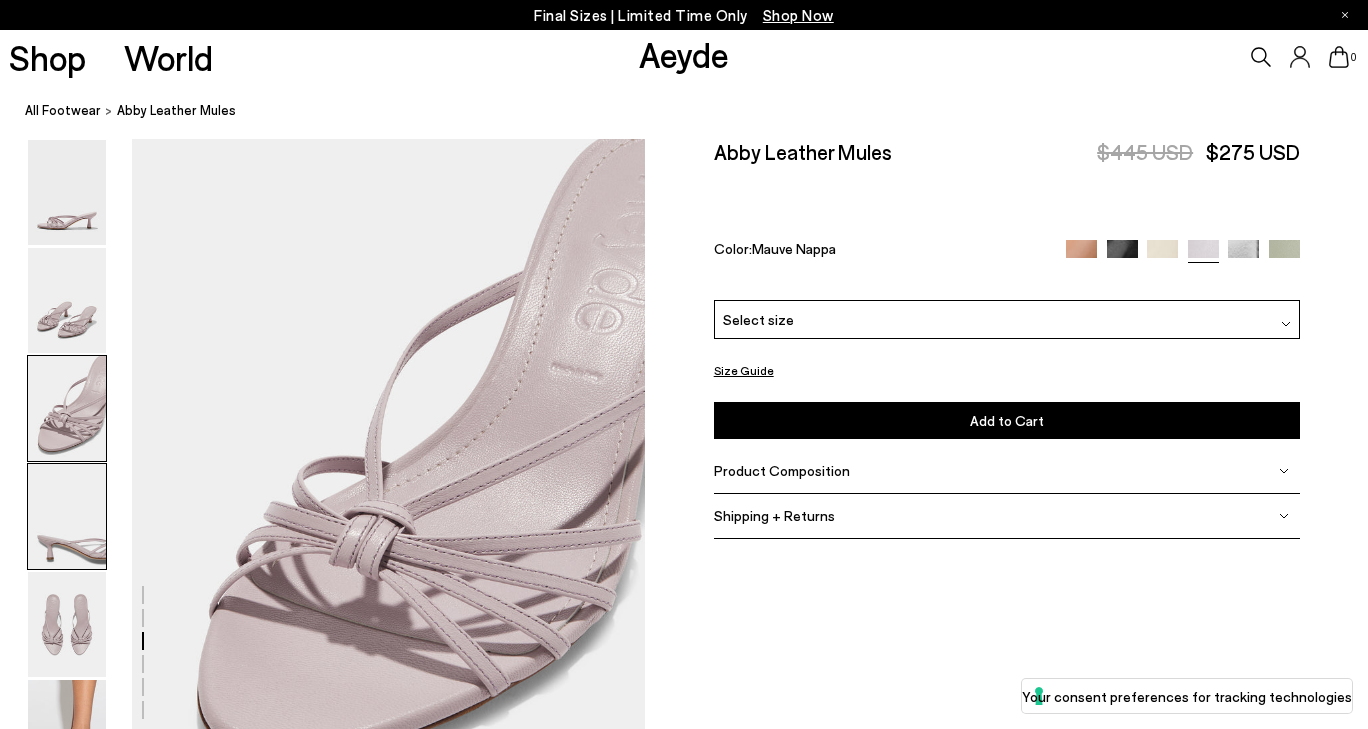 click at bounding box center (67, 516) 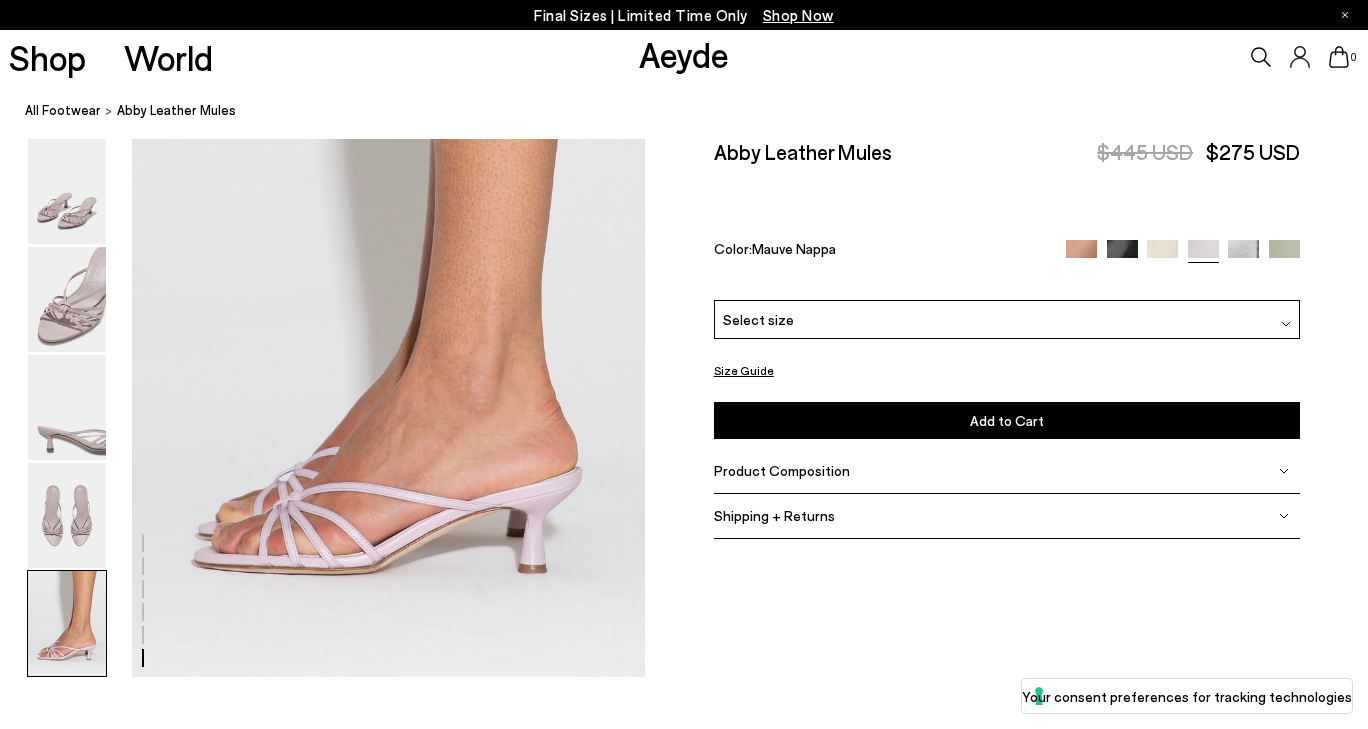 scroll, scrollTop: 3584, scrollLeft: 0, axis: vertical 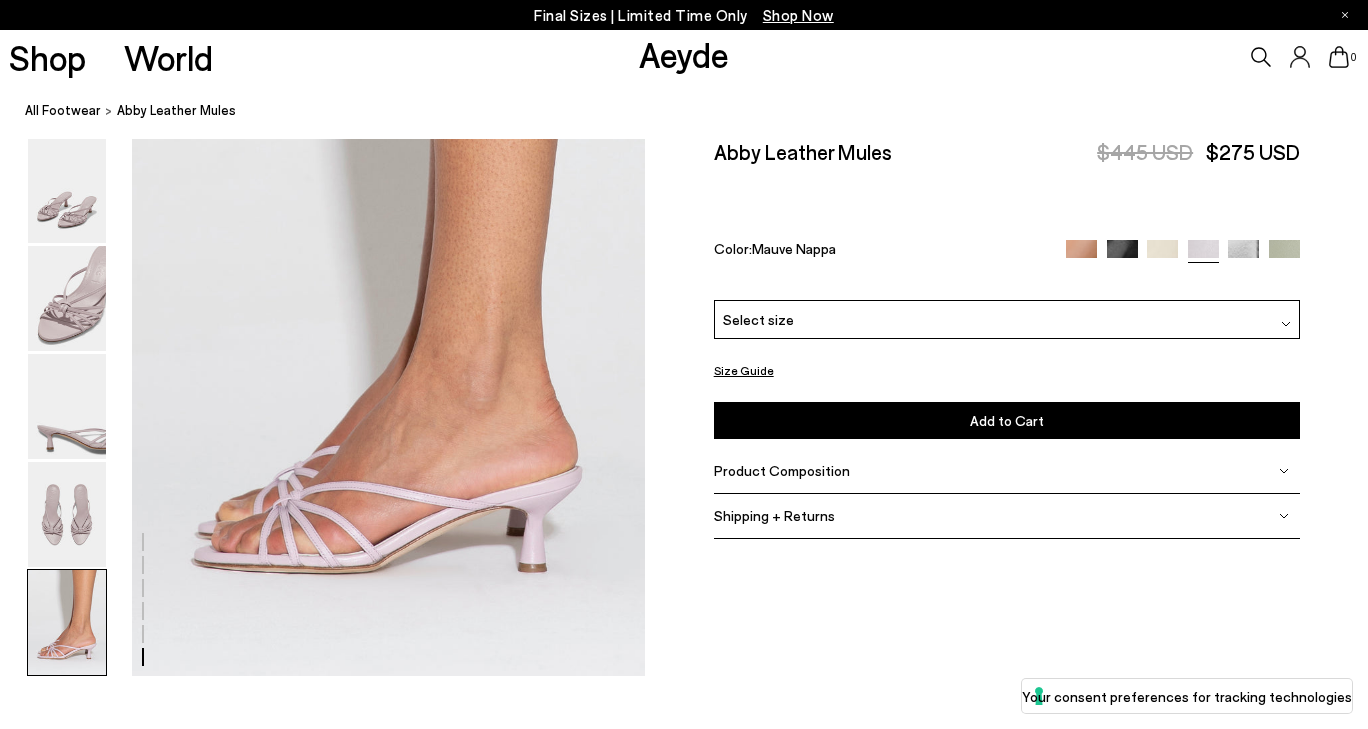click at bounding box center [67, 622] 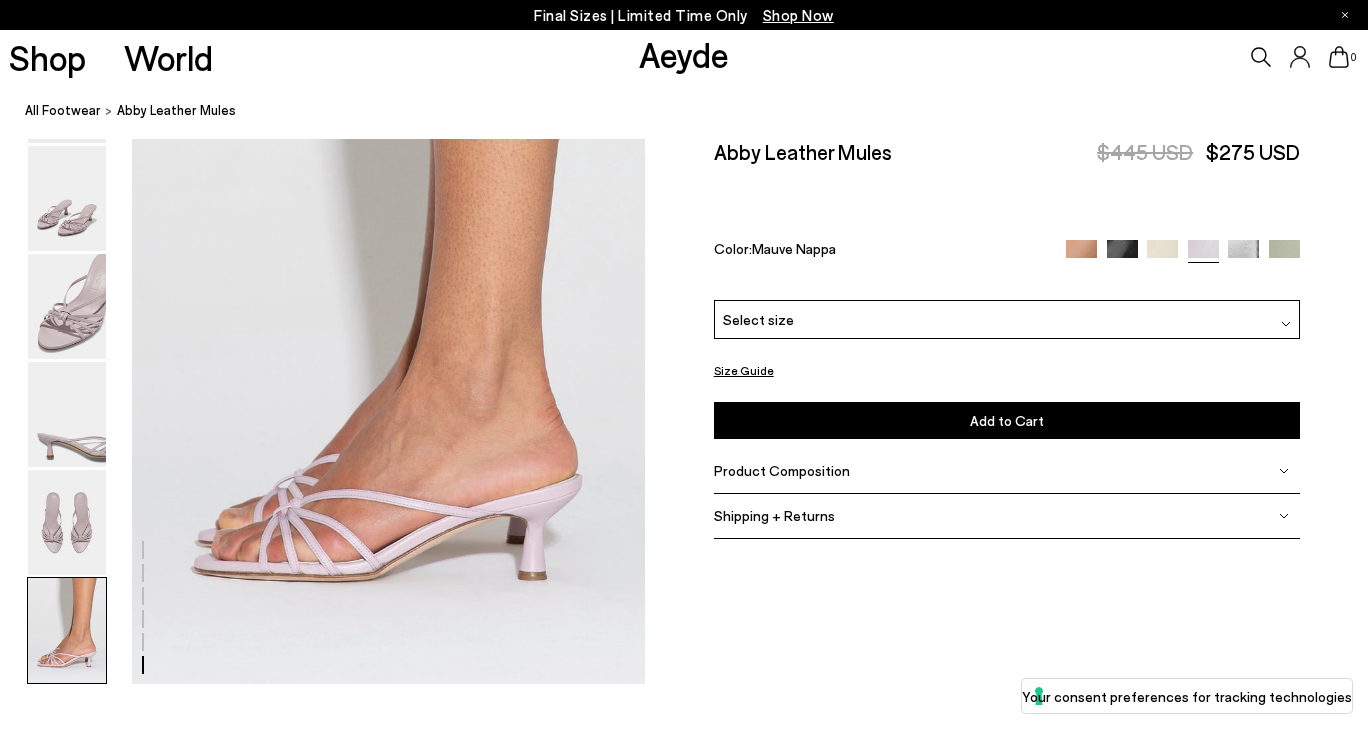 click at bounding box center [1284, 255] 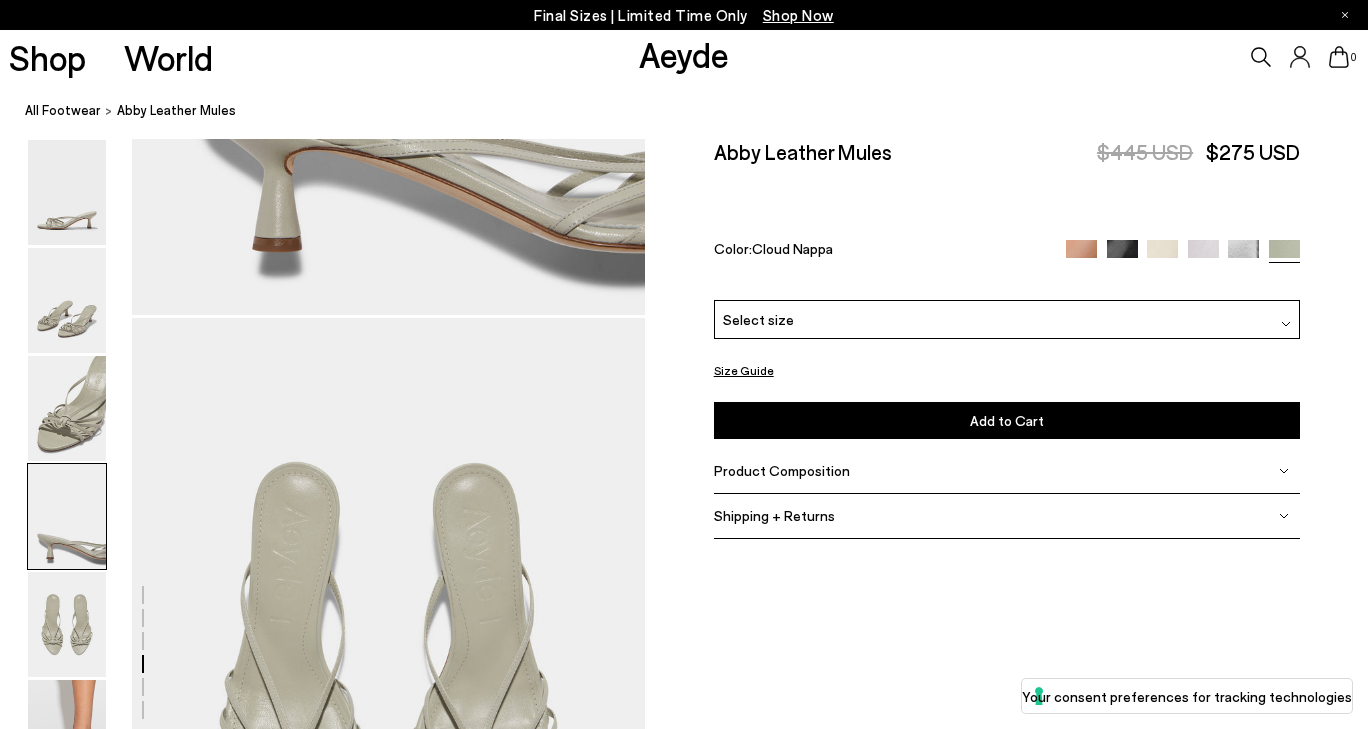 scroll, scrollTop: 2651, scrollLeft: 0, axis: vertical 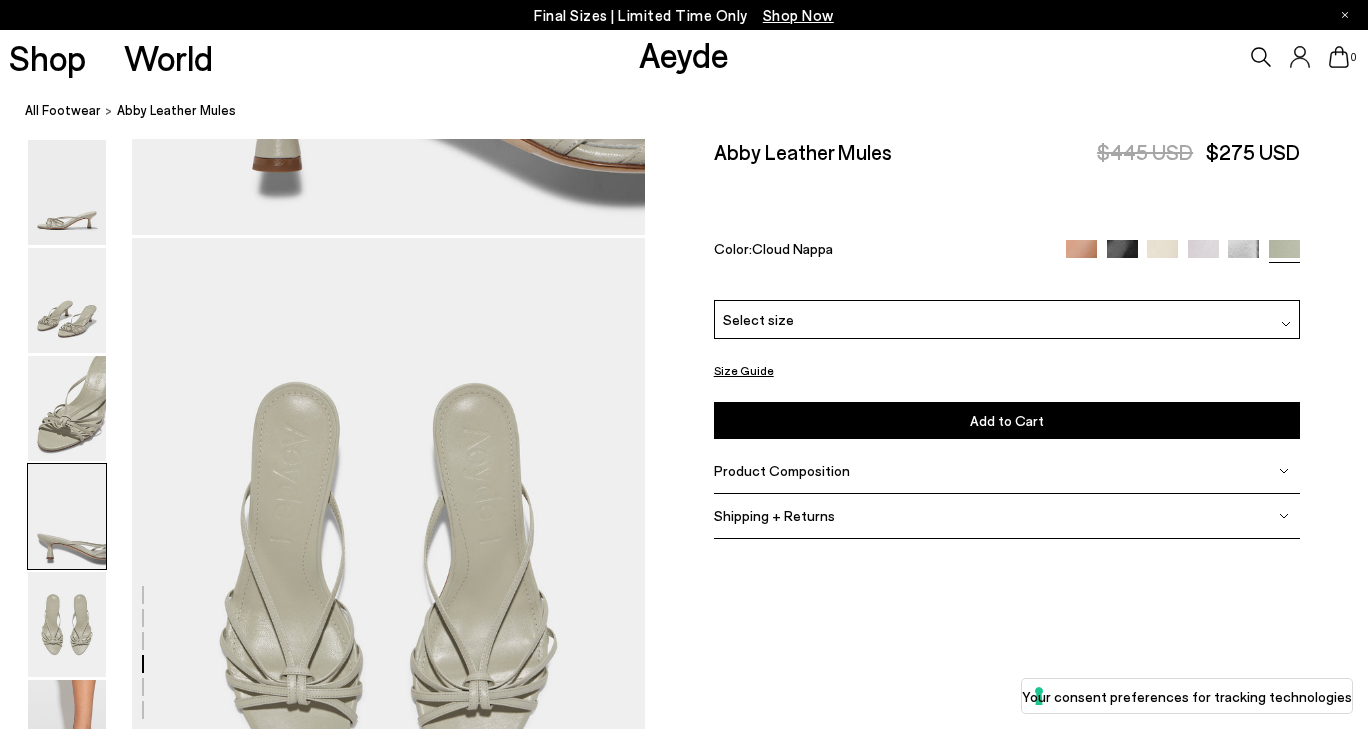 click on "Product Composition" at bounding box center [782, 470] 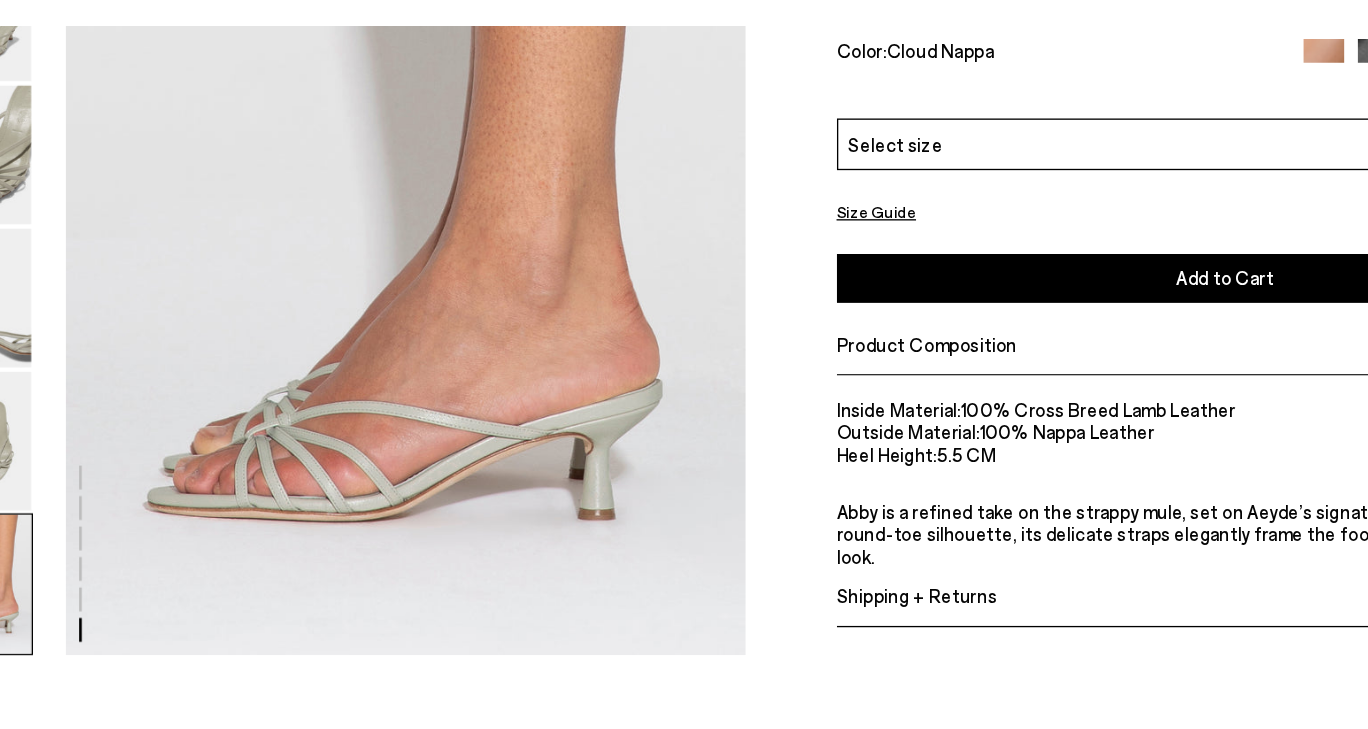 scroll, scrollTop: 3646, scrollLeft: 0, axis: vertical 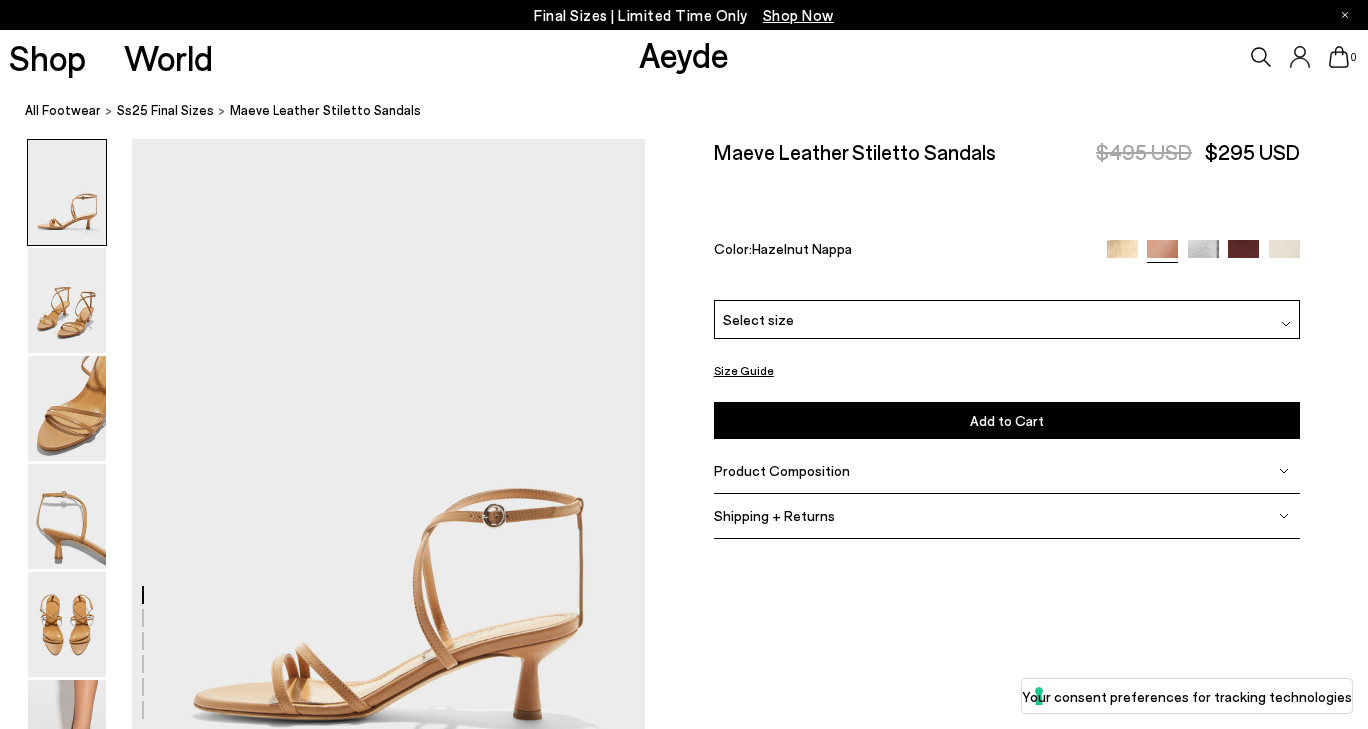 click on "Select size" at bounding box center [1007, 319] 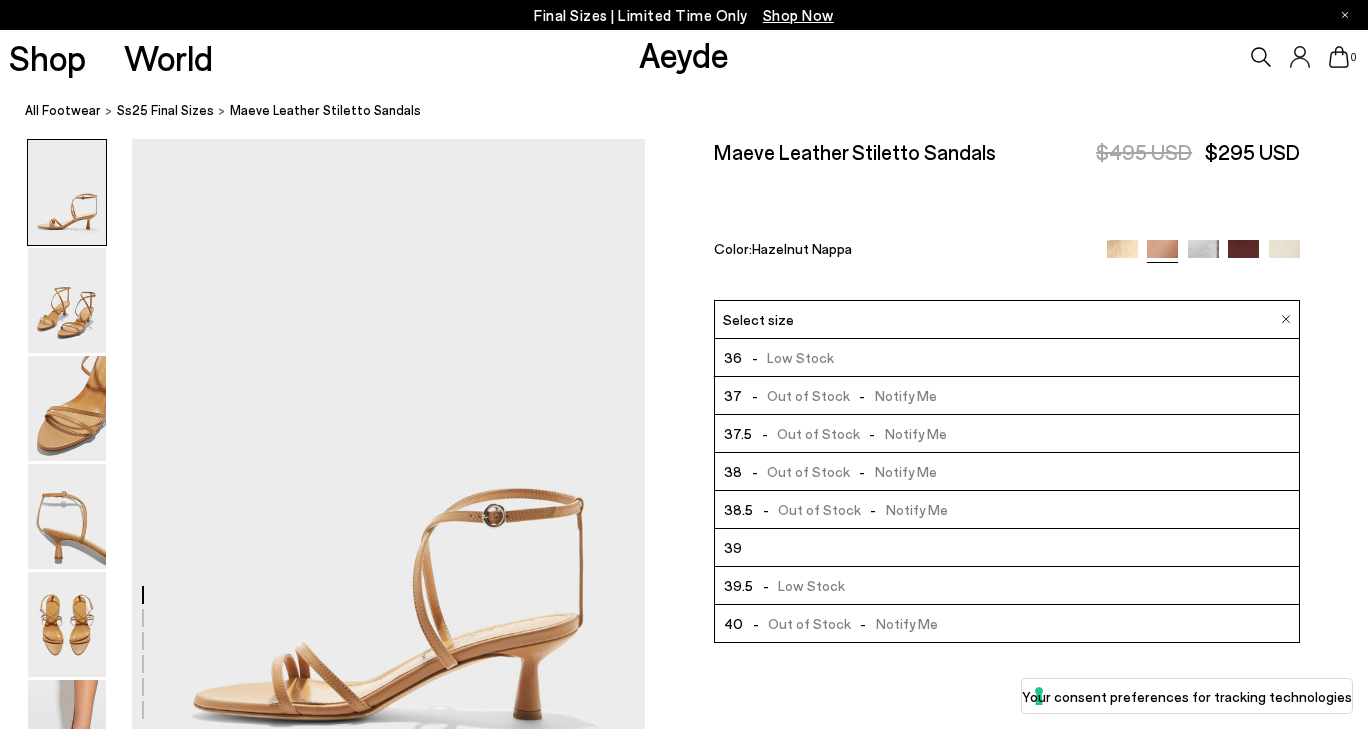 click on "39" at bounding box center (1007, 548) 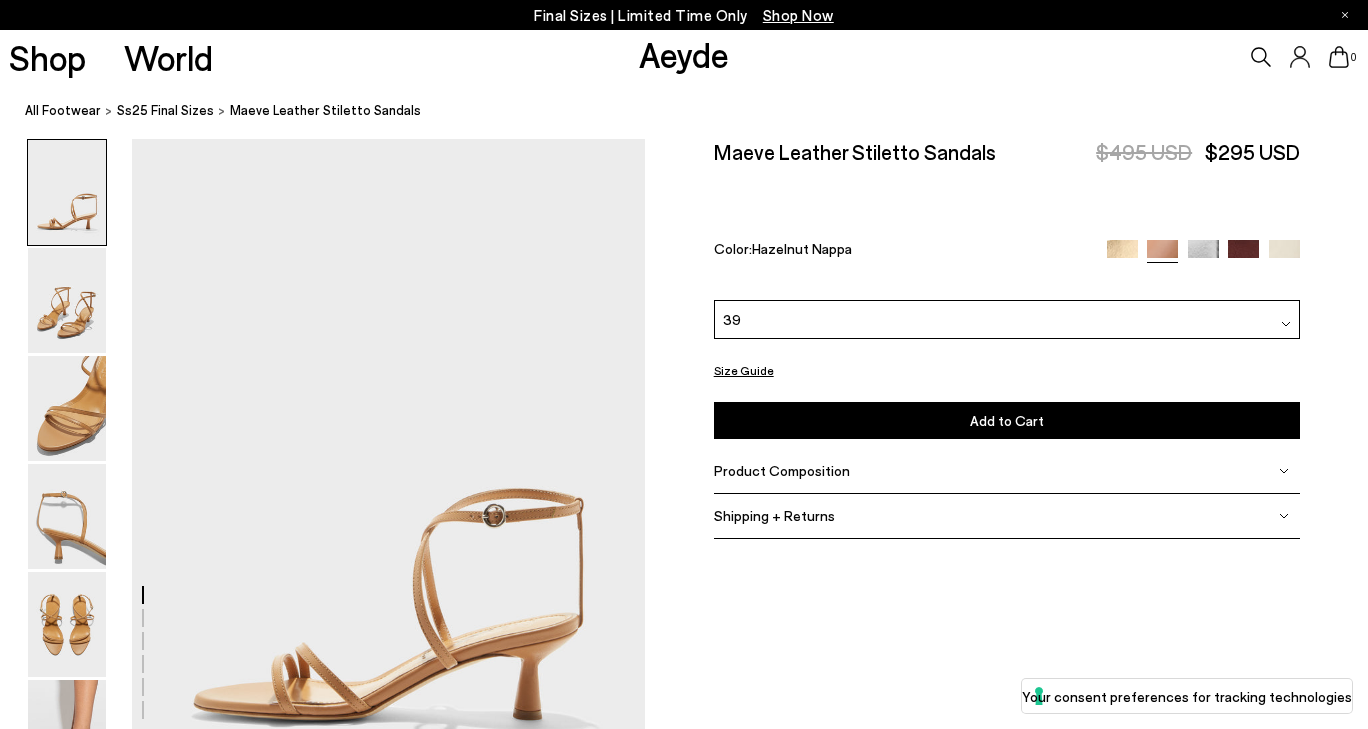 click on "Add to Cart Select a Size First" at bounding box center [1007, 420] 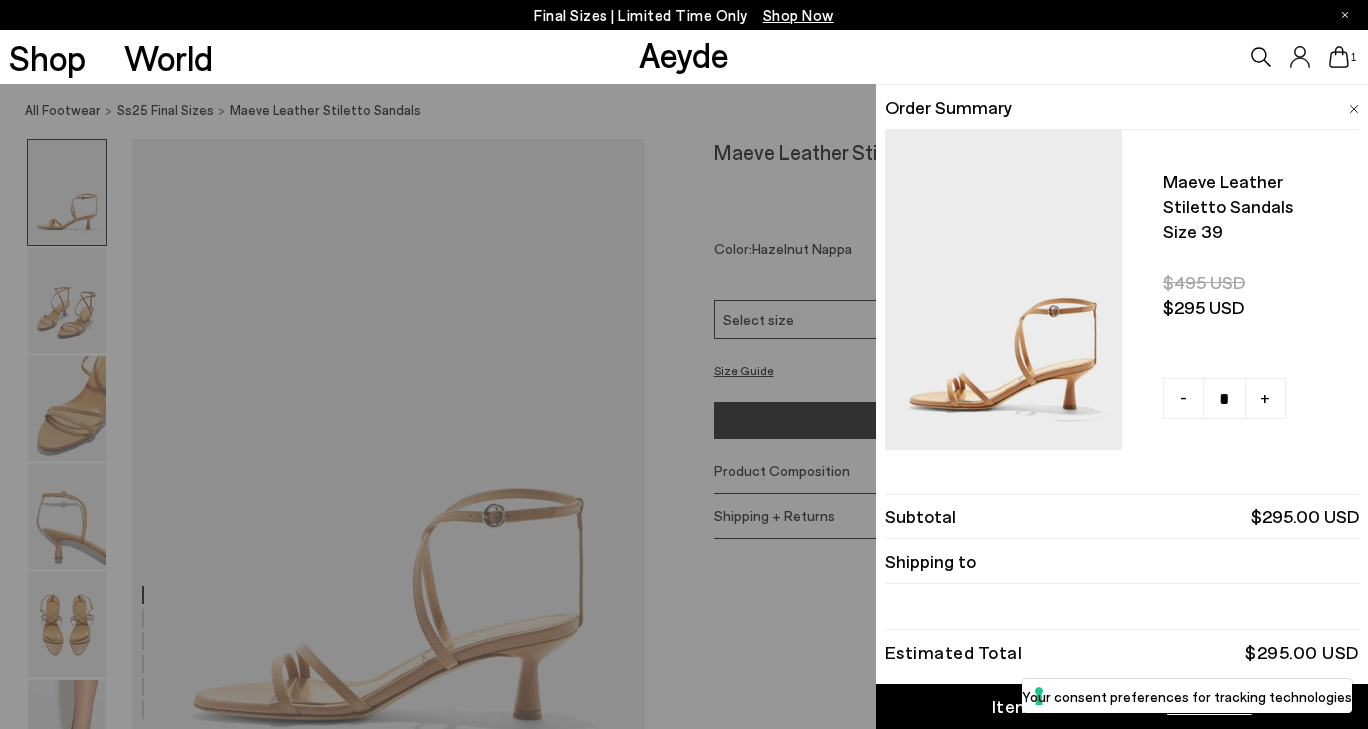 click on "Quick Add
Color
Size
View Details
Order Summary
Maeve leather stiletto sandals
Size
39
- +" at bounding box center (684, 406) 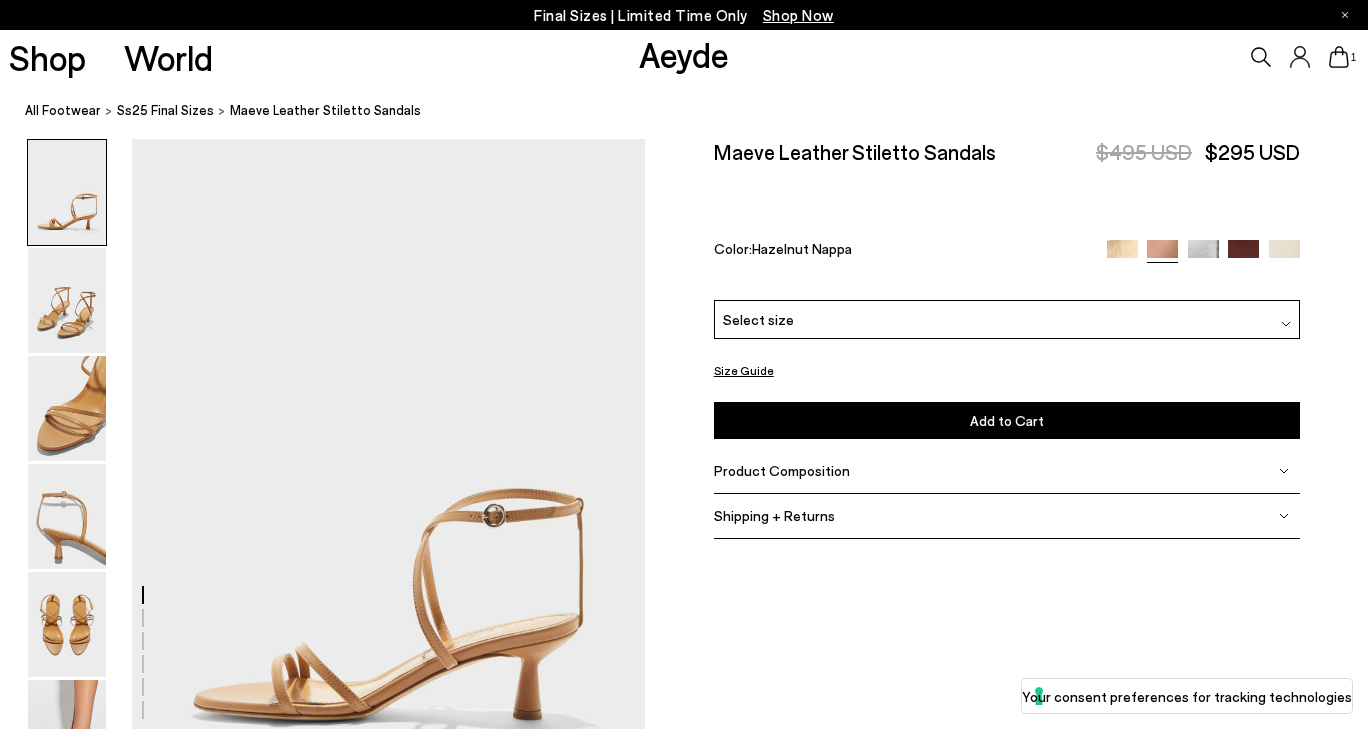 click on "Select size" at bounding box center (1007, 319) 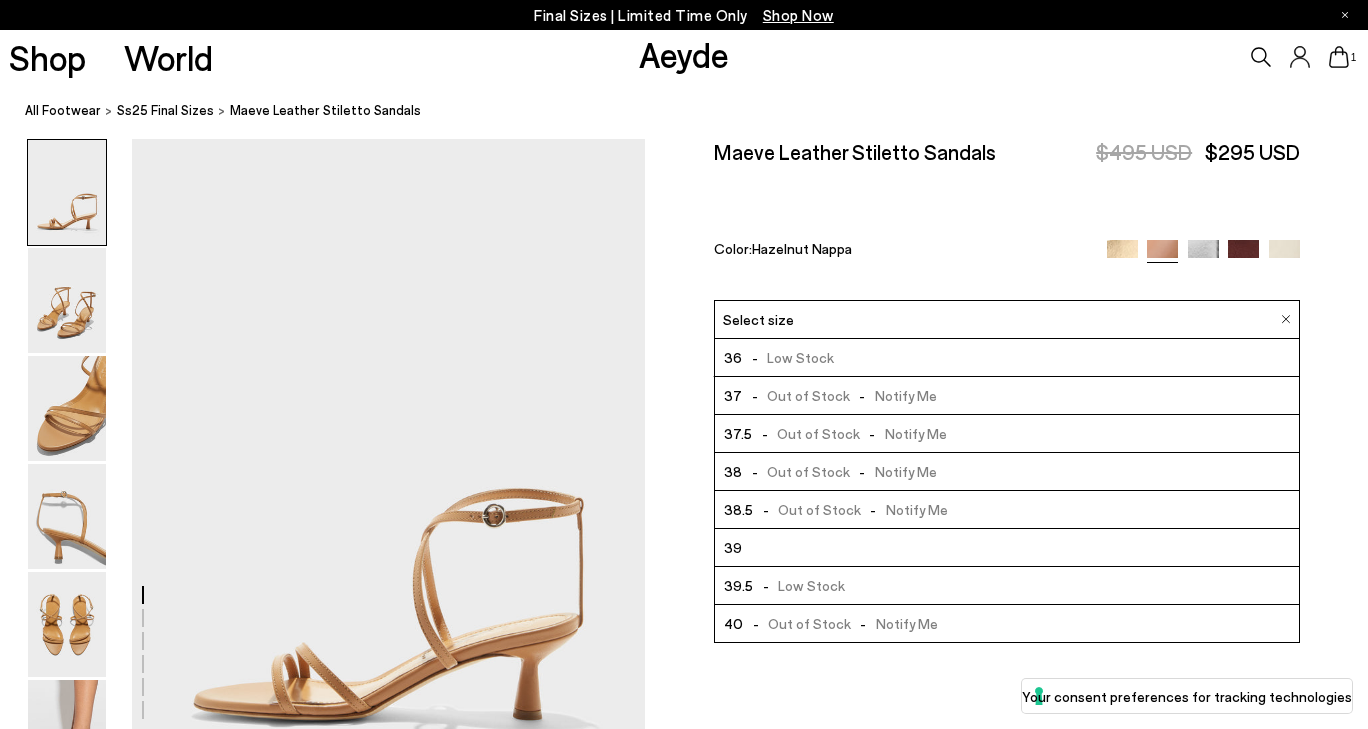 click on "-" at bounding box center [765, 585] 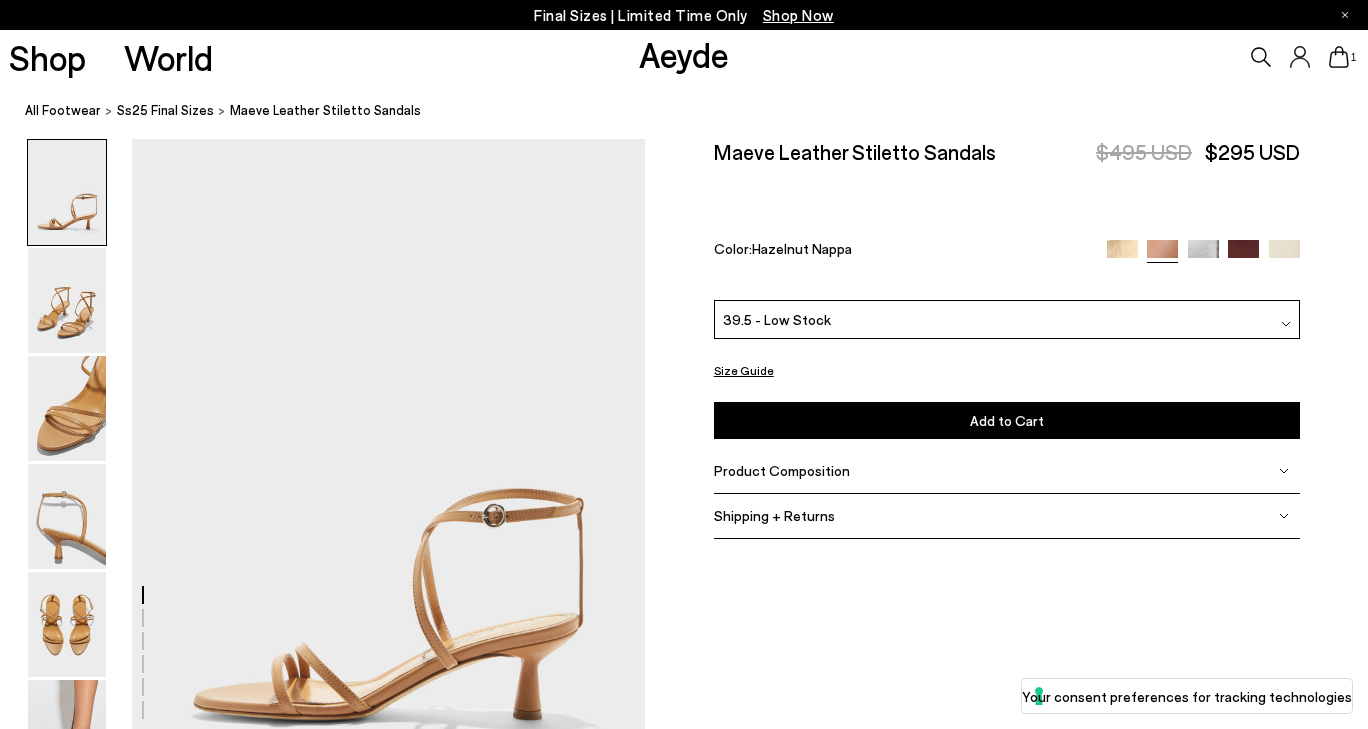 click on "Add to Cart Select a Size First" at bounding box center (1007, 420) 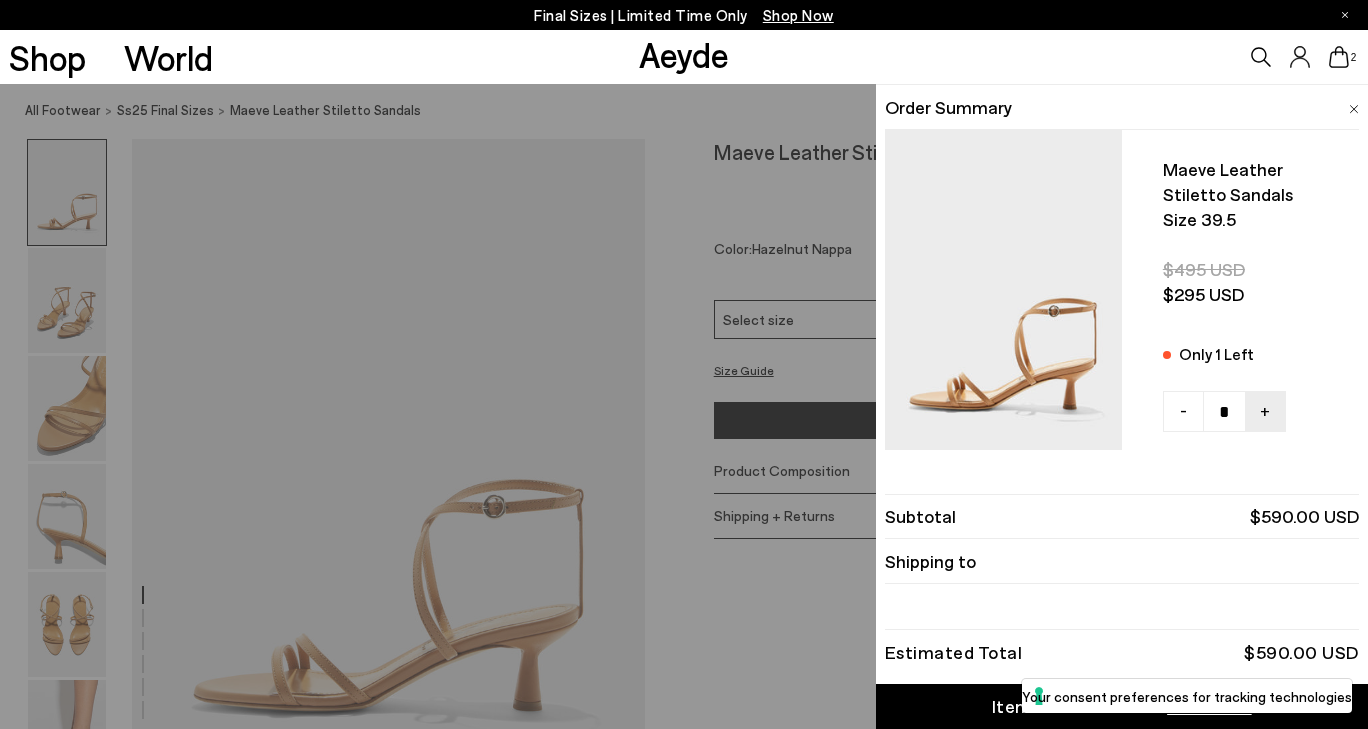 scroll, scrollTop: 10, scrollLeft: 0, axis: vertical 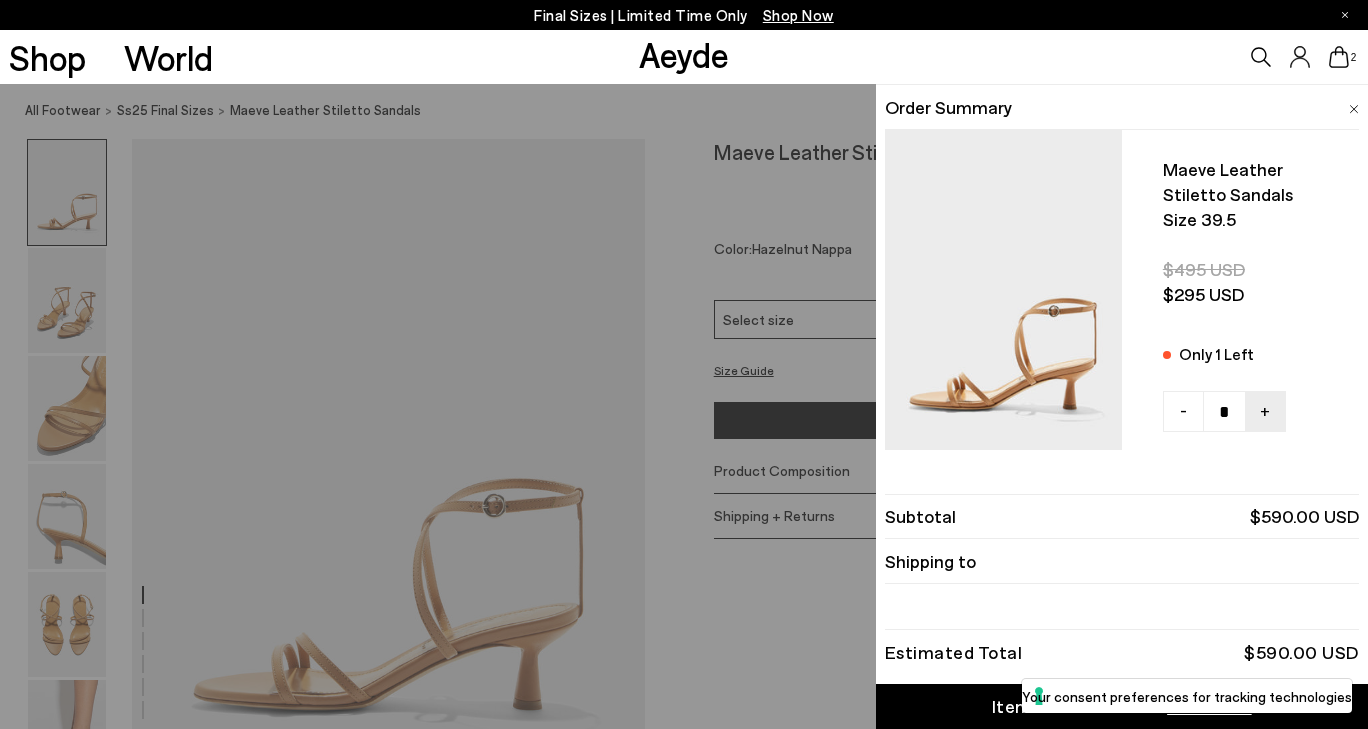 click on "Quick Add
Color
Size
View Details
Order Summary
Maeve leather stiletto sandals
Size
39.5
Only 1 Left
-" at bounding box center (684, 406) 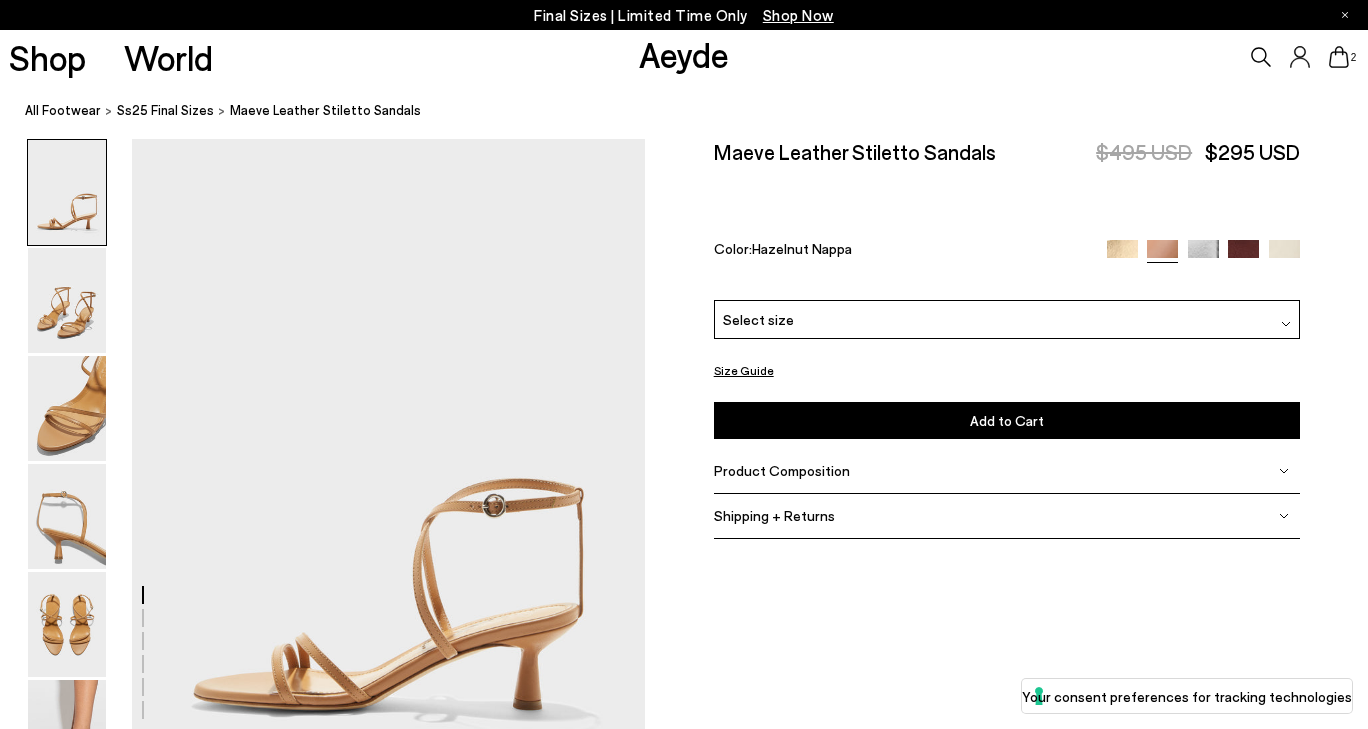 click on "Product Composition" at bounding box center (782, 470) 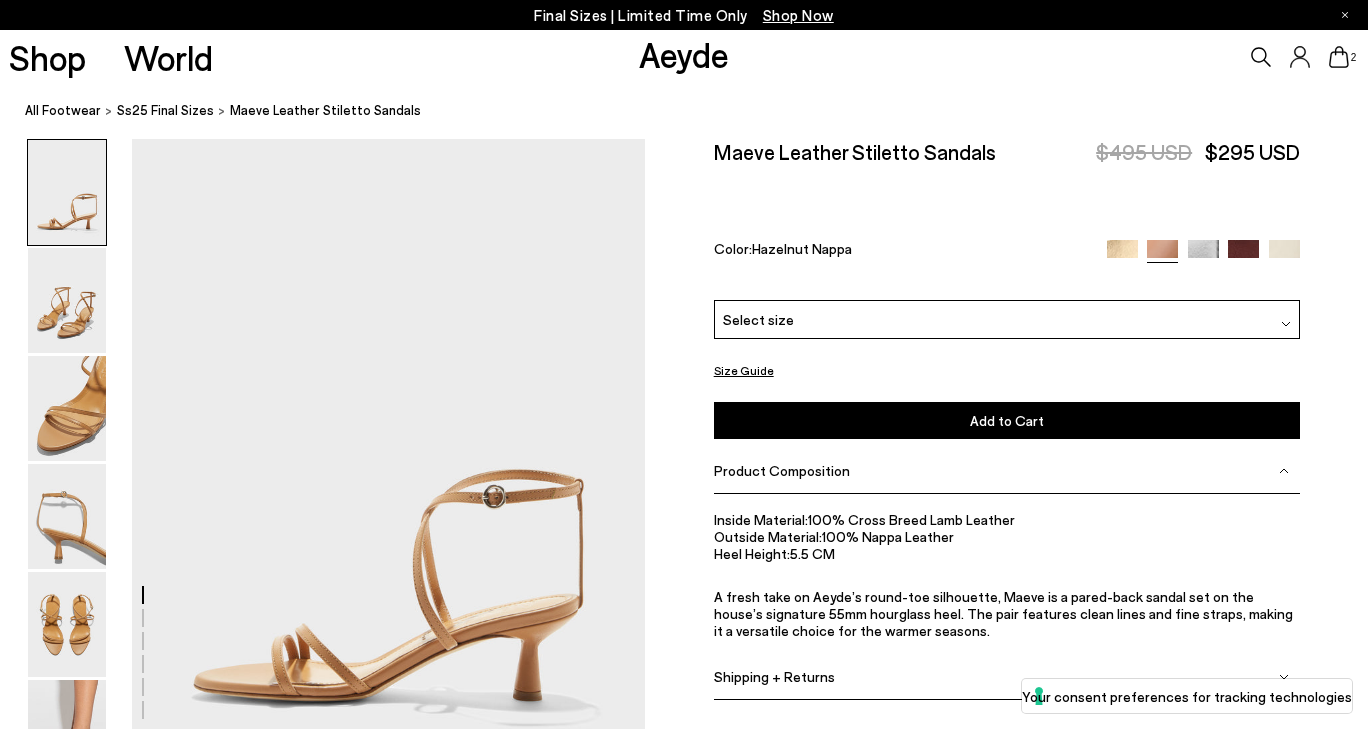 scroll, scrollTop: 22, scrollLeft: 0, axis: vertical 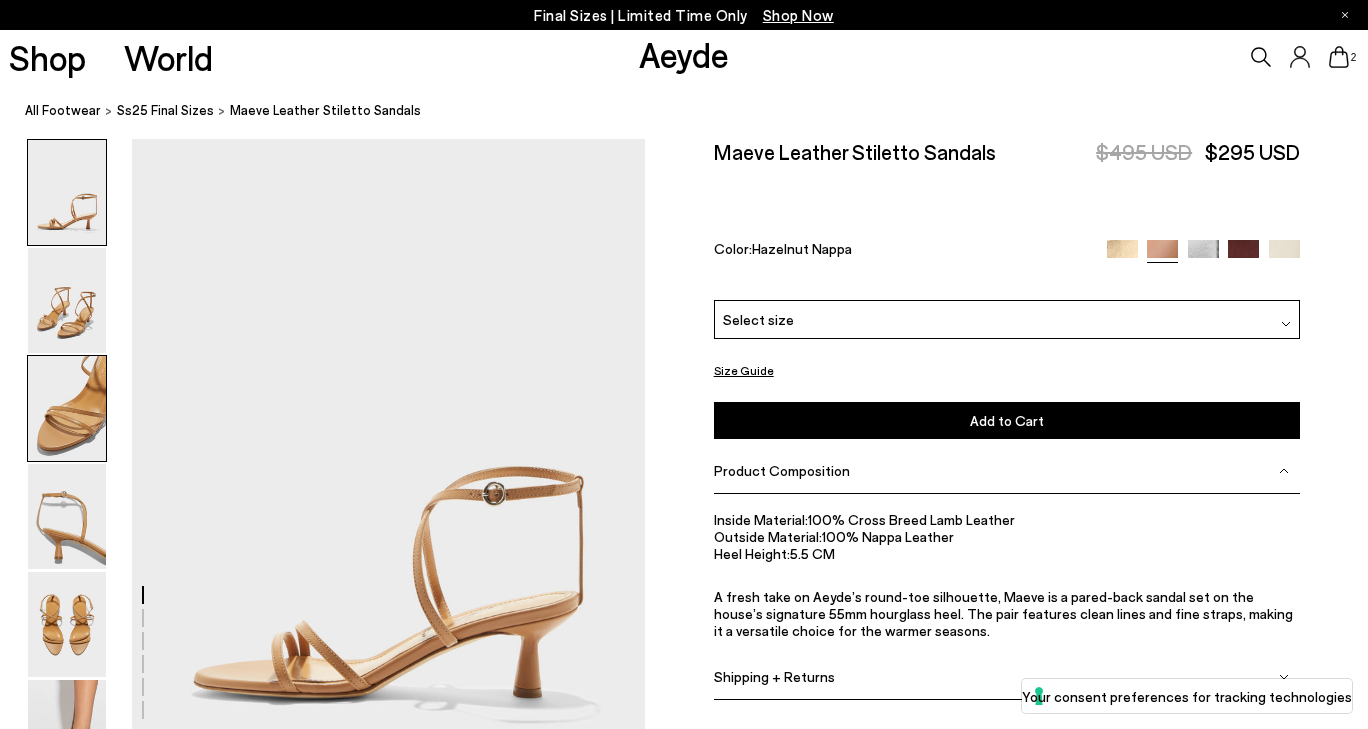 click at bounding box center (67, 408) 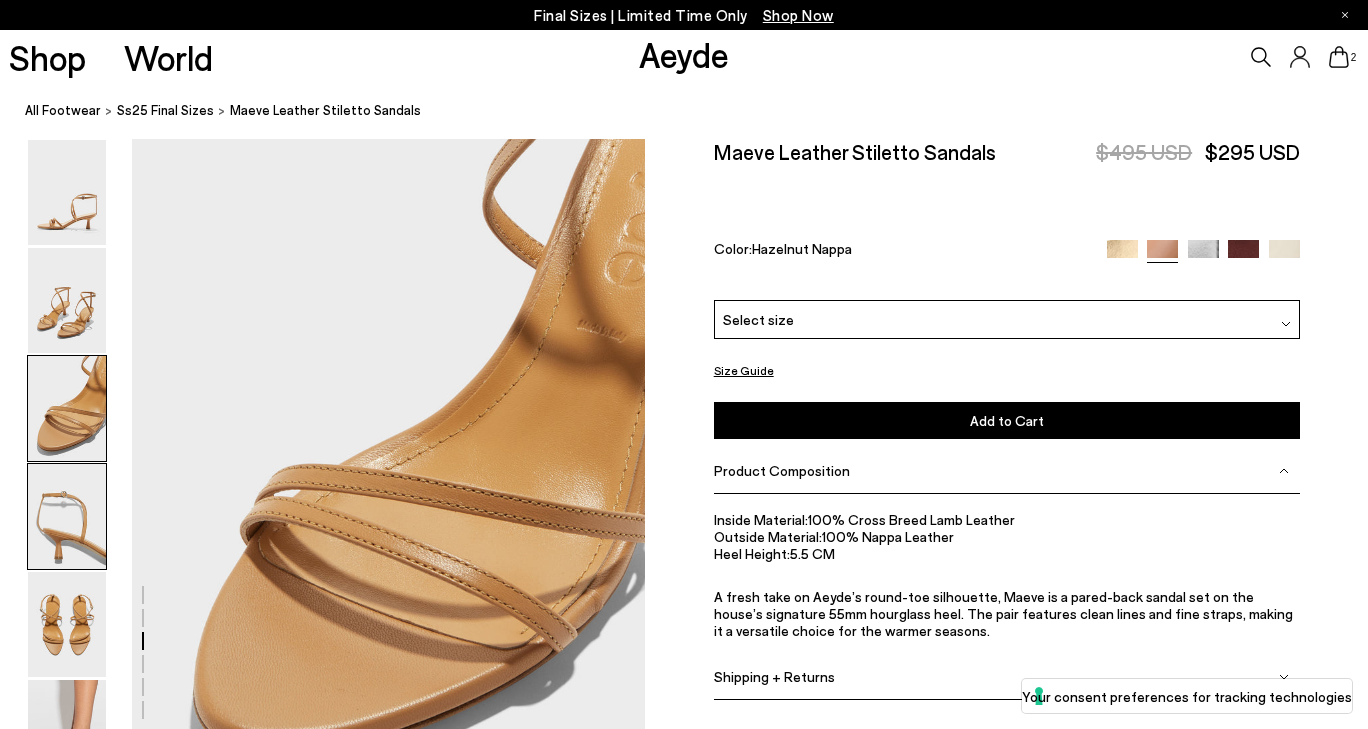 click at bounding box center [67, 516] 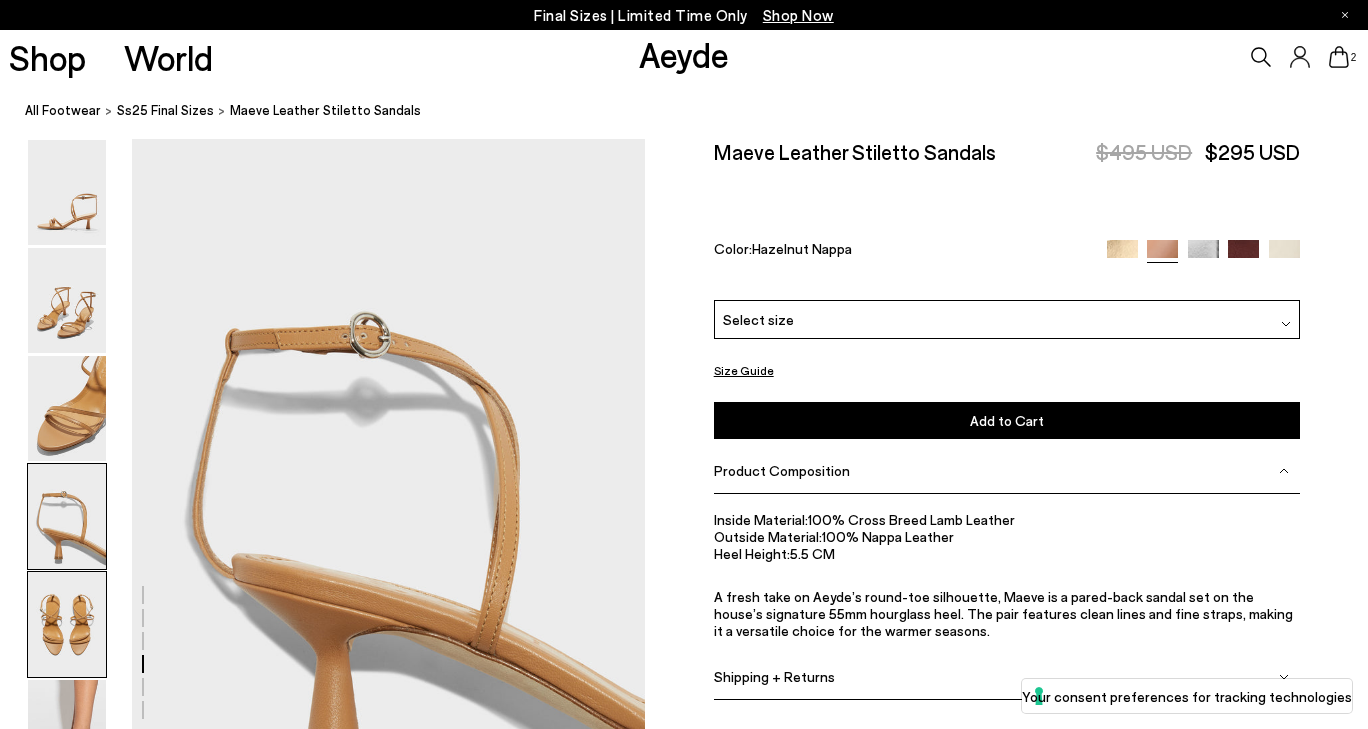 scroll, scrollTop: 2221, scrollLeft: 0, axis: vertical 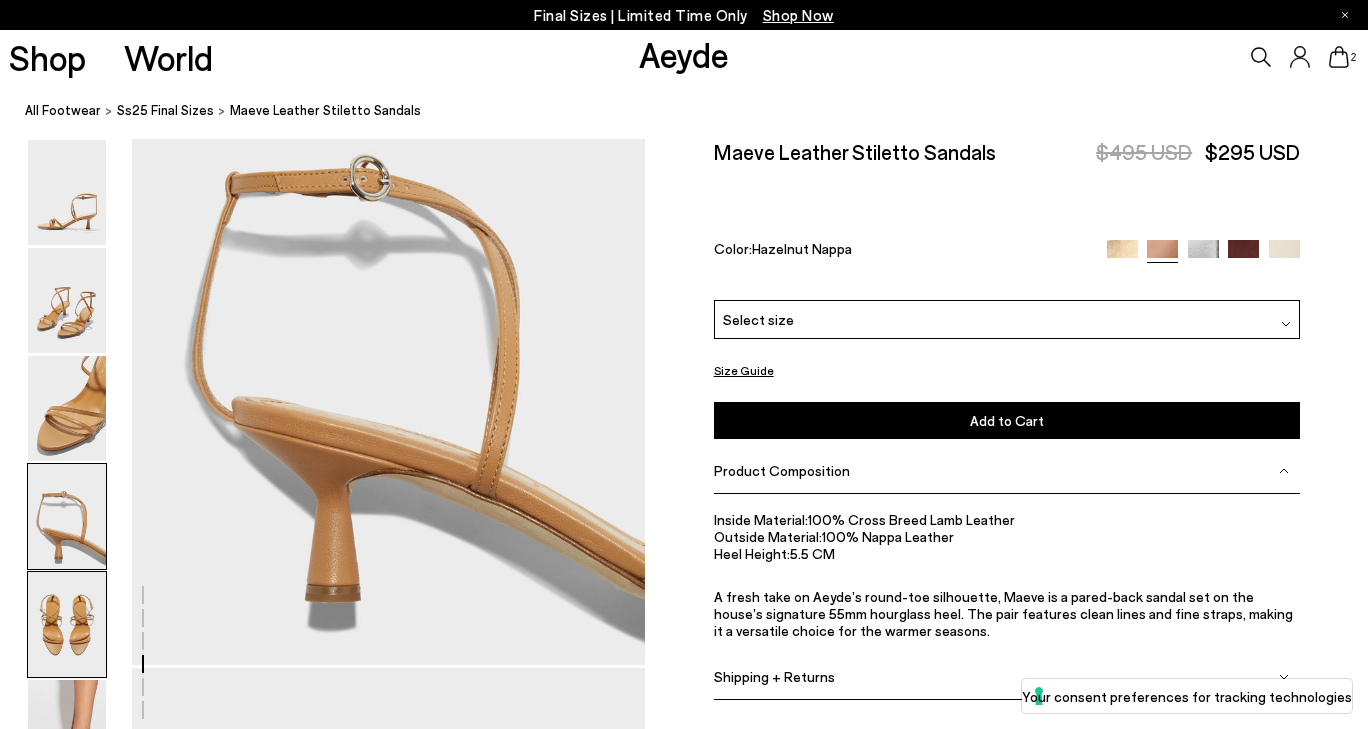 click at bounding box center (67, 624) 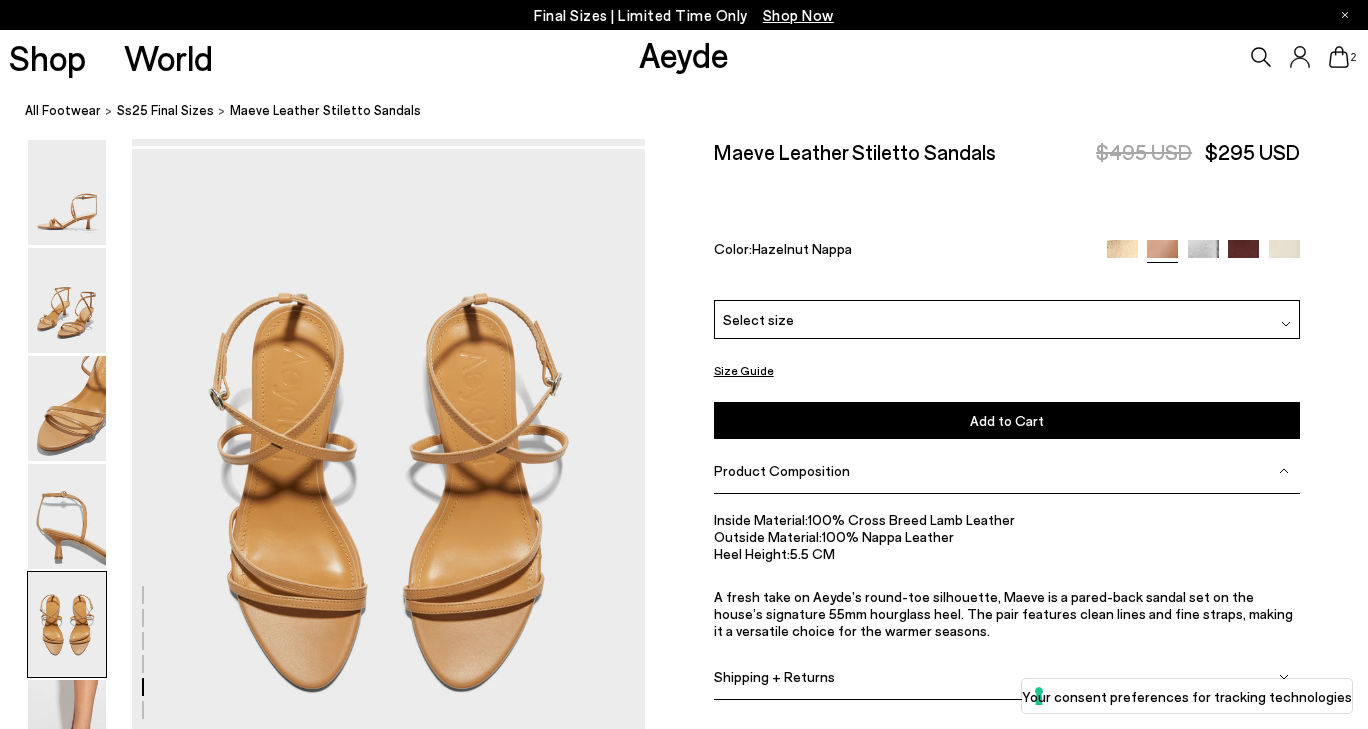 scroll, scrollTop: 2751, scrollLeft: 0, axis: vertical 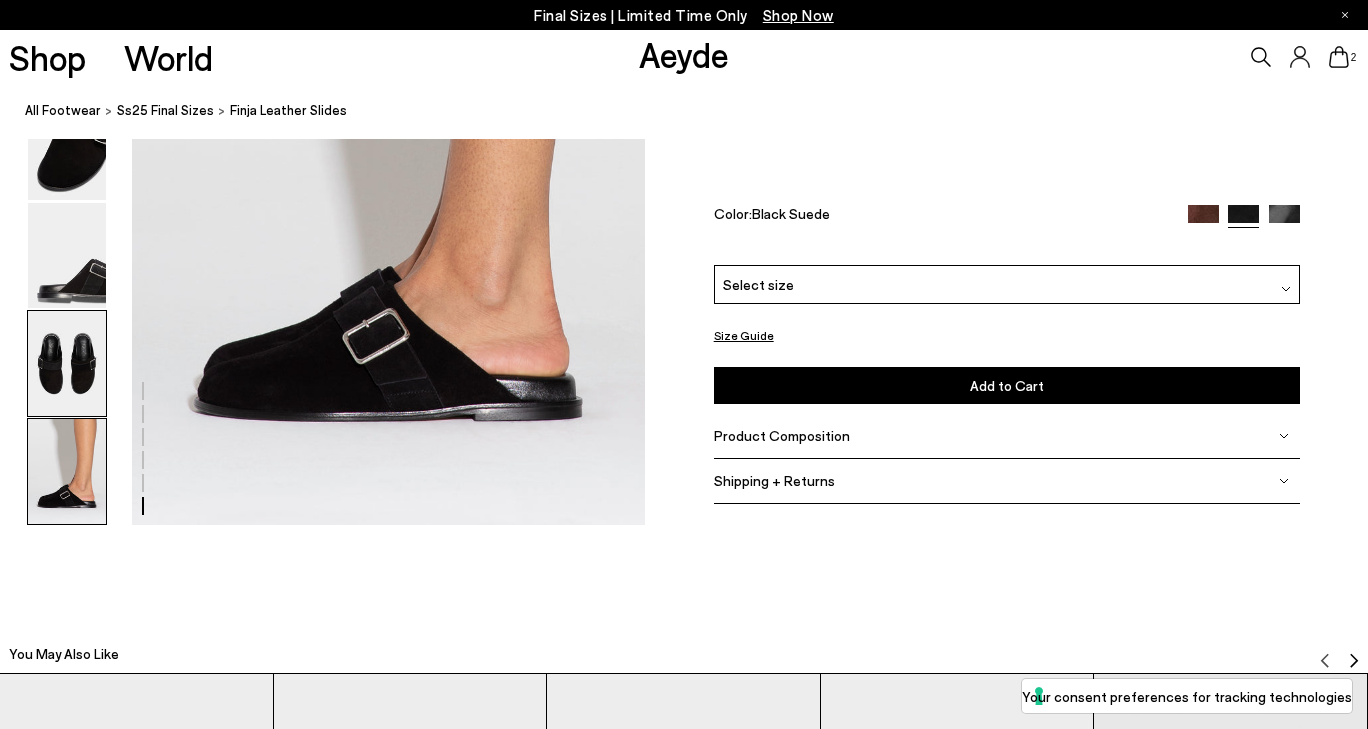 click at bounding box center (67, 363) 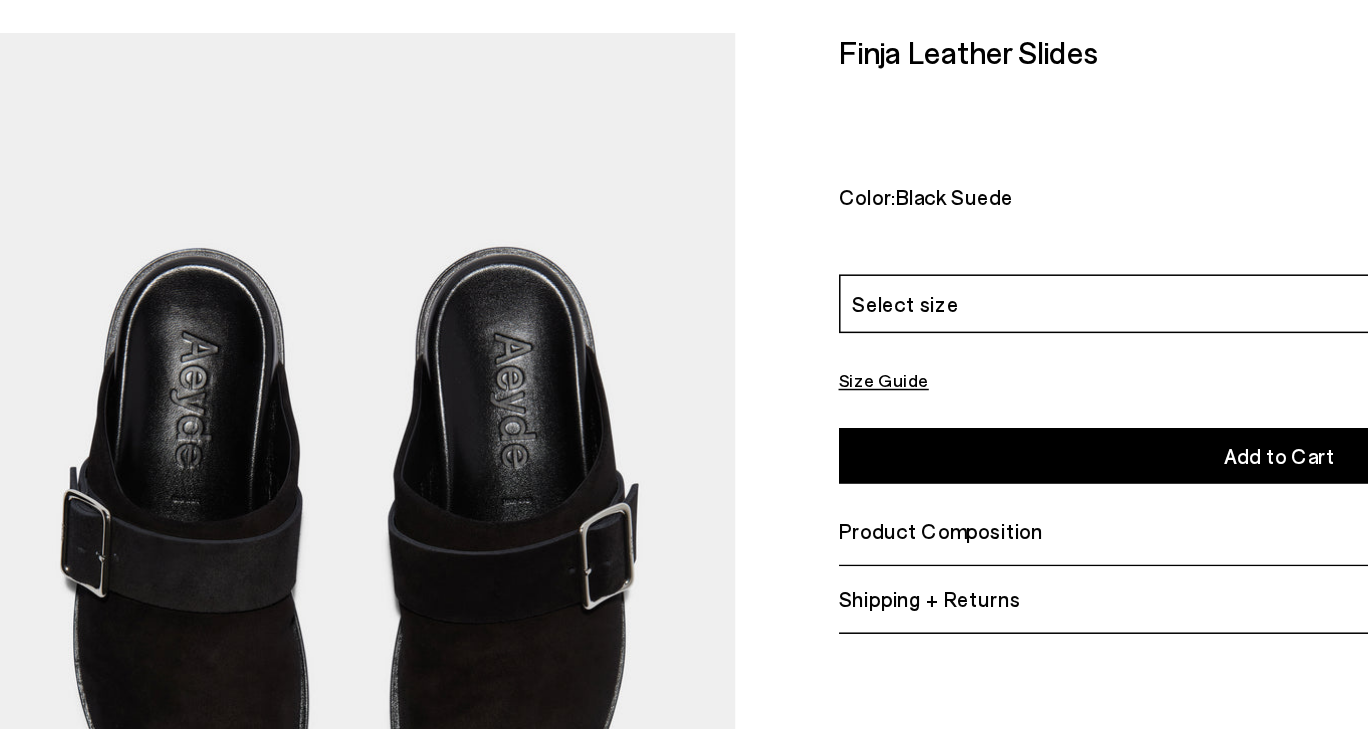 scroll, scrollTop: 2751, scrollLeft: 0, axis: vertical 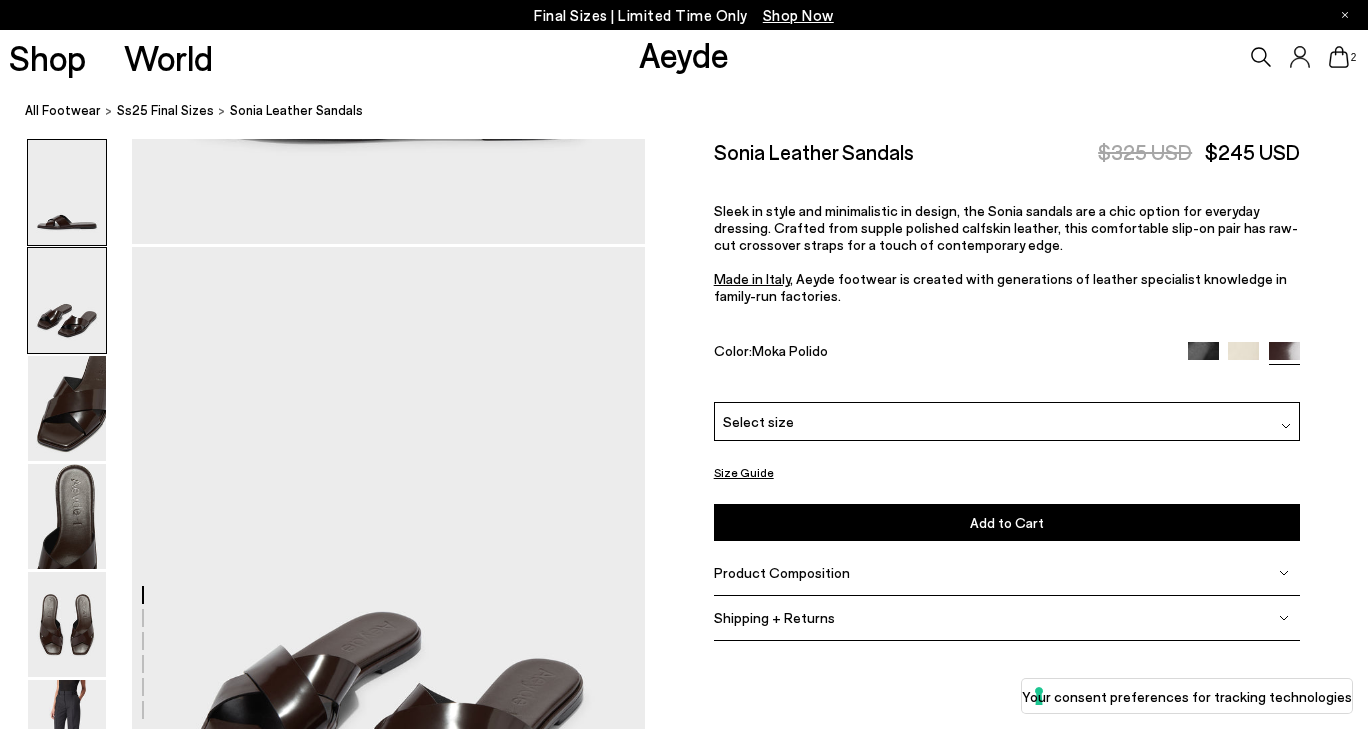 click at bounding box center (67, 300) 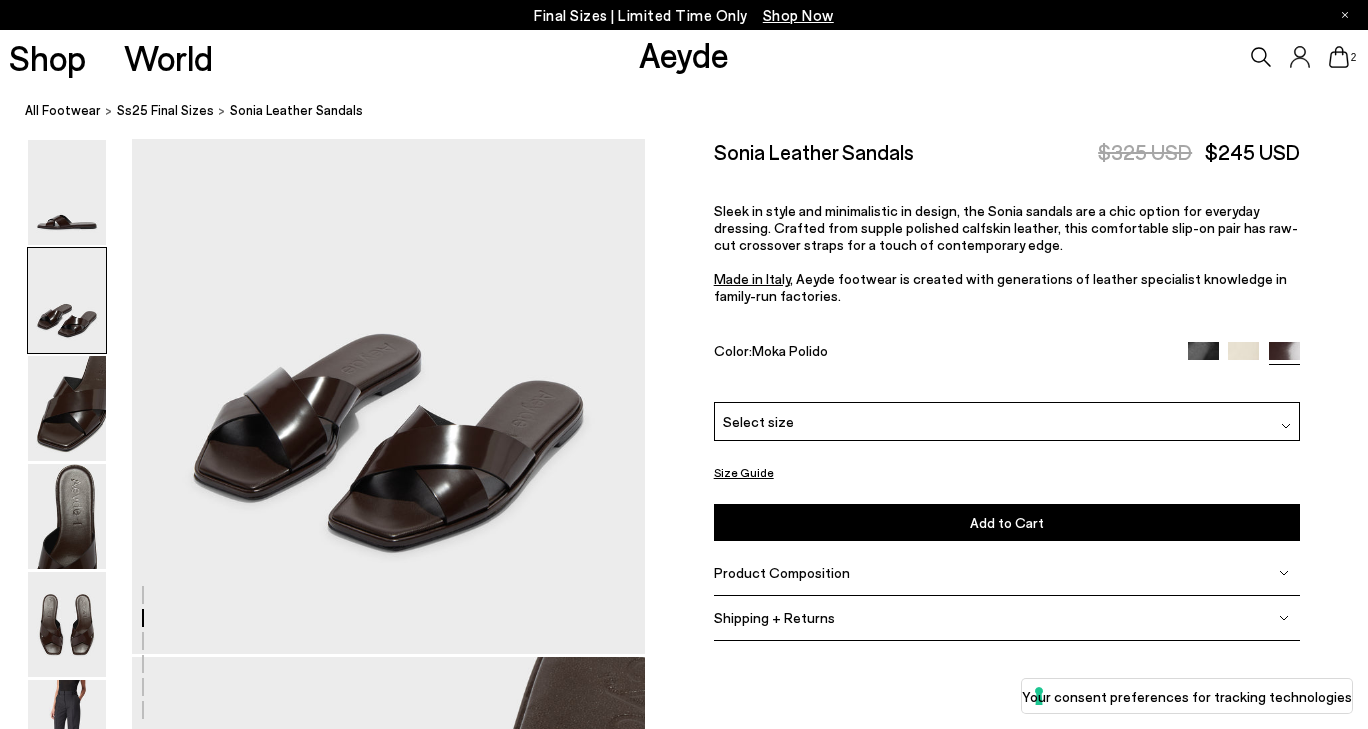 scroll, scrollTop: 856, scrollLeft: 0, axis: vertical 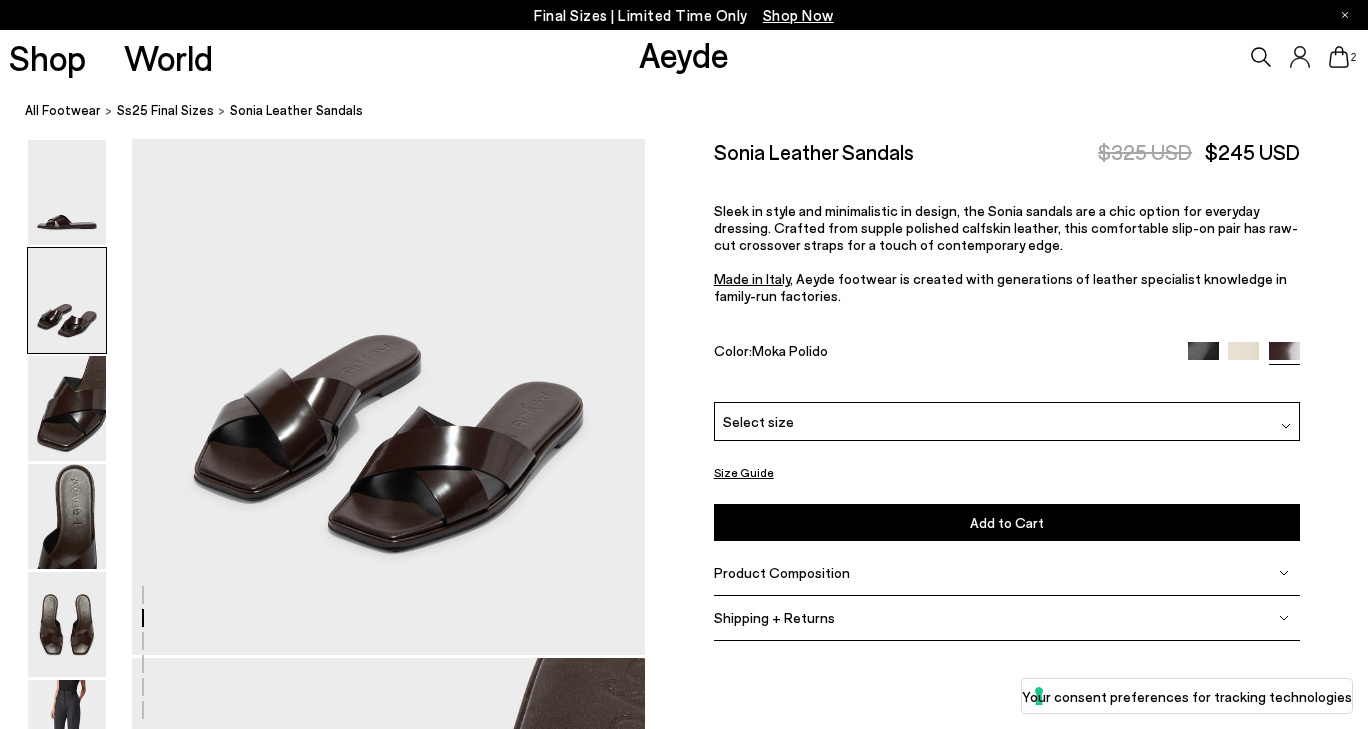click at bounding box center (322, 1343) 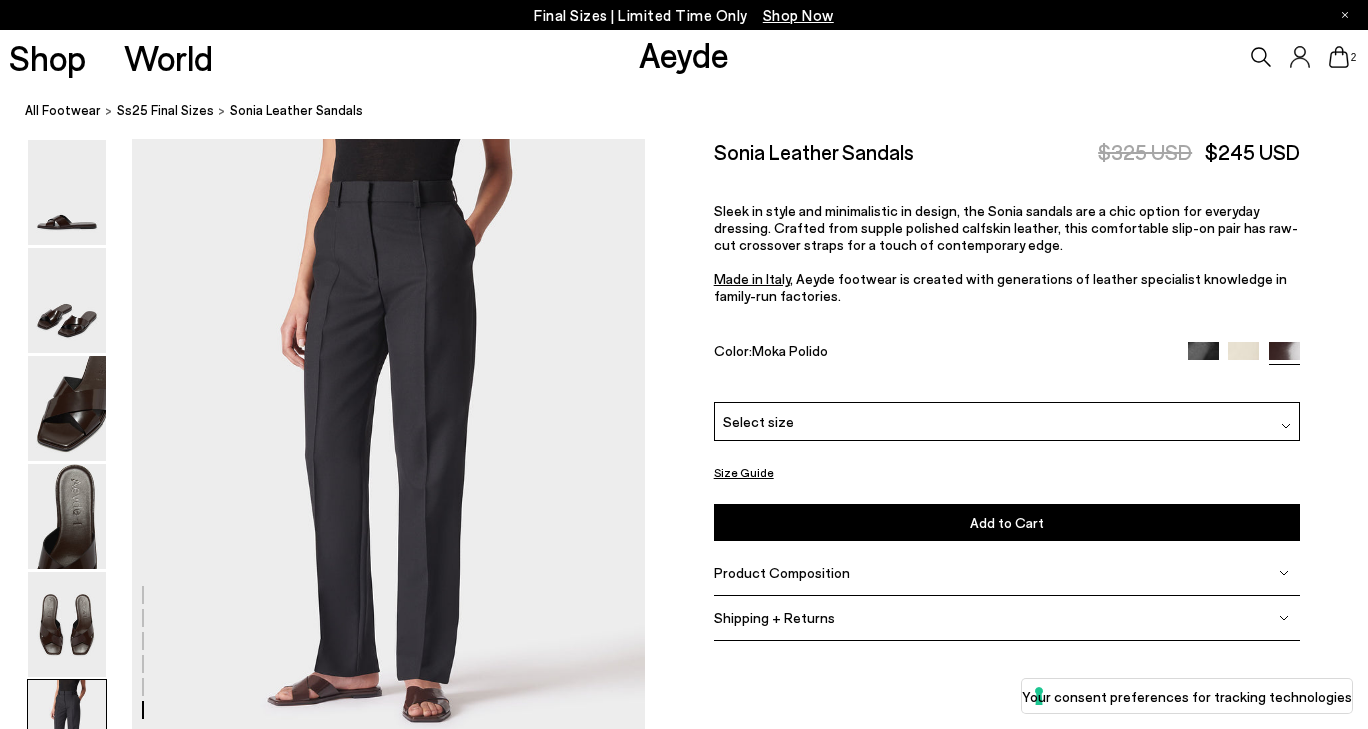 scroll, scrollTop: 3593, scrollLeft: 0, axis: vertical 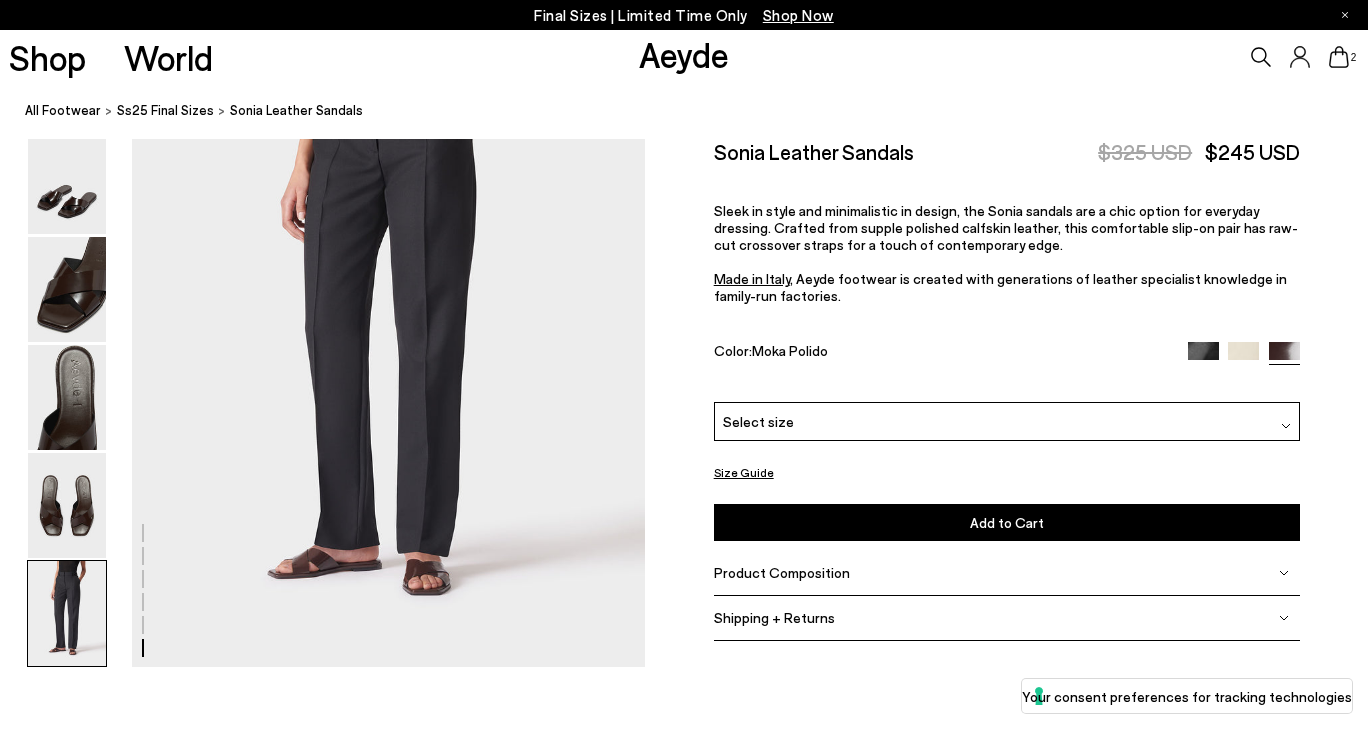 click at bounding box center [67, 613] 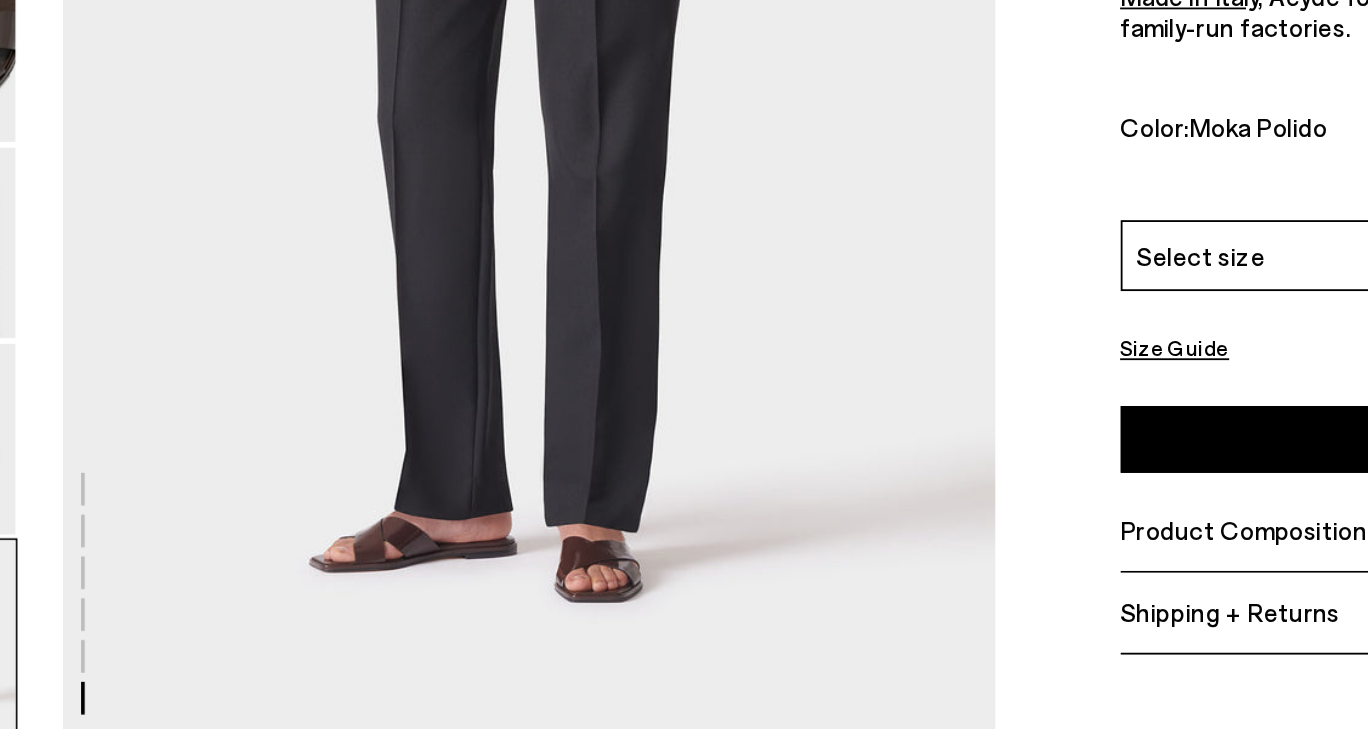 scroll, scrollTop: 3576, scrollLeft: 0, axis: vertical 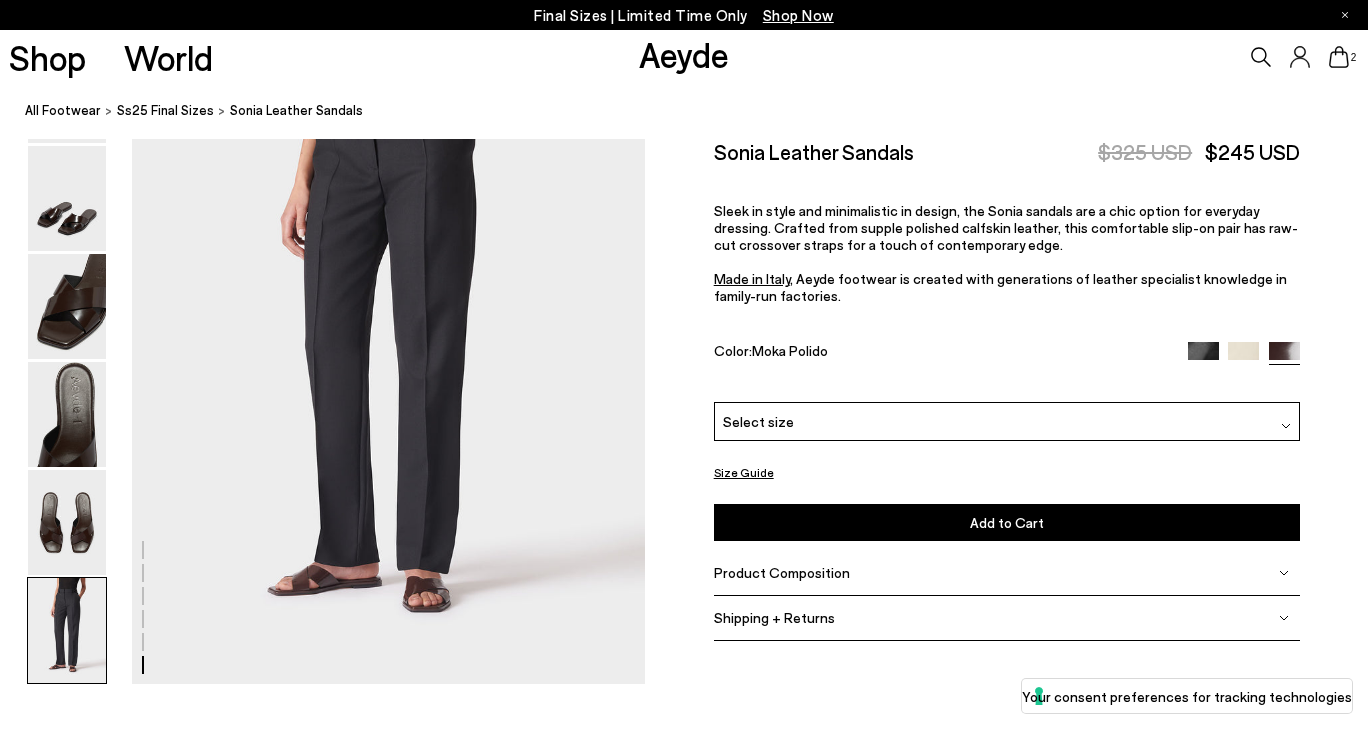 click on "Select size" at bounding box center [1007, 421] 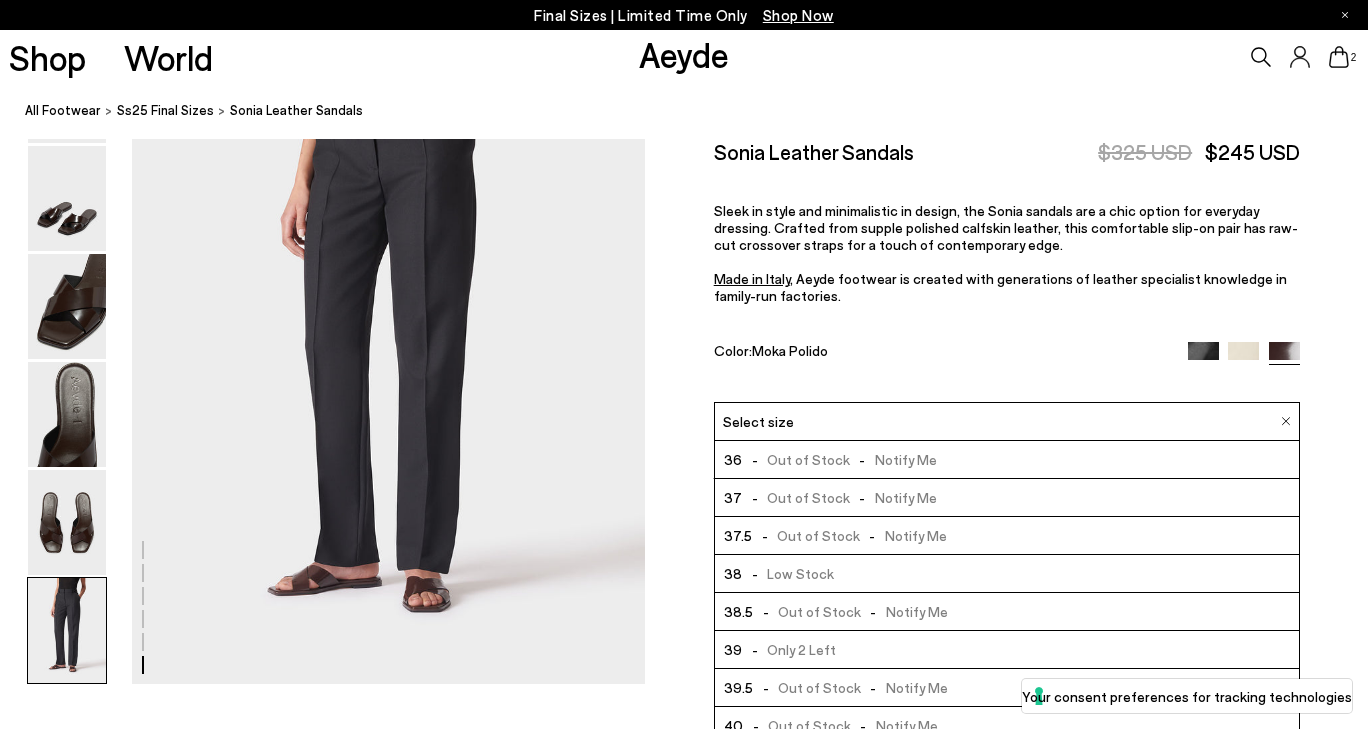 click at bounding box center [684, -1377] 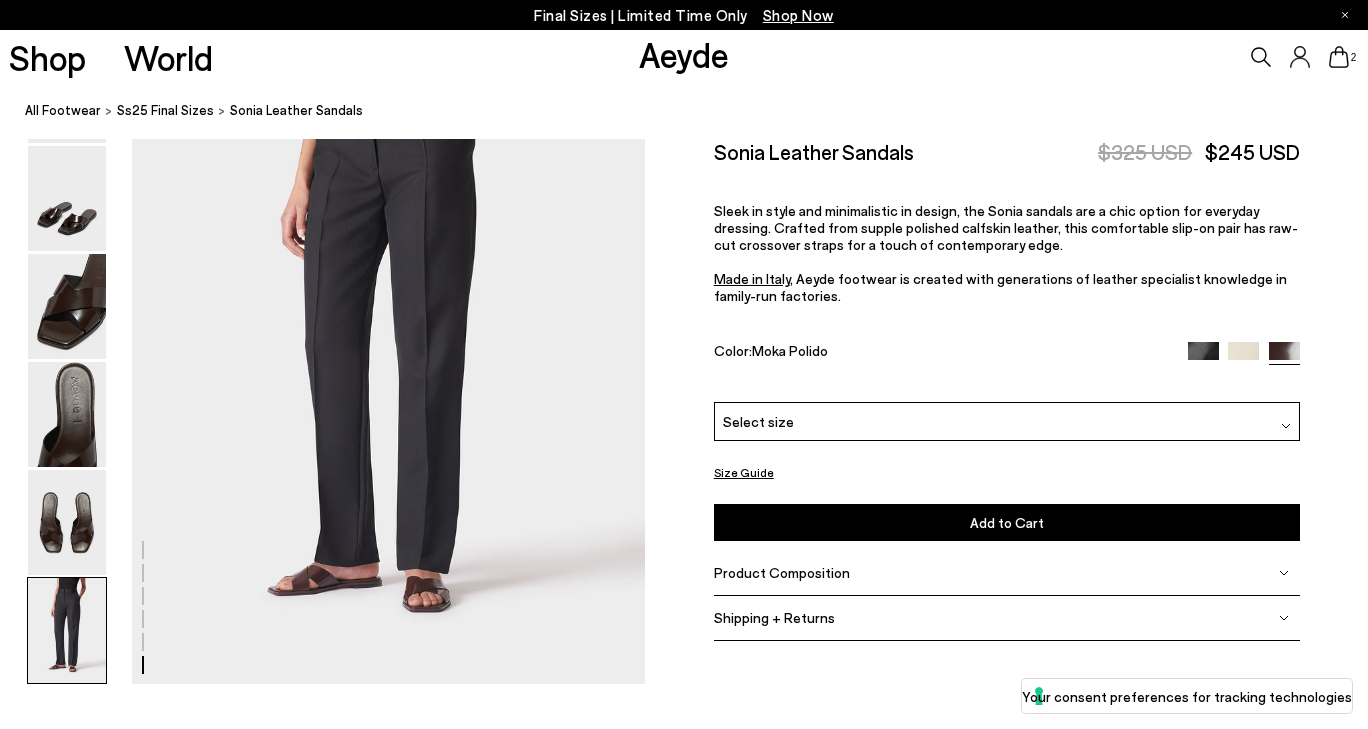click on "Size Guide" at bounding box center (744, 472) 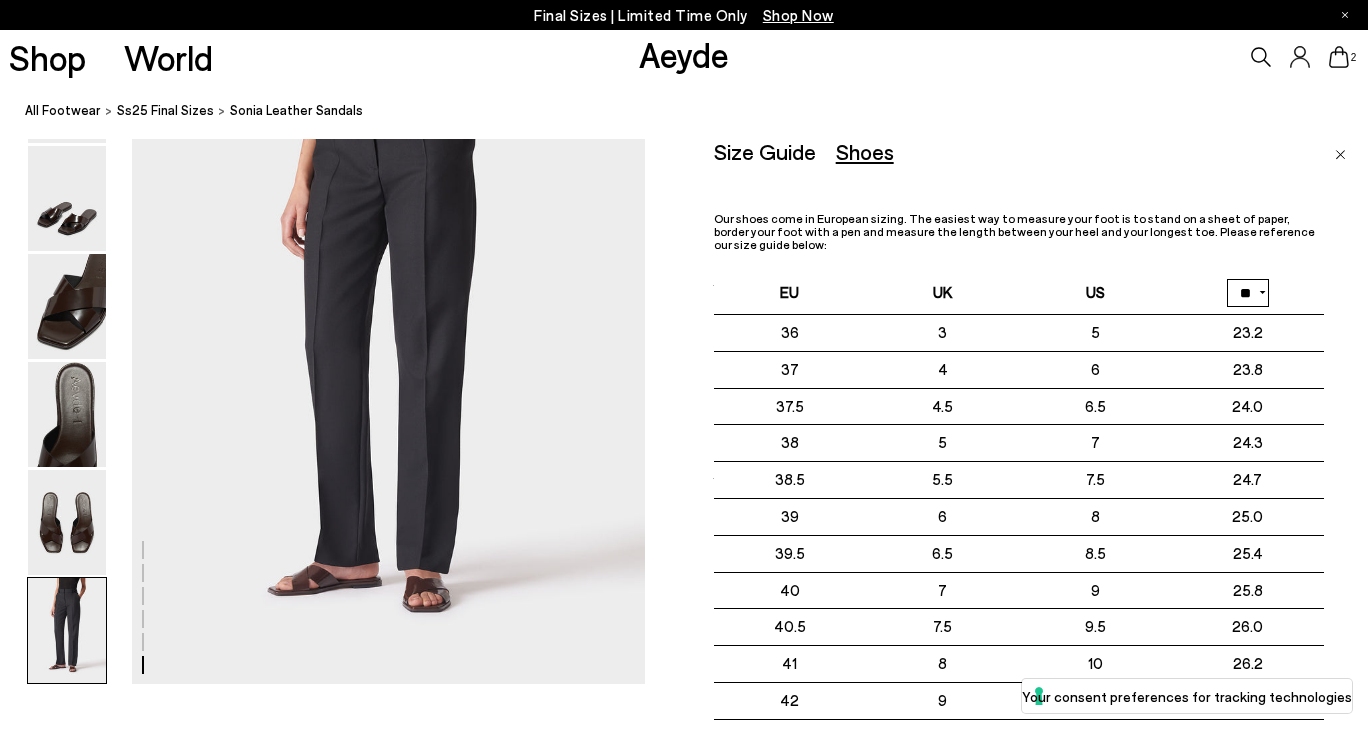 click on "Size Guide
Shoes
Belt
Our shoes come in European sizing. The easiest way to measure your foot is to stand on a sheet of paper, border your foot with a pen and measure the length between your heel and your longest toe. Please reference our size guide below:
EU
UK US ** **" at bounding box center (1006, 400) 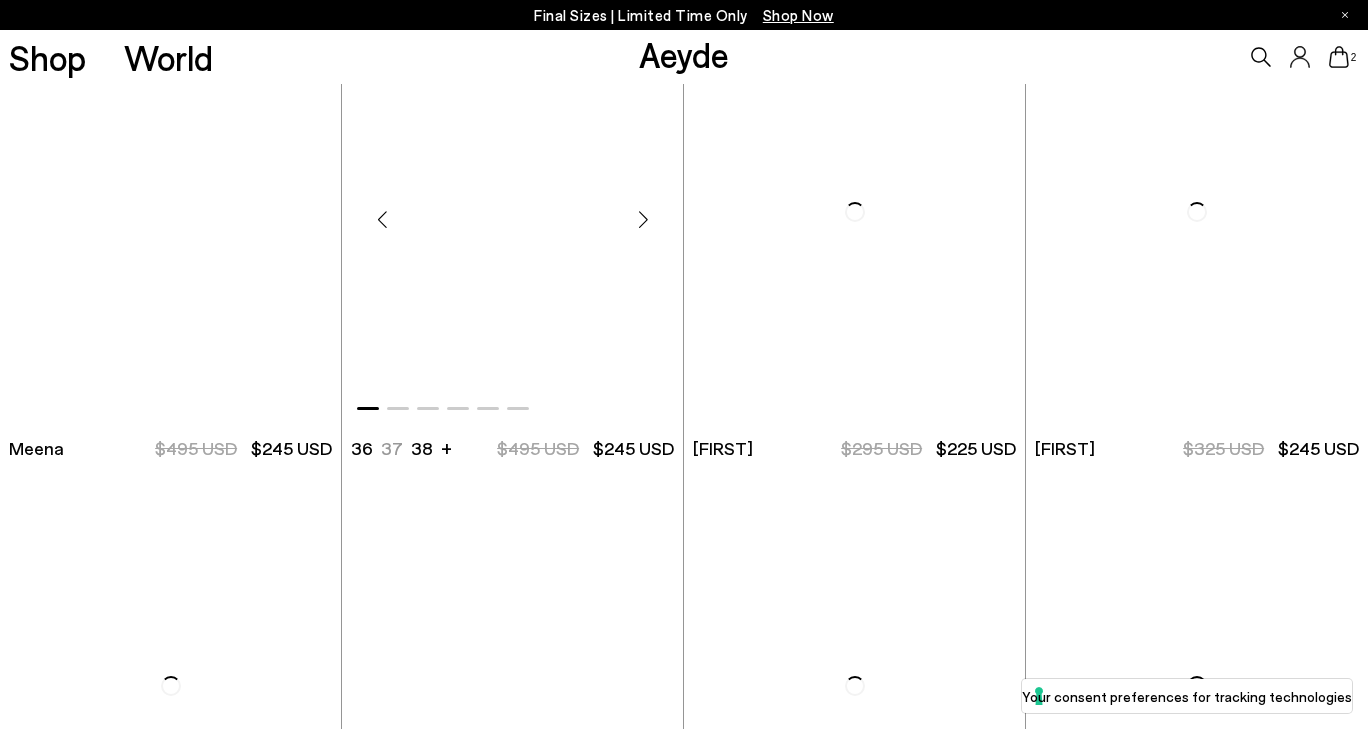 scroll, scrollTop: 7637, scrollLeft: 0, axis: vertical 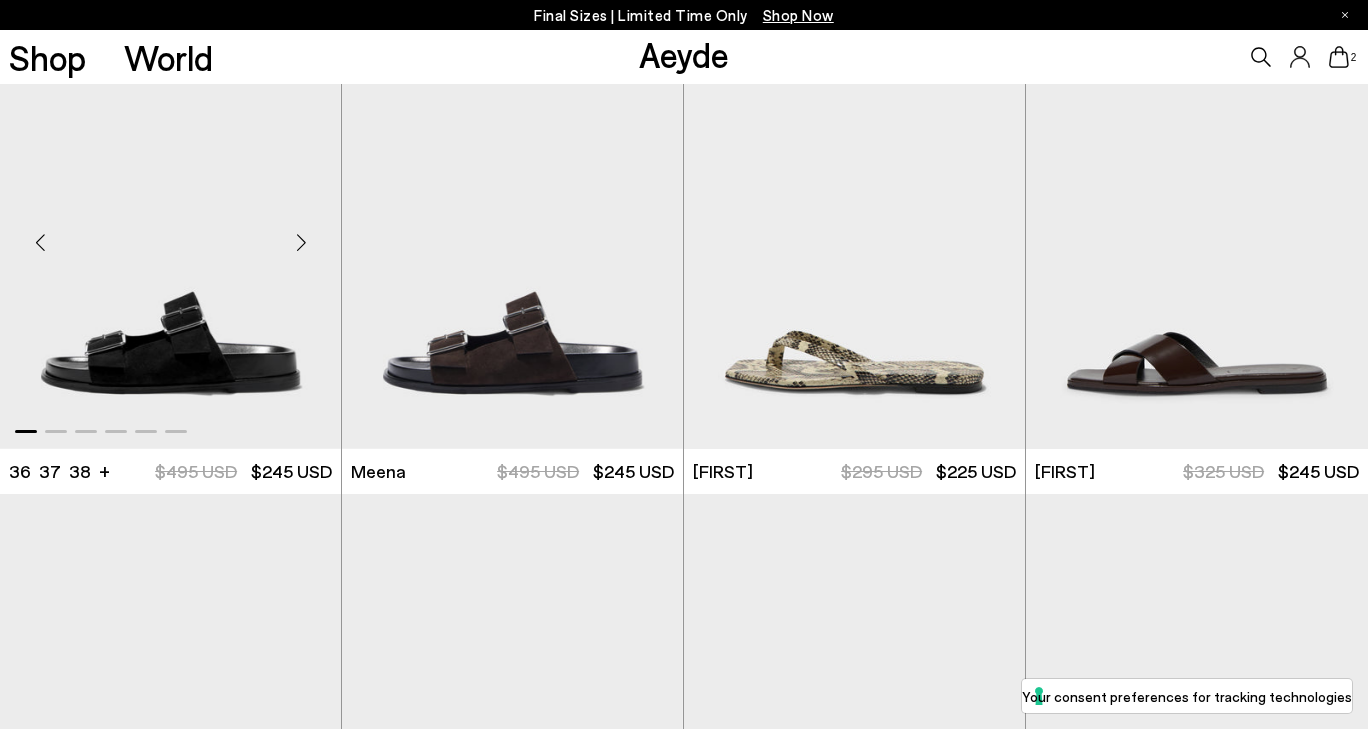 click at bounding box center (170, 234) 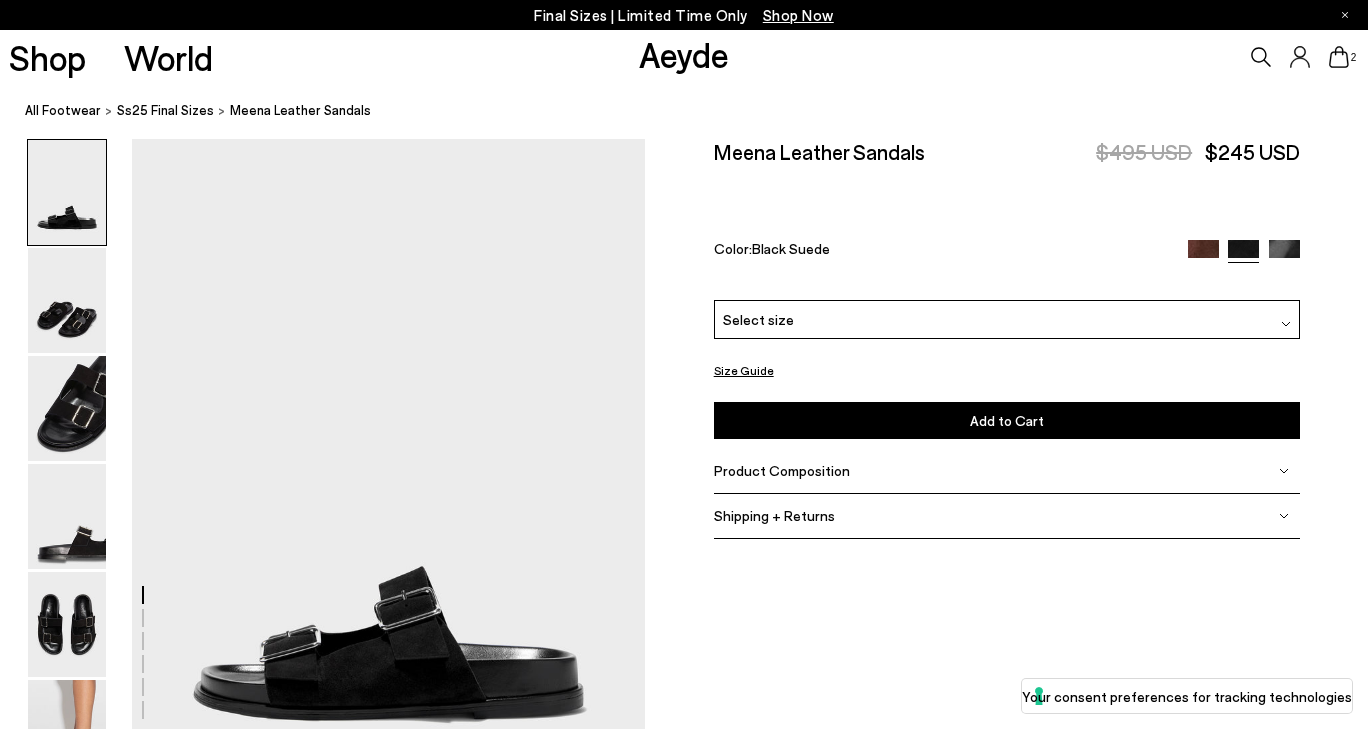 scroll, scrollTop: 0, scrollLeft: 0, axis: both 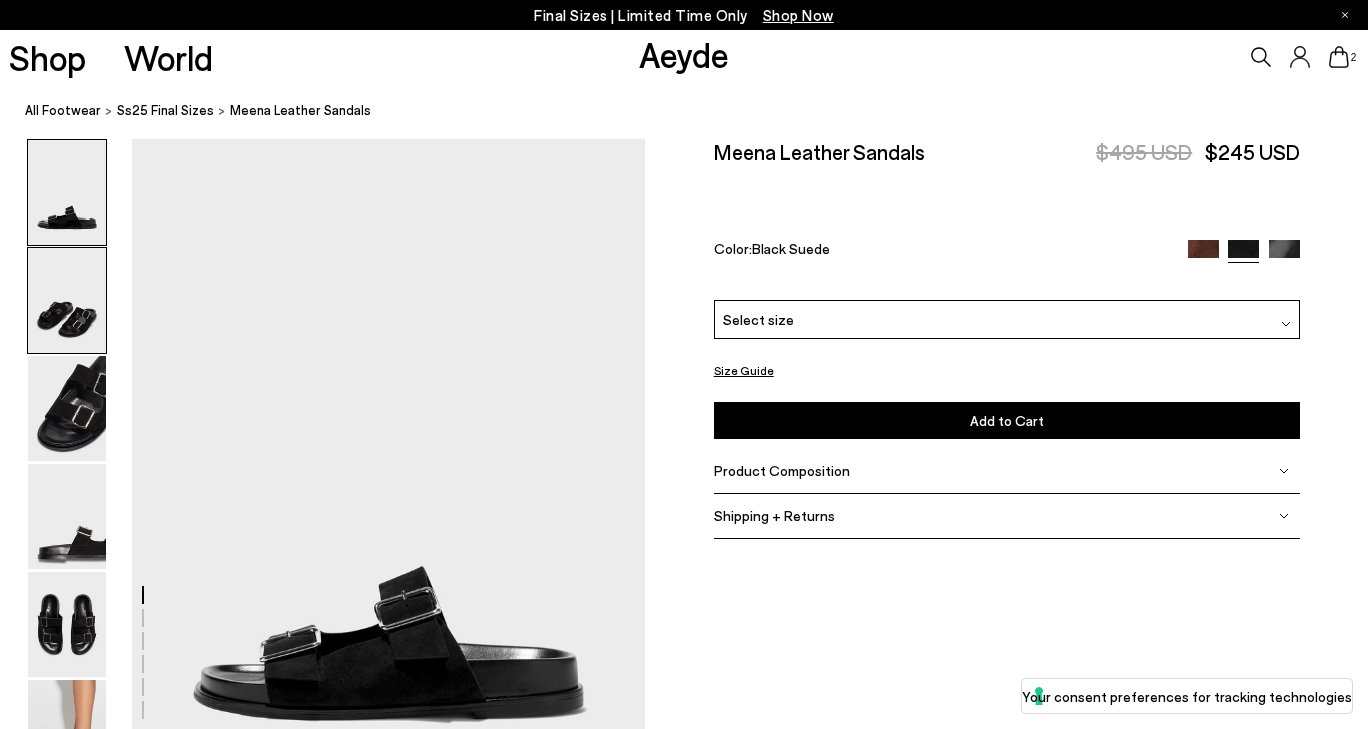 click at bounding box center [67, 300] 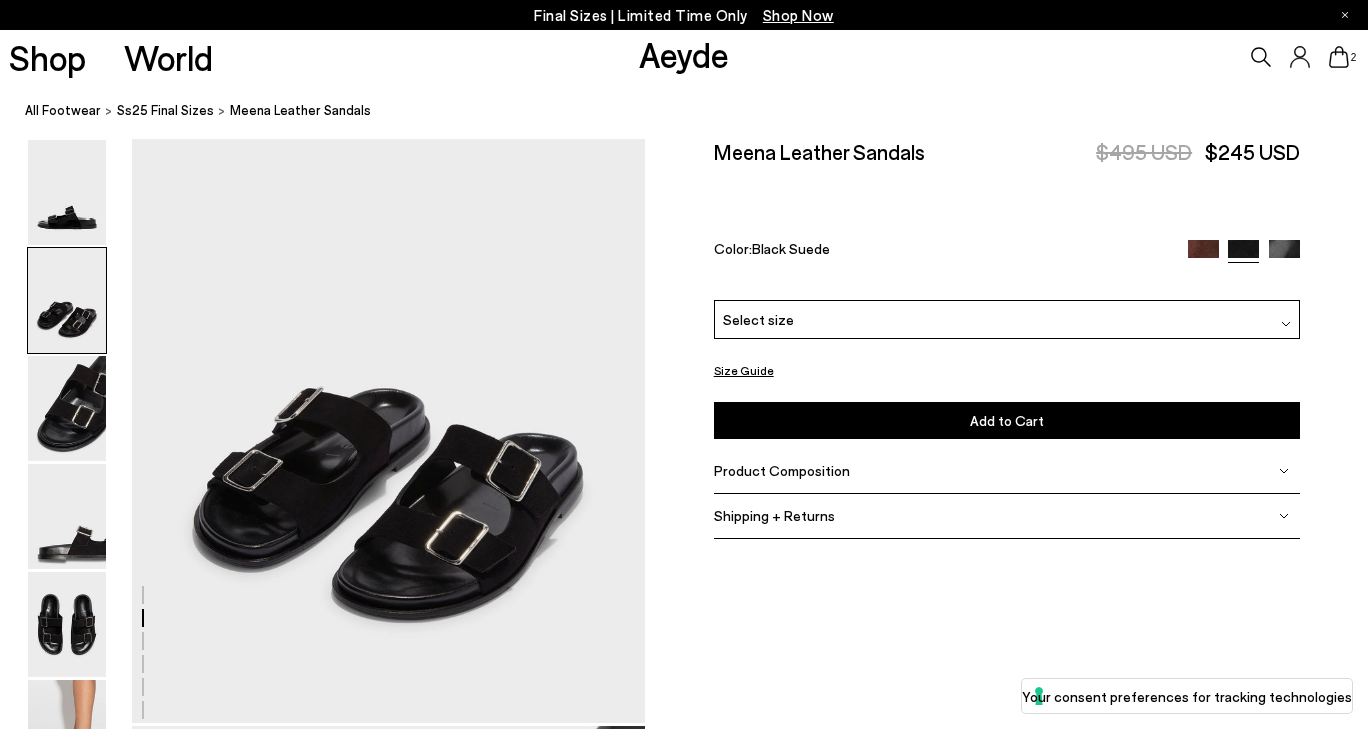 scroll, scrollTop: 798, scrollLeft: 0, axis: vertical 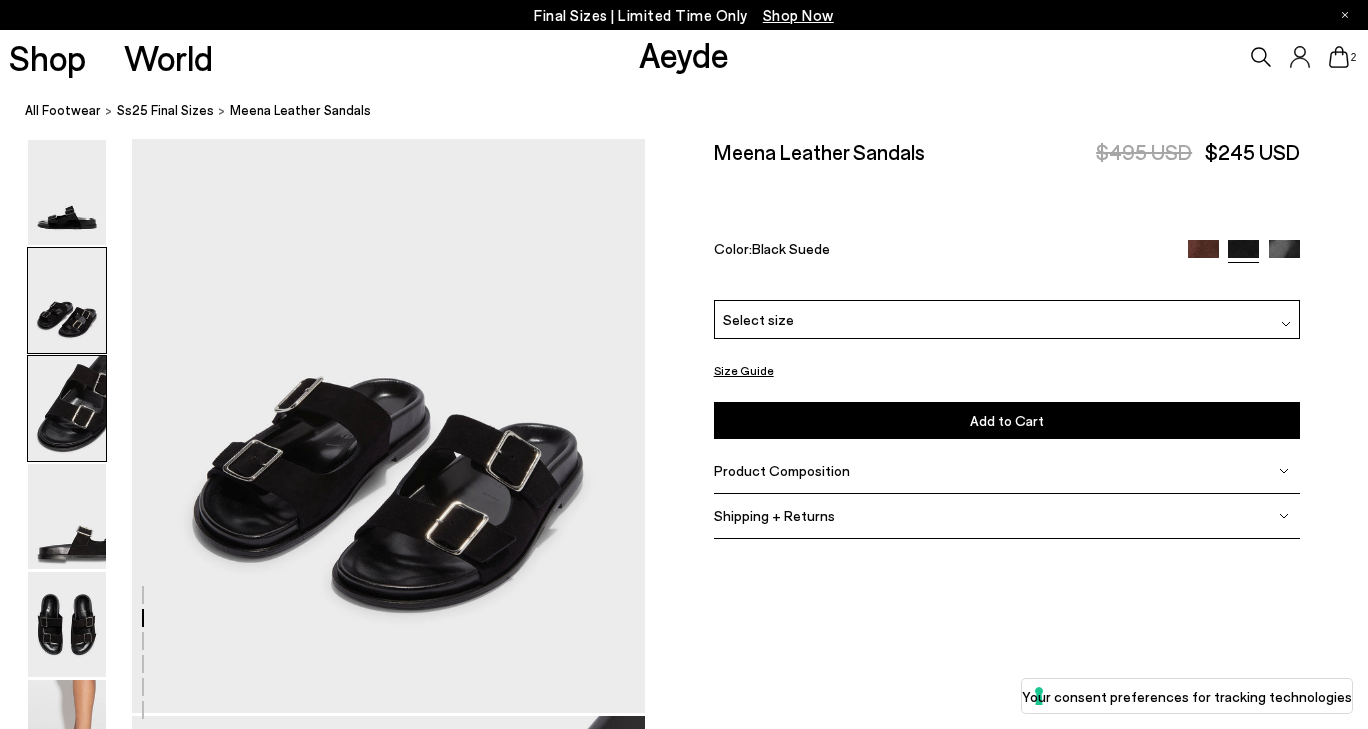 click at bounding box center [67, 408] 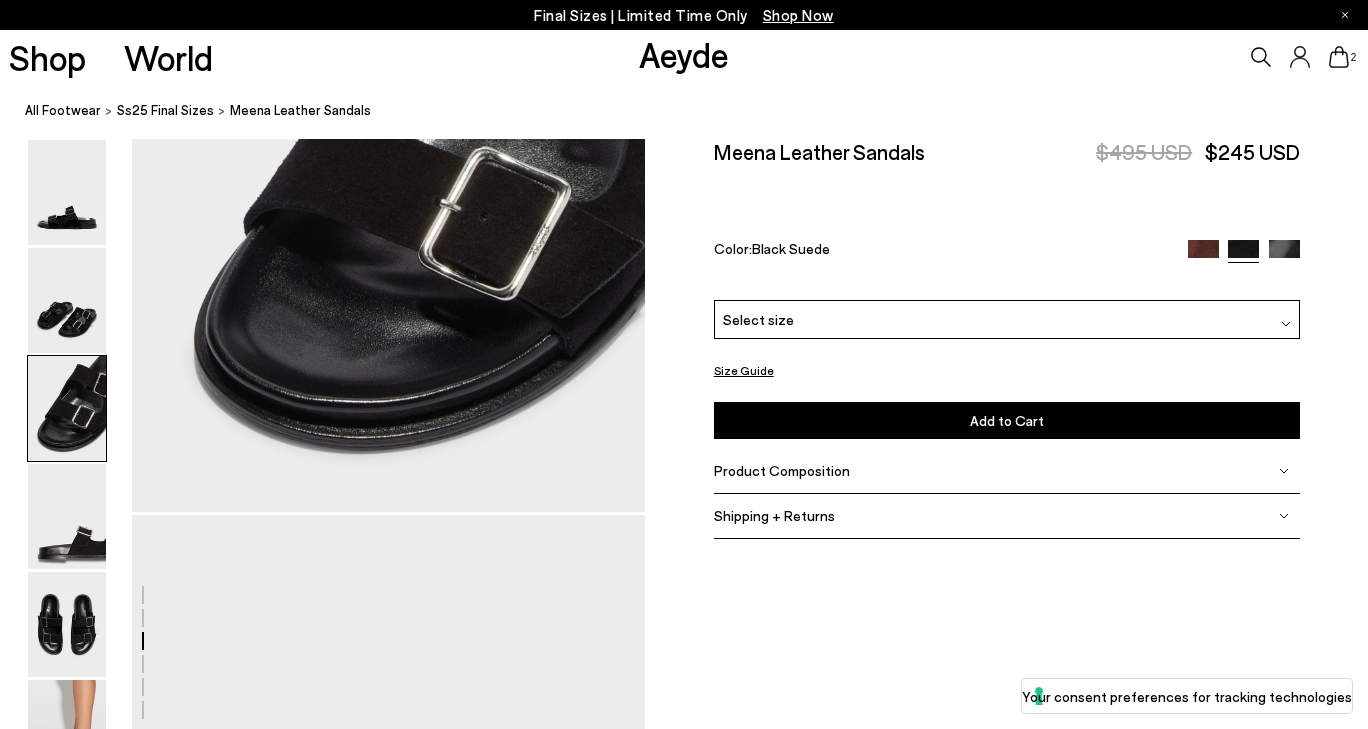 scroll, scrollTop: 1694, scrollLeft: 0, axis: vertical 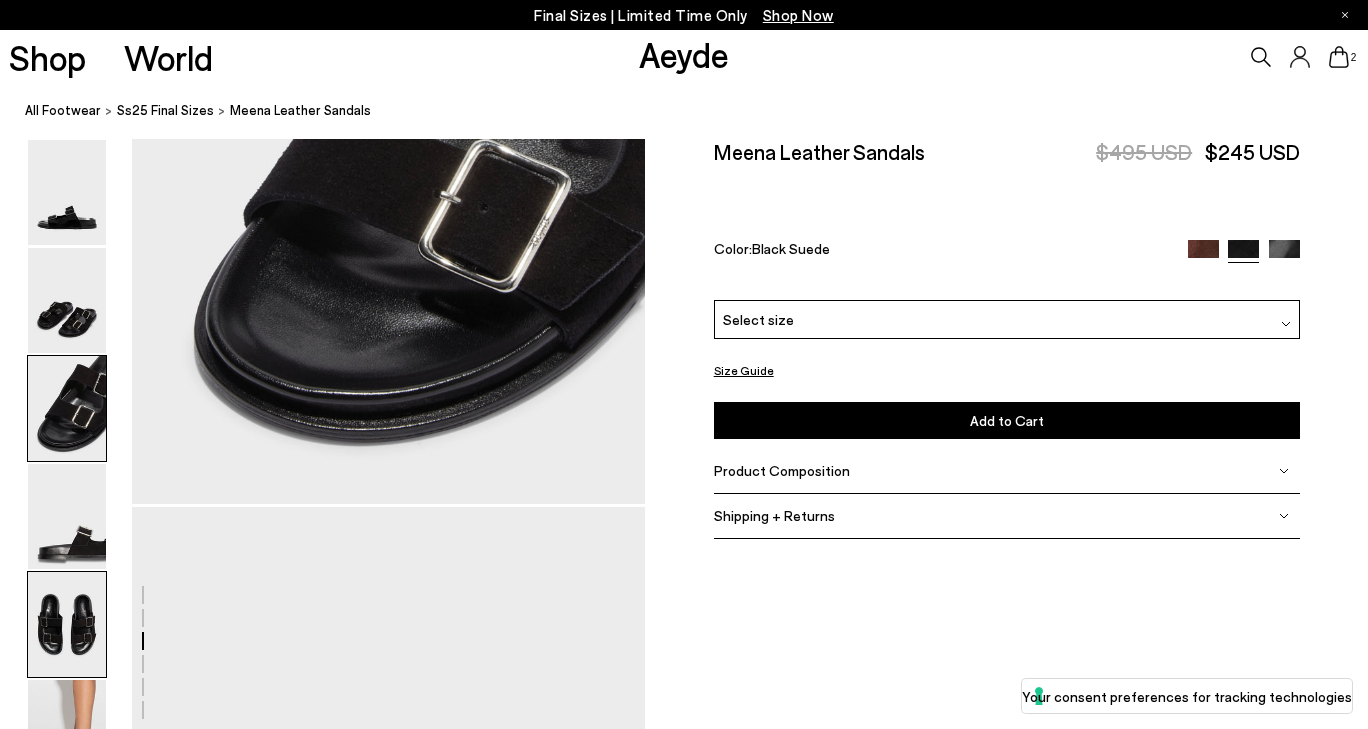 click at bounding box center (67, 624) 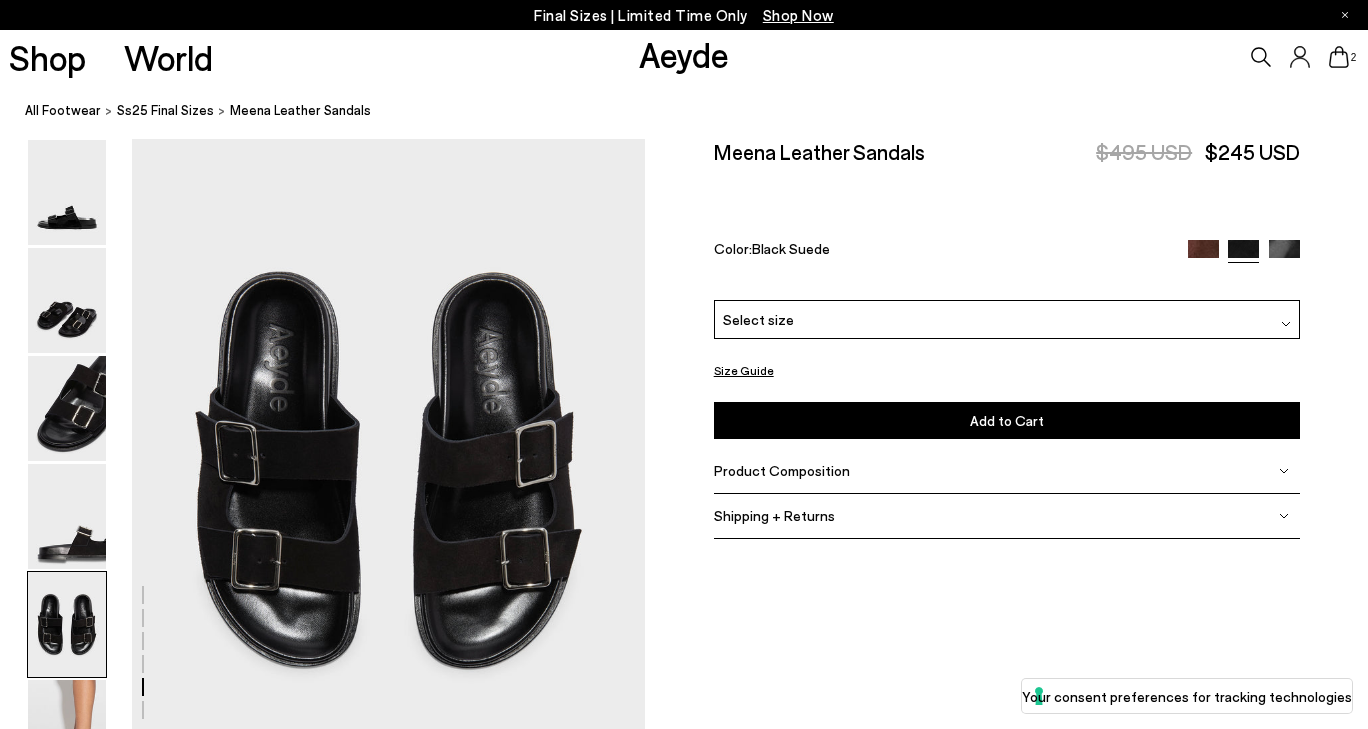 scroll, scrollTop: 2763, scrollLeft: 0, axis: vertical 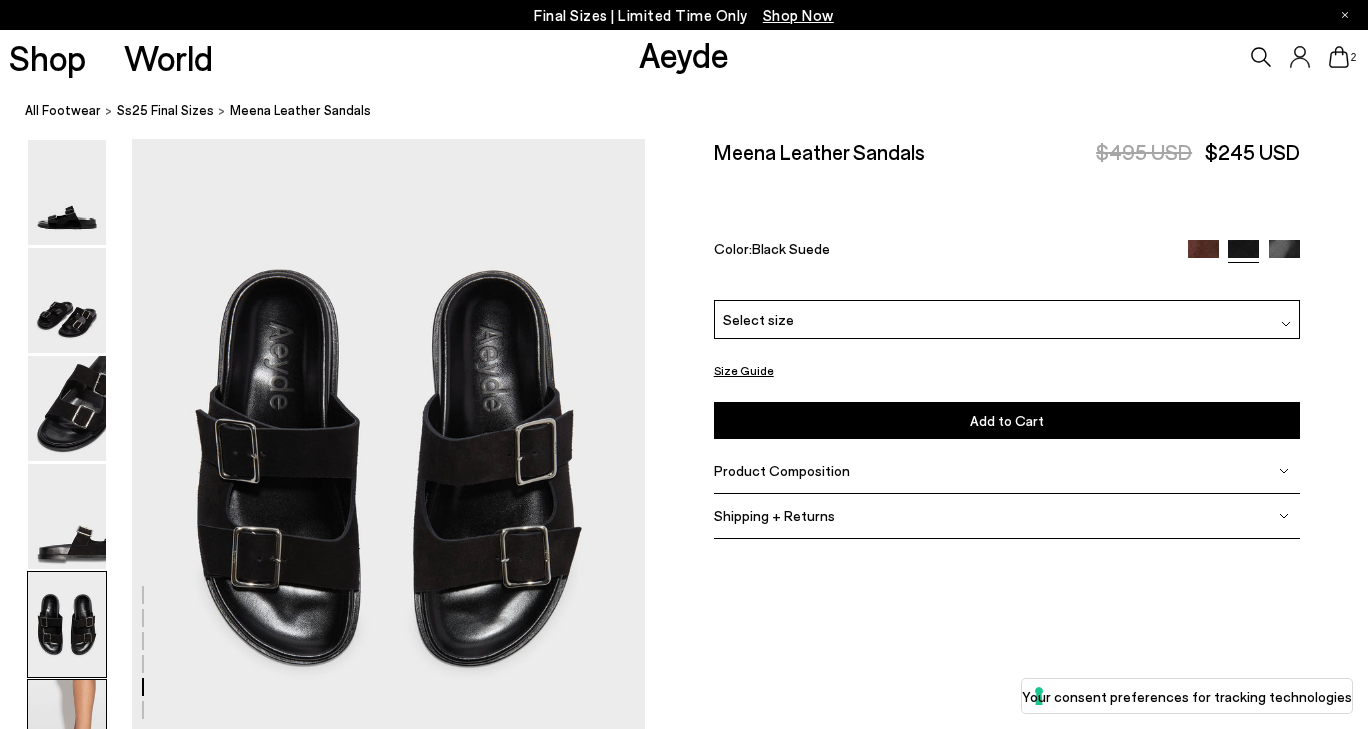 click at bounding box center [67, 732] 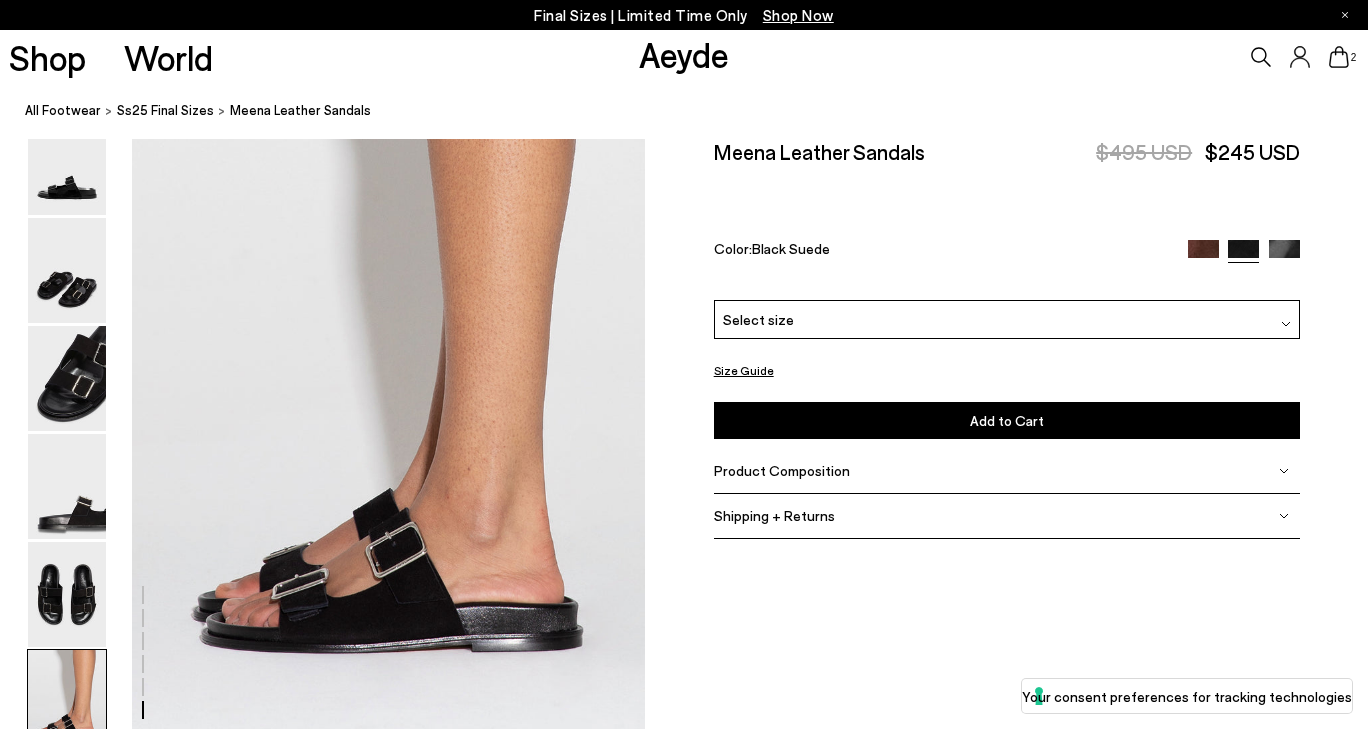 scroll, scrollTop: 3503, scrollLeft: 0, axis: vertical 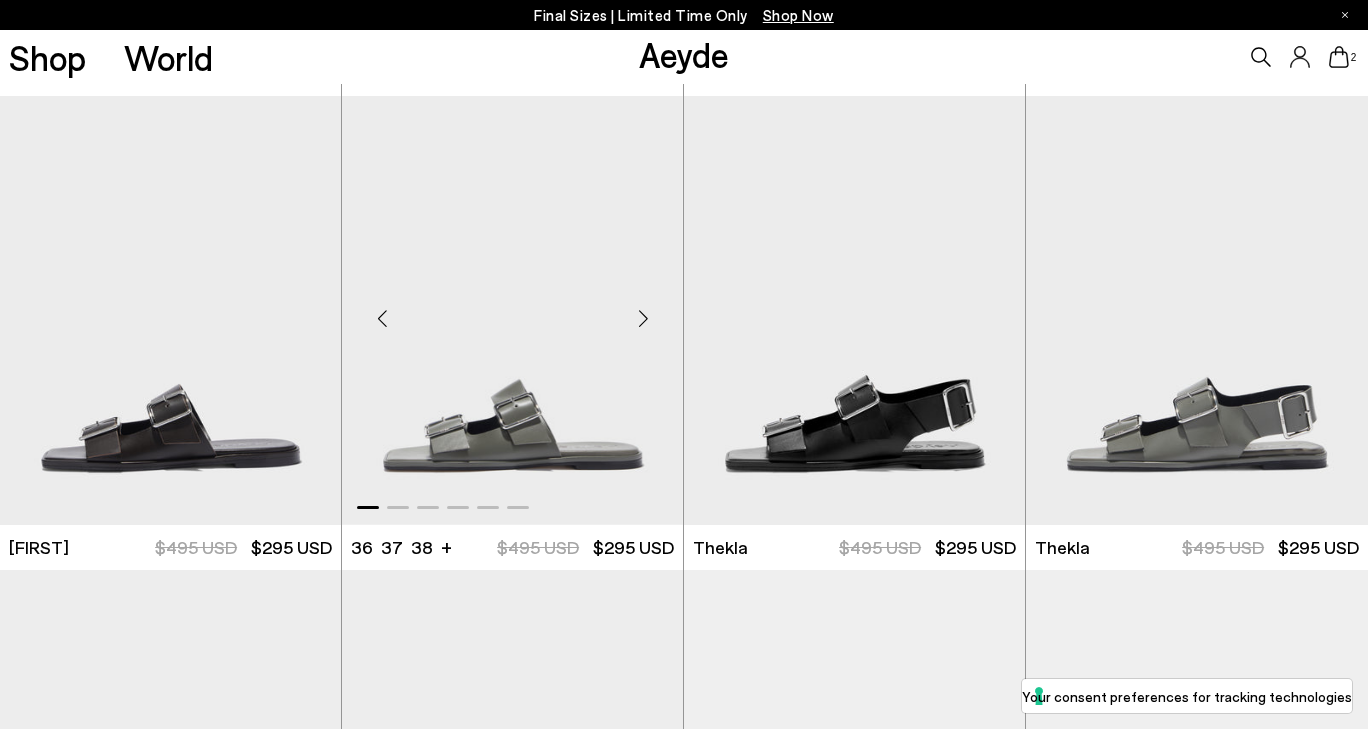 click at bounding box center [512, 310] 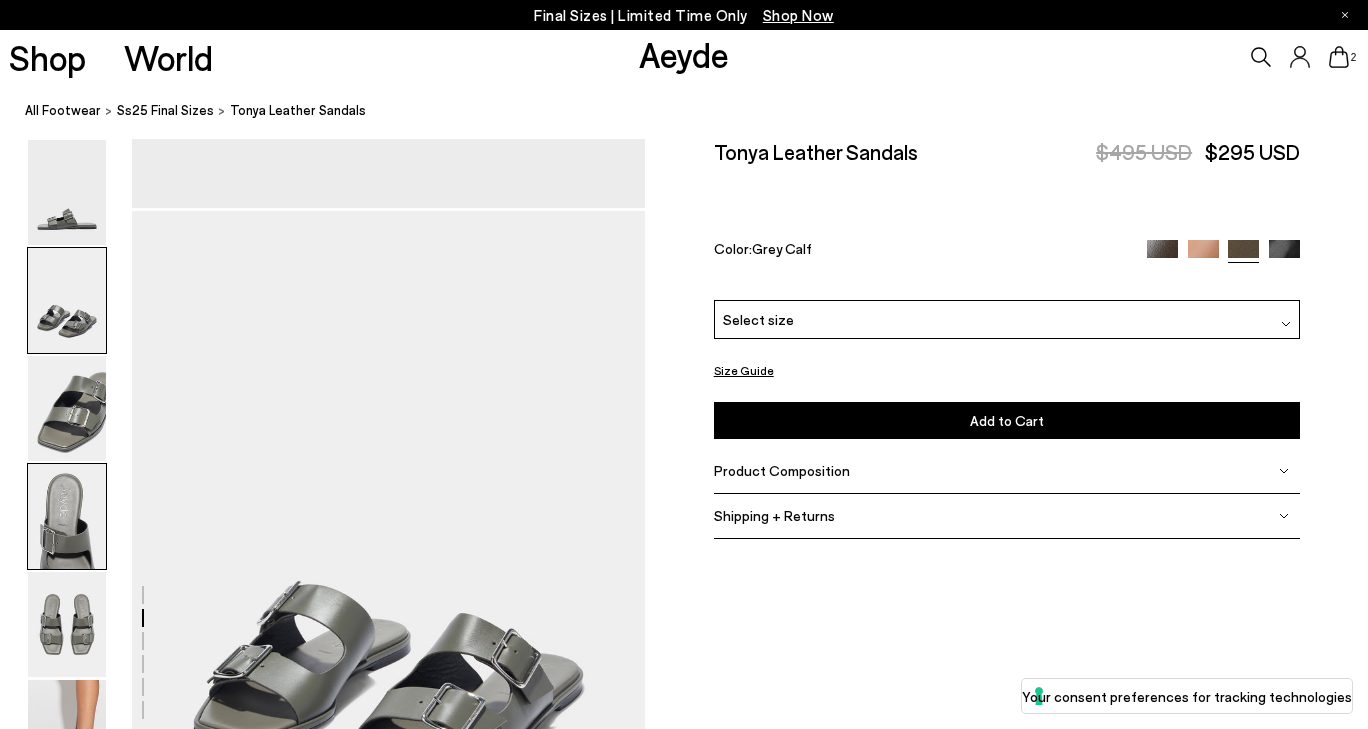 scroll, scrollTop: 617, scrollLeft: 0, axis: vertical 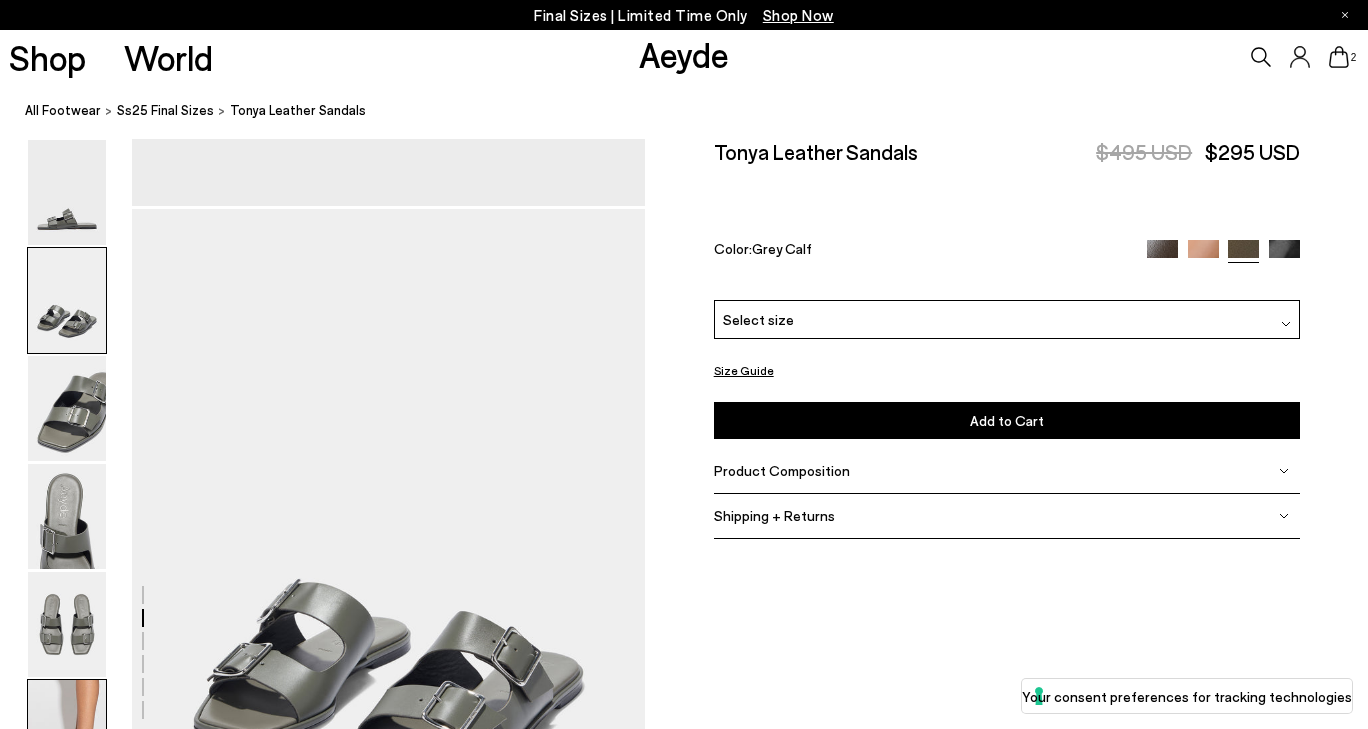 click at bounding box center (67, 732) 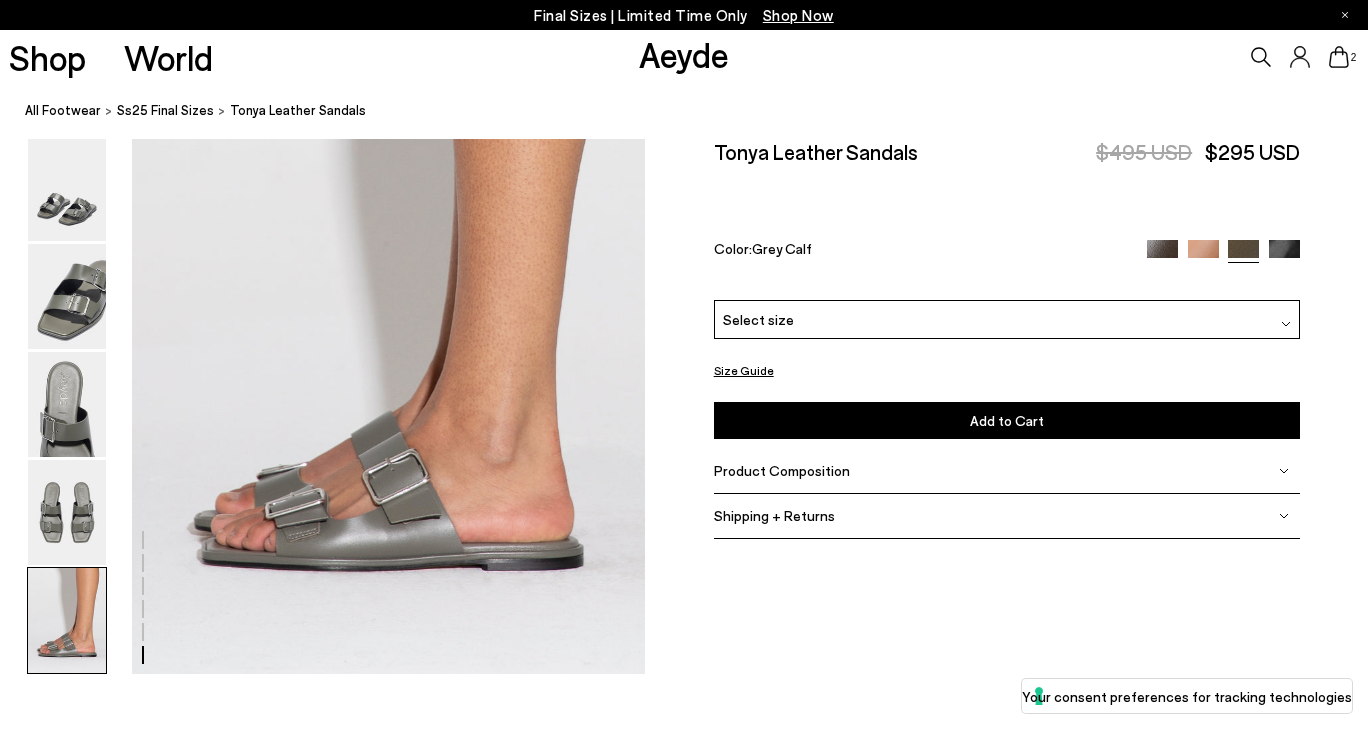scroll, scrollTop: 3587, scrollLeft: 0, axis: vertical 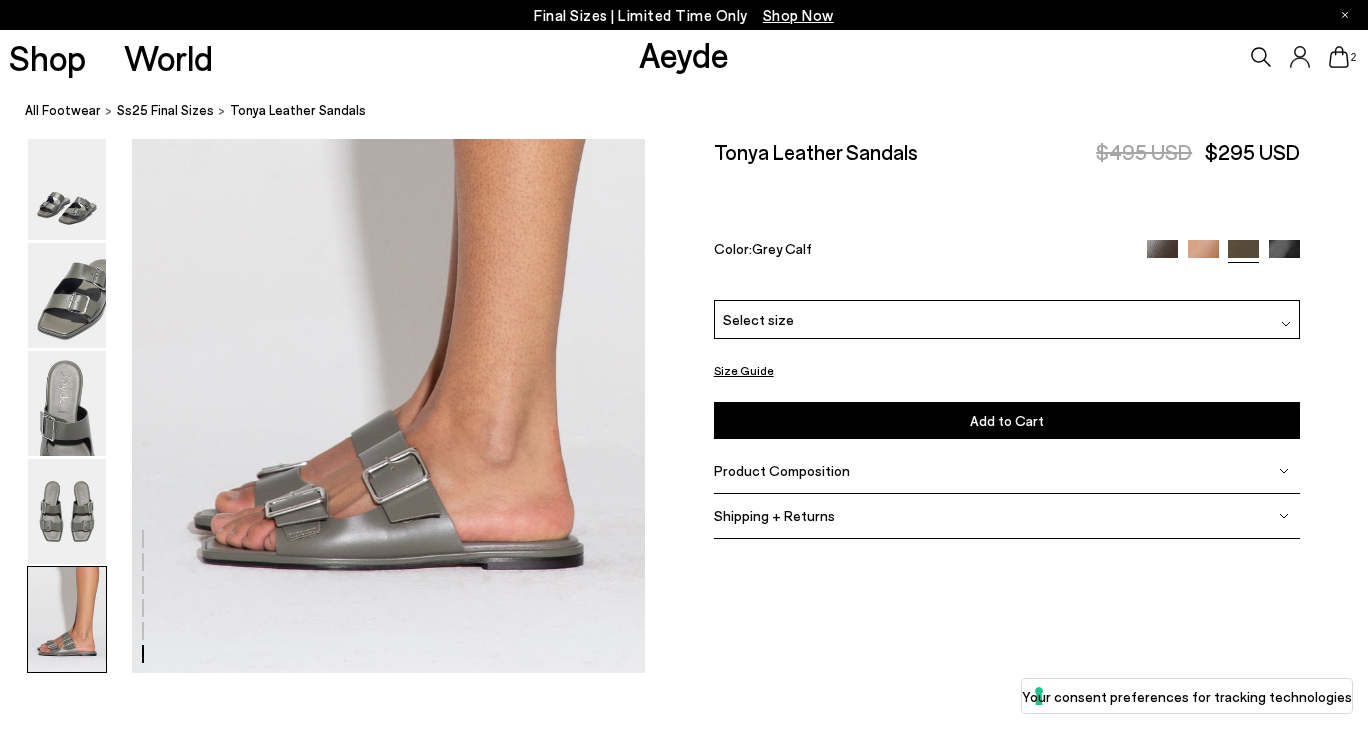 click at bounding box center [1162, 255] 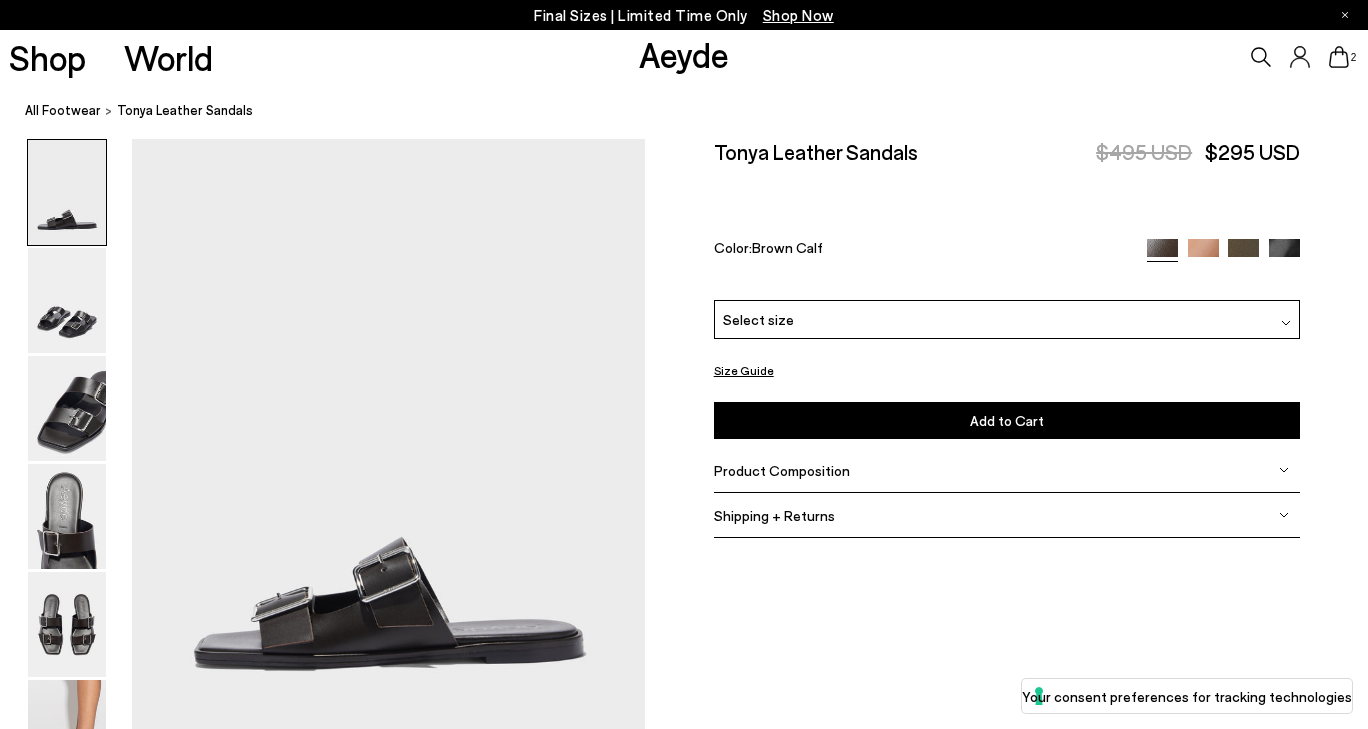 scroll, scrollTop: 0, scrollLeft: 0, axis: both 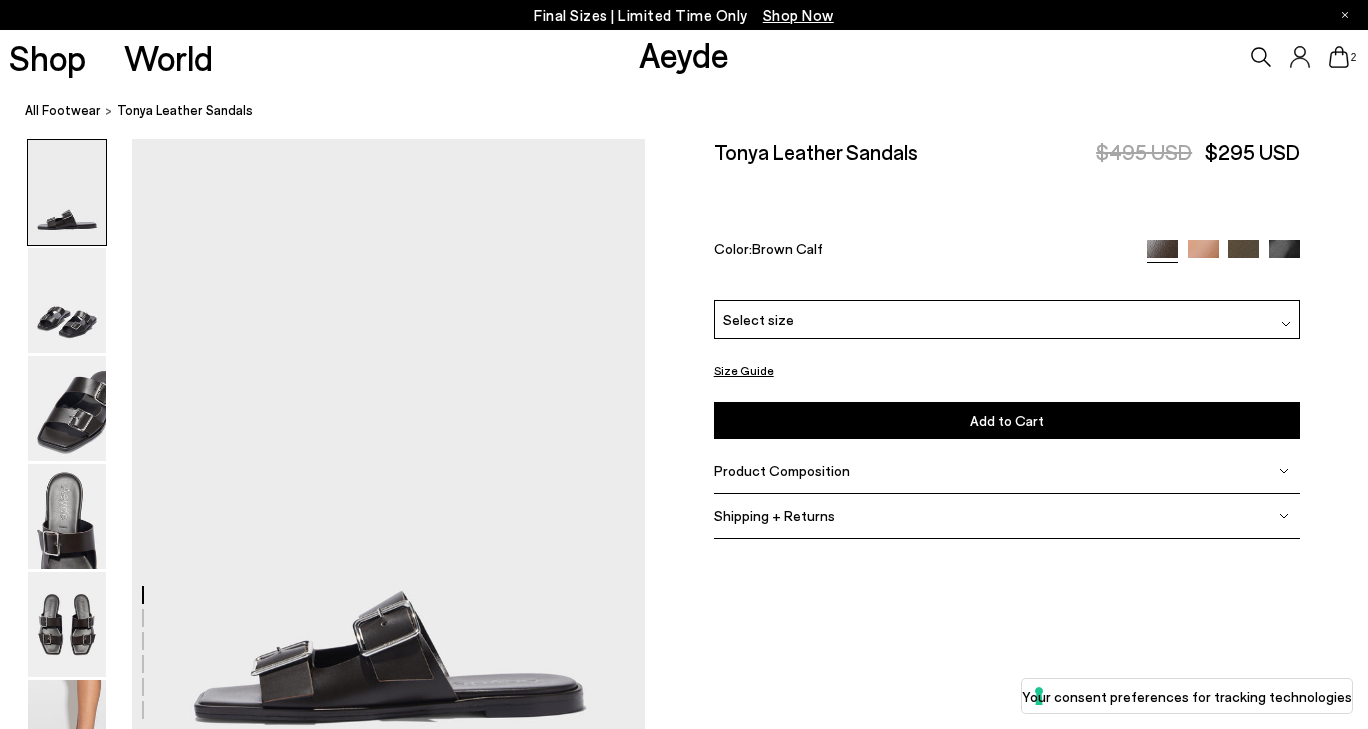 click at bounding box center [67, 192] 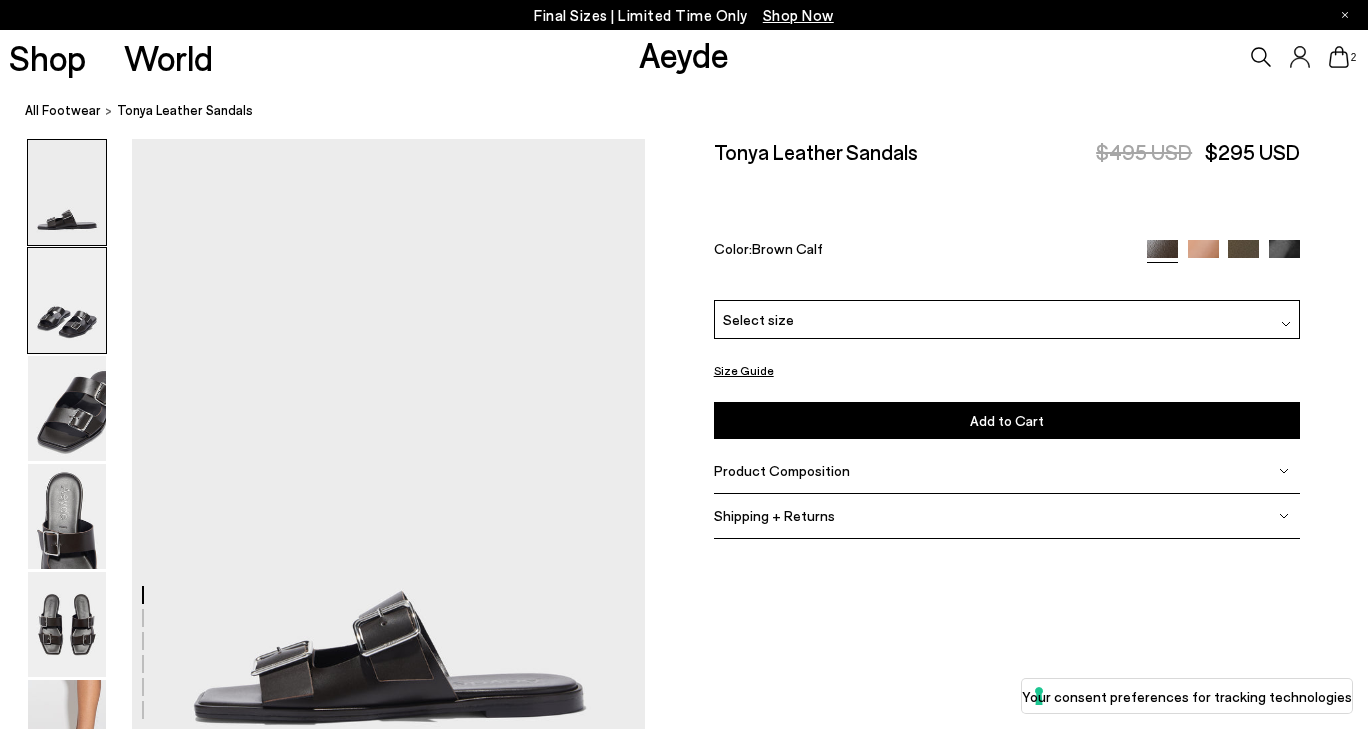 click at bounding box center [67, 300] 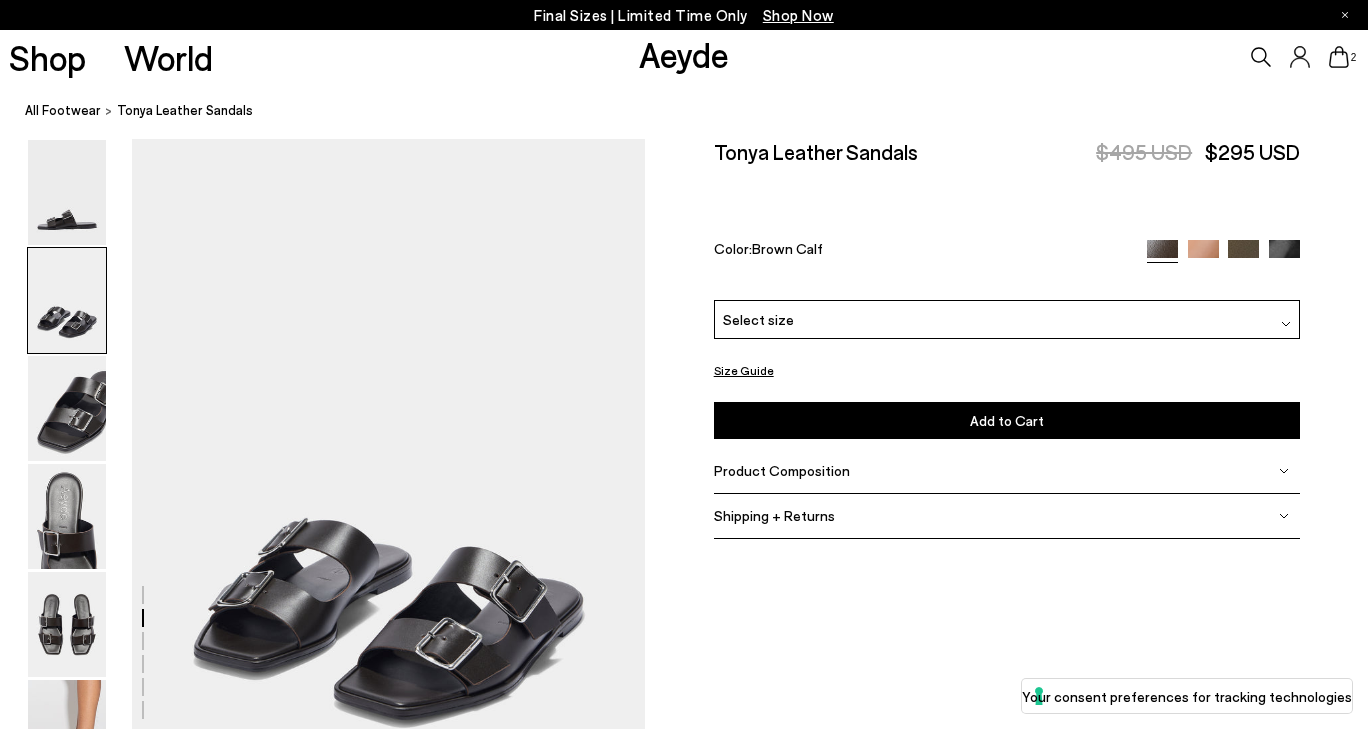 scroll, scrollTop: 689, scrollLeft: 0, axis: vertical 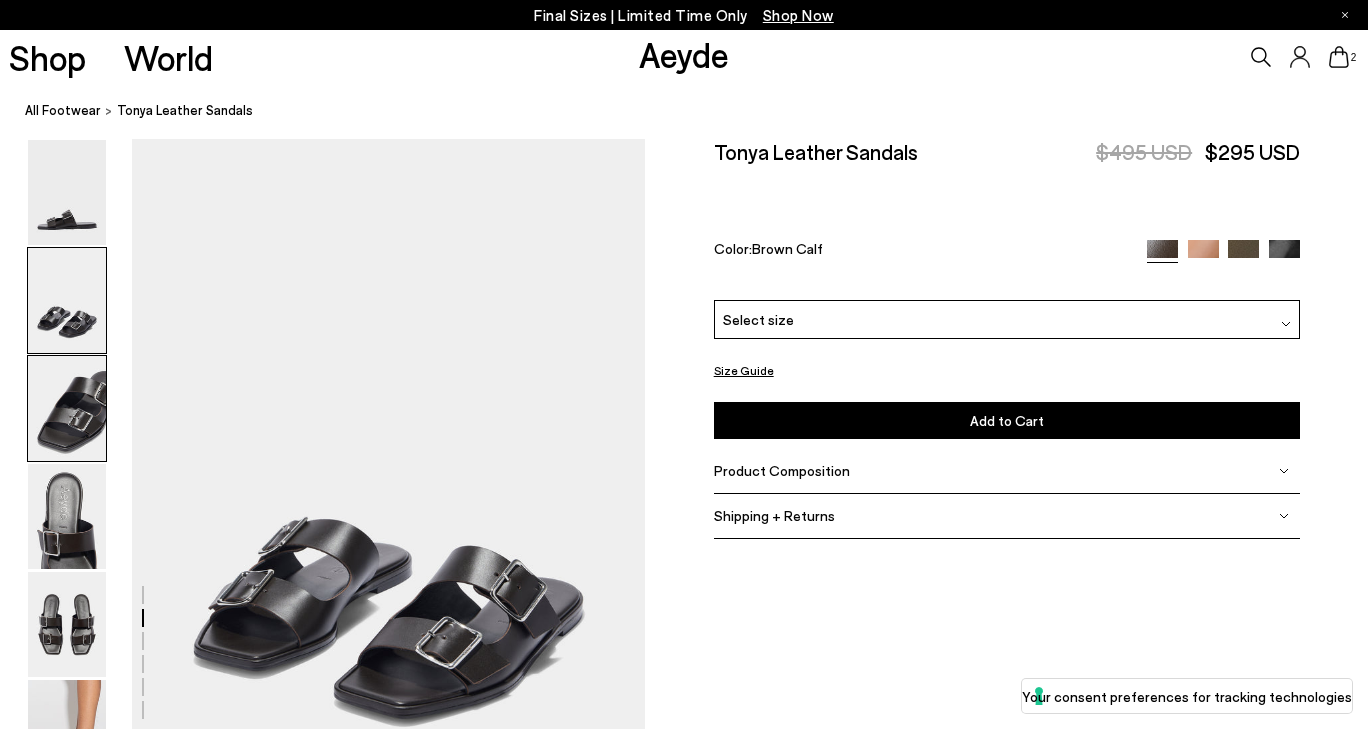 click at bounding box center (67, 408) 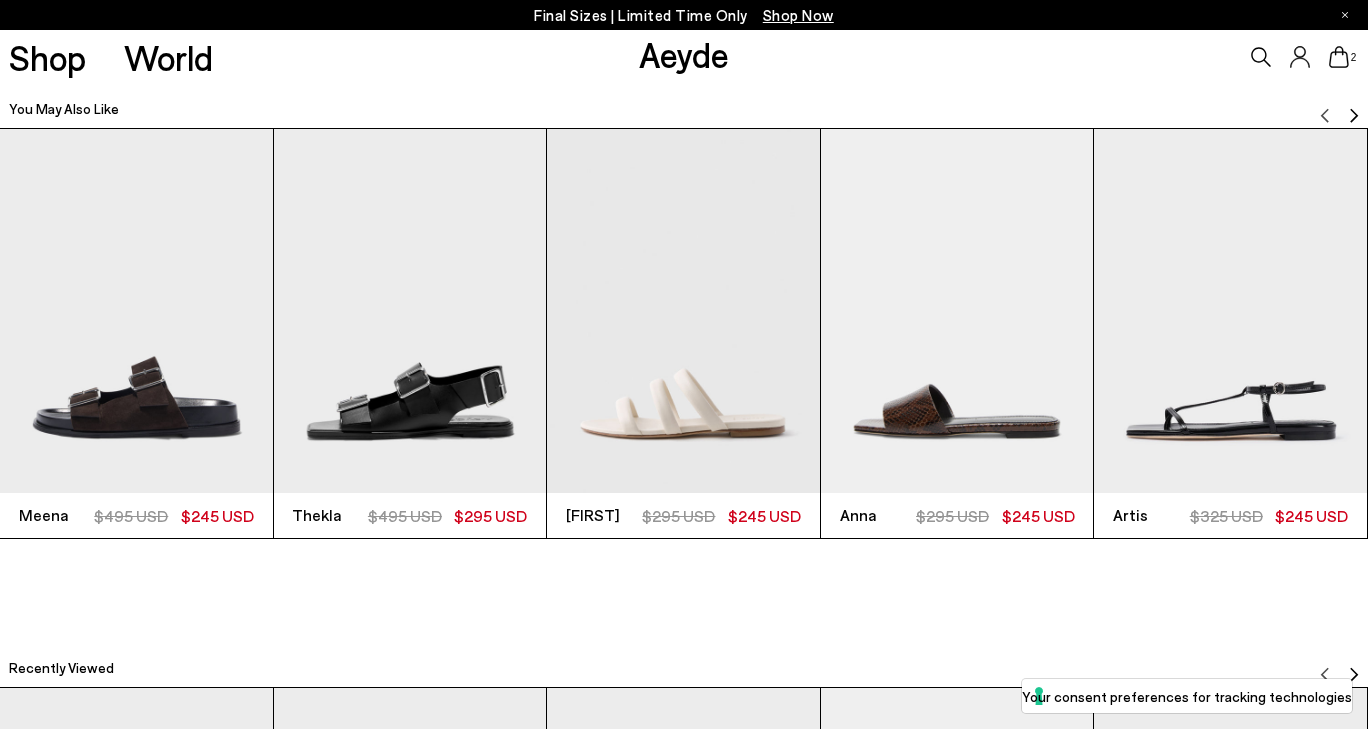 scroll, scrollTop: 4282, scrollLeft: 0, axis: vertical 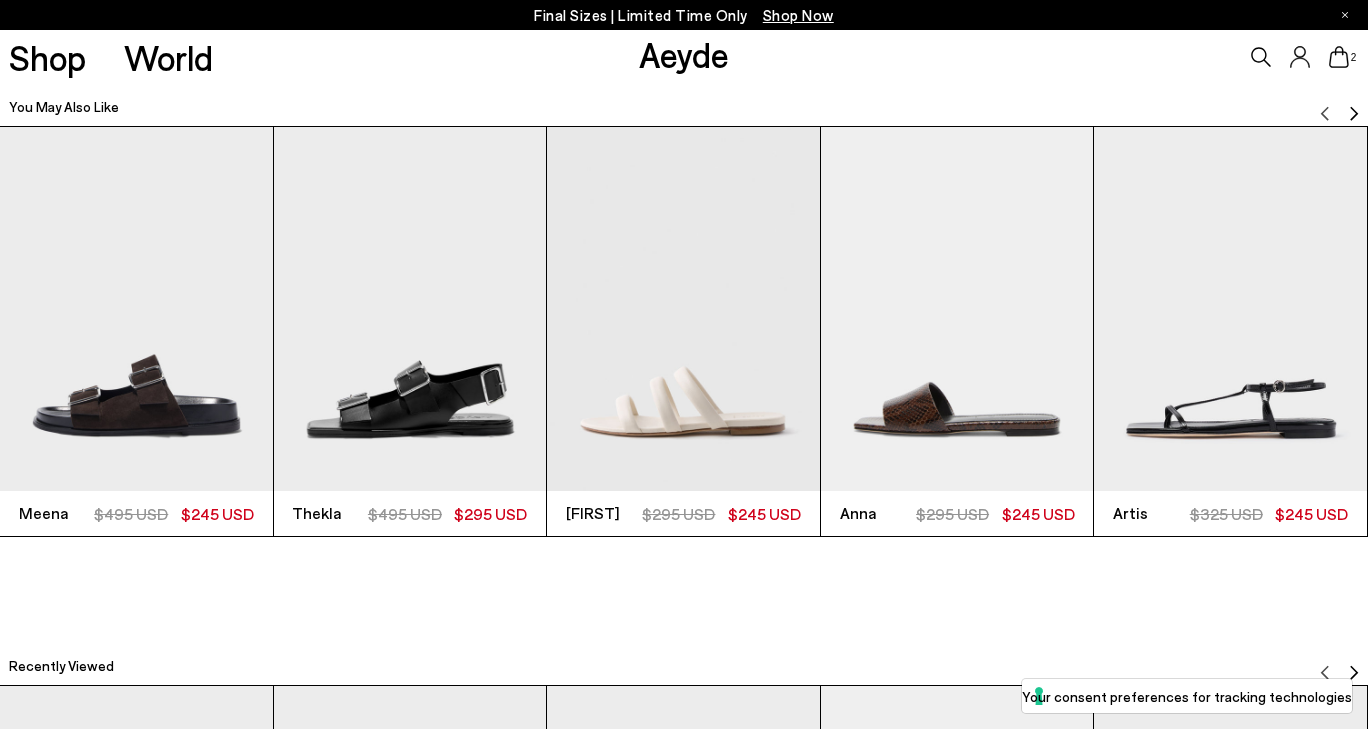 click at bounding box center (410, 308) 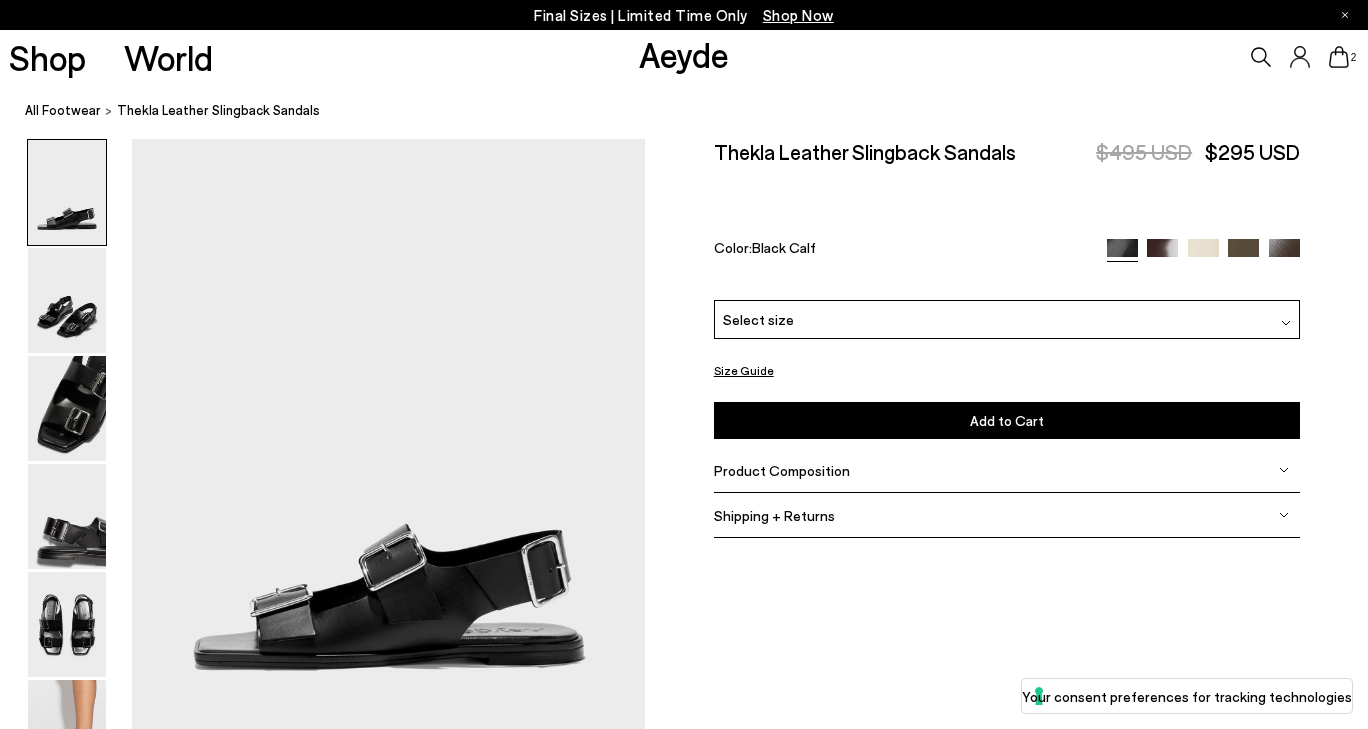 scroll, scrollTop: 0, scrollLeft: 0, axis: both 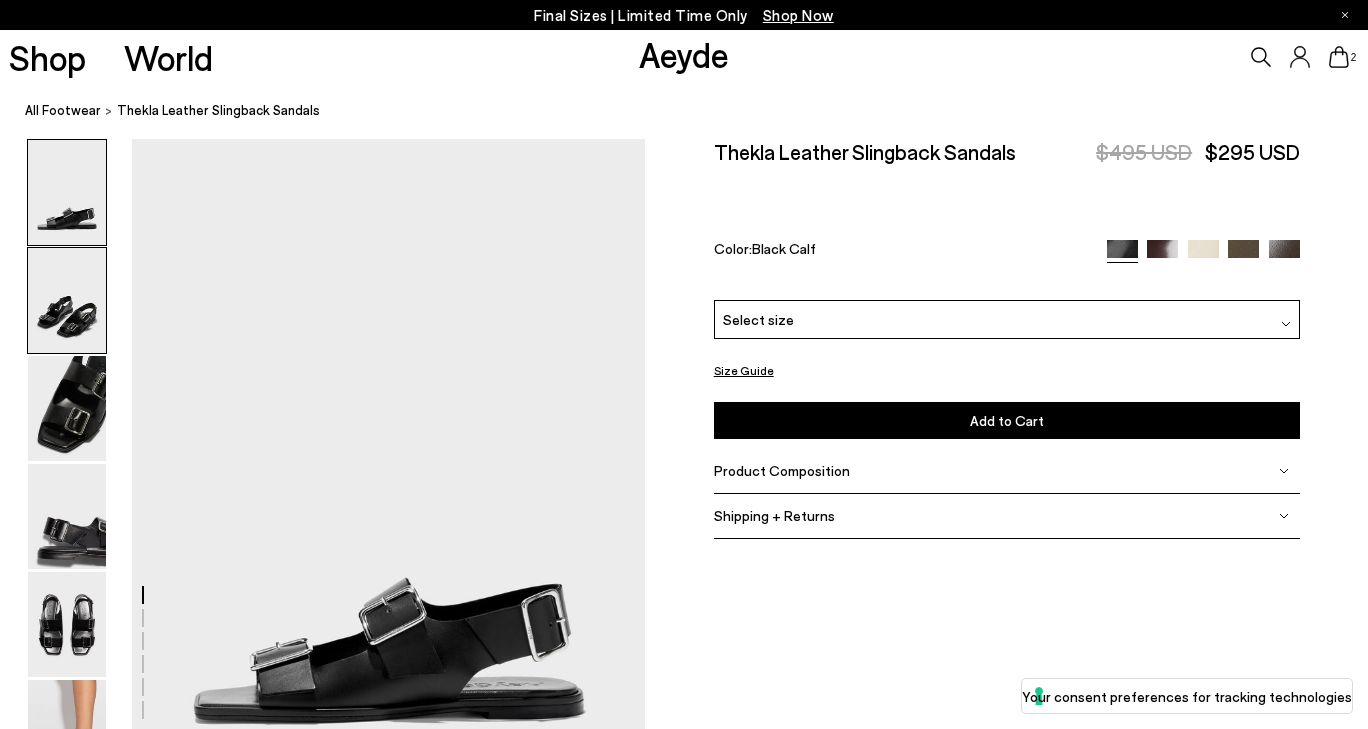 click at bounding box center [67, 300] 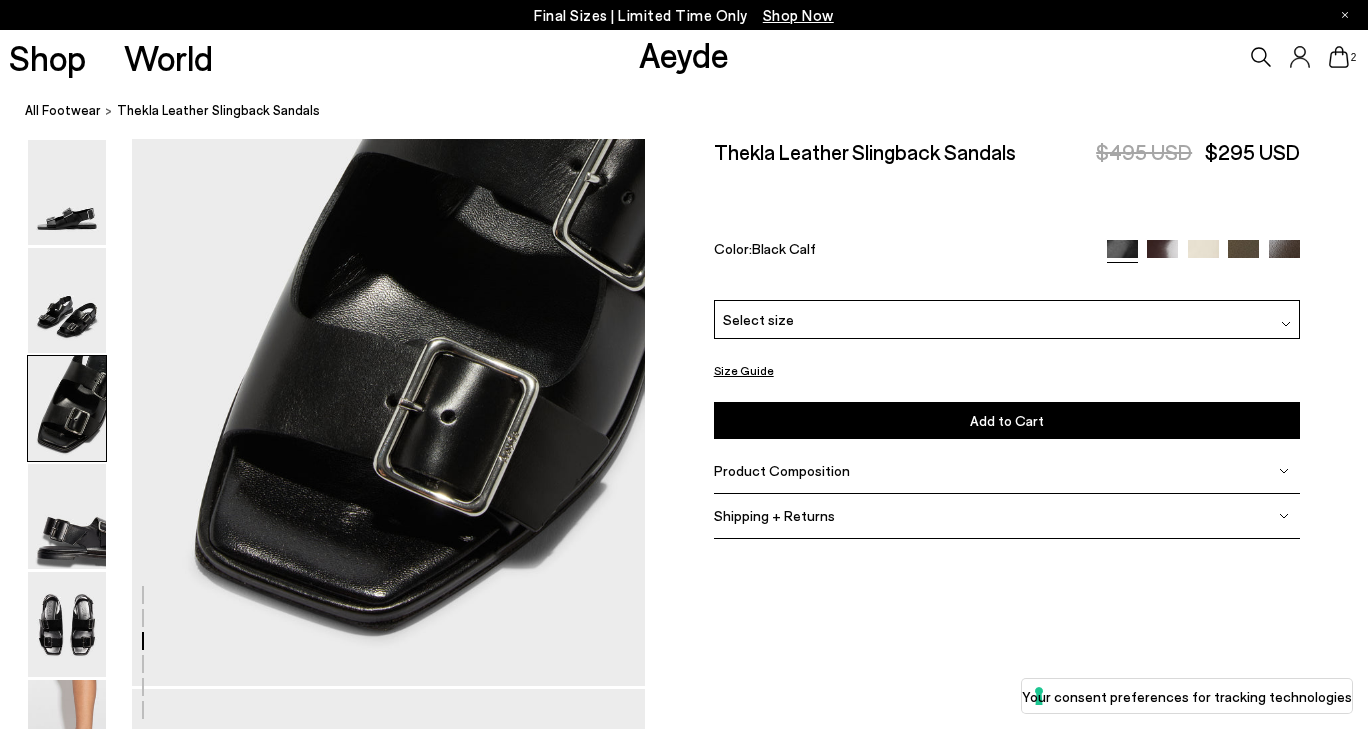 scroll, scrollTop: 1511, scrollLeft: 0, axis: vertical 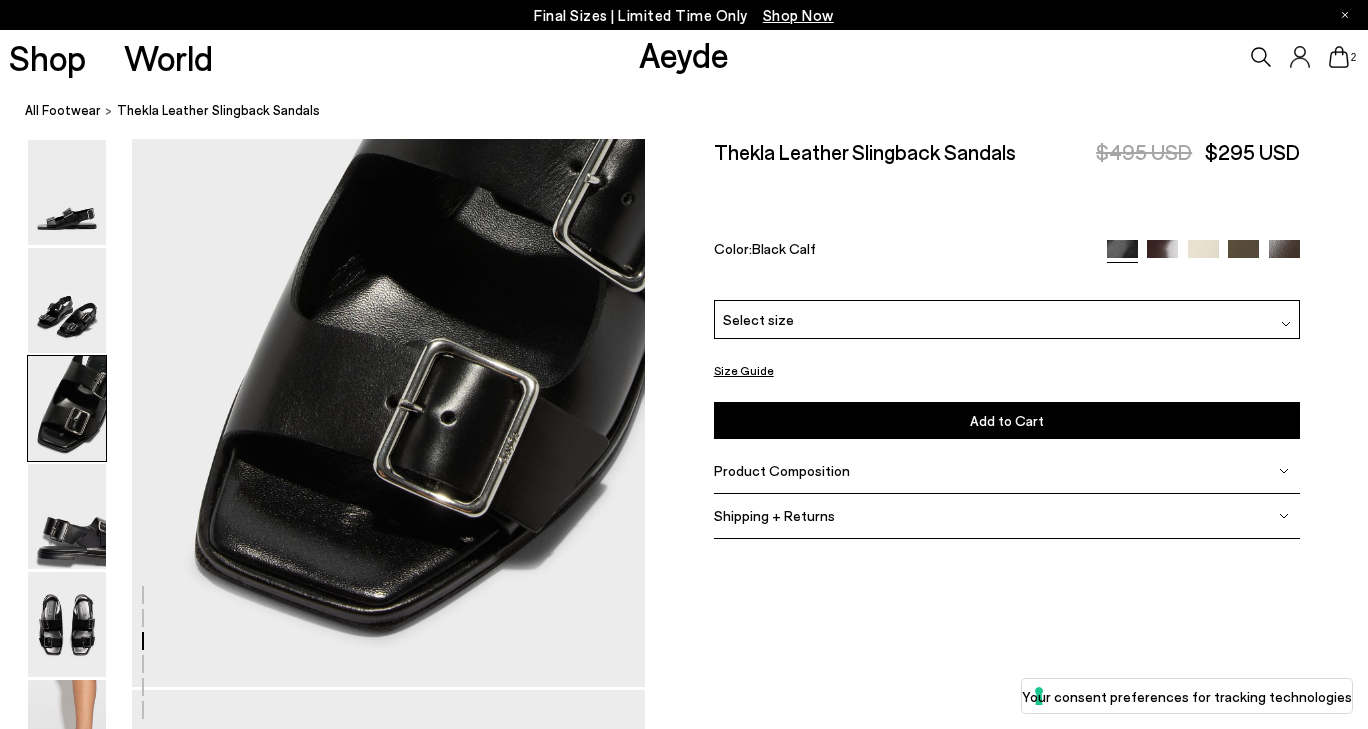 click at bounding box center [67, 408] 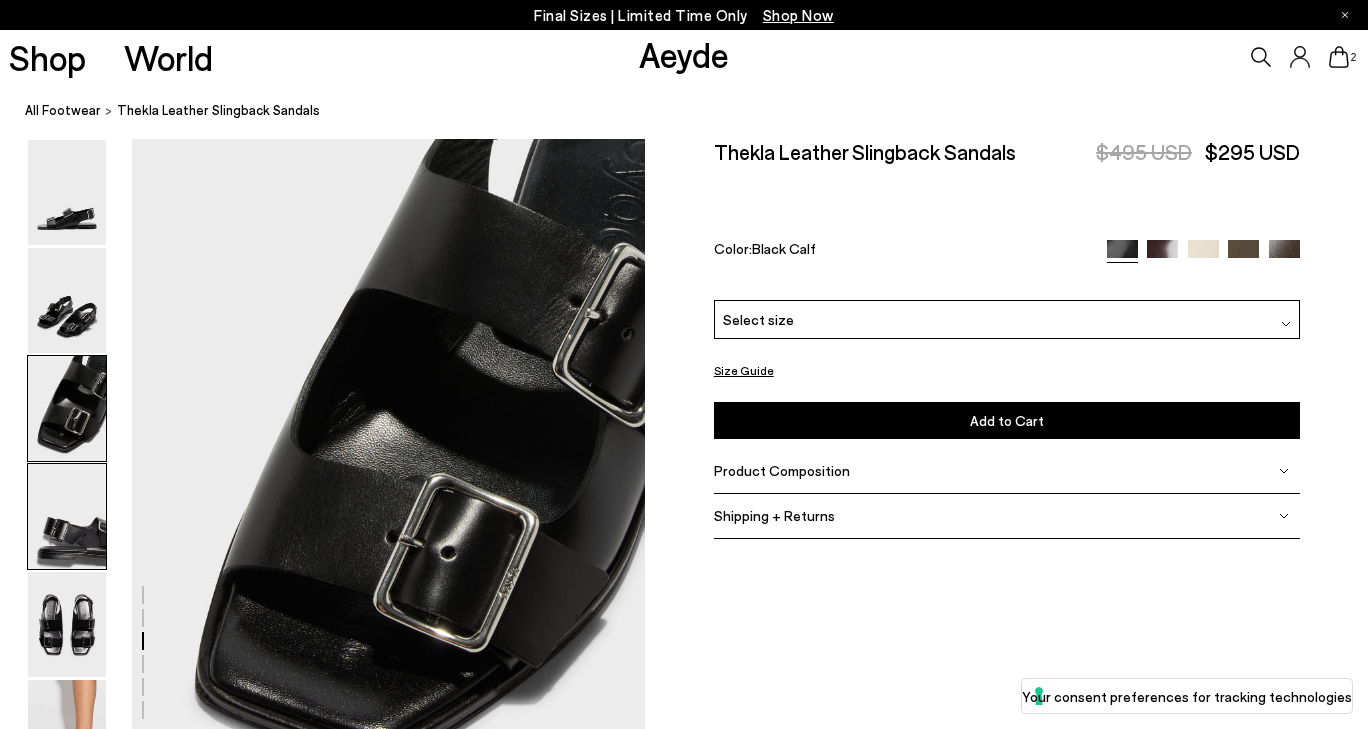 click at bounding box center (67, 516) 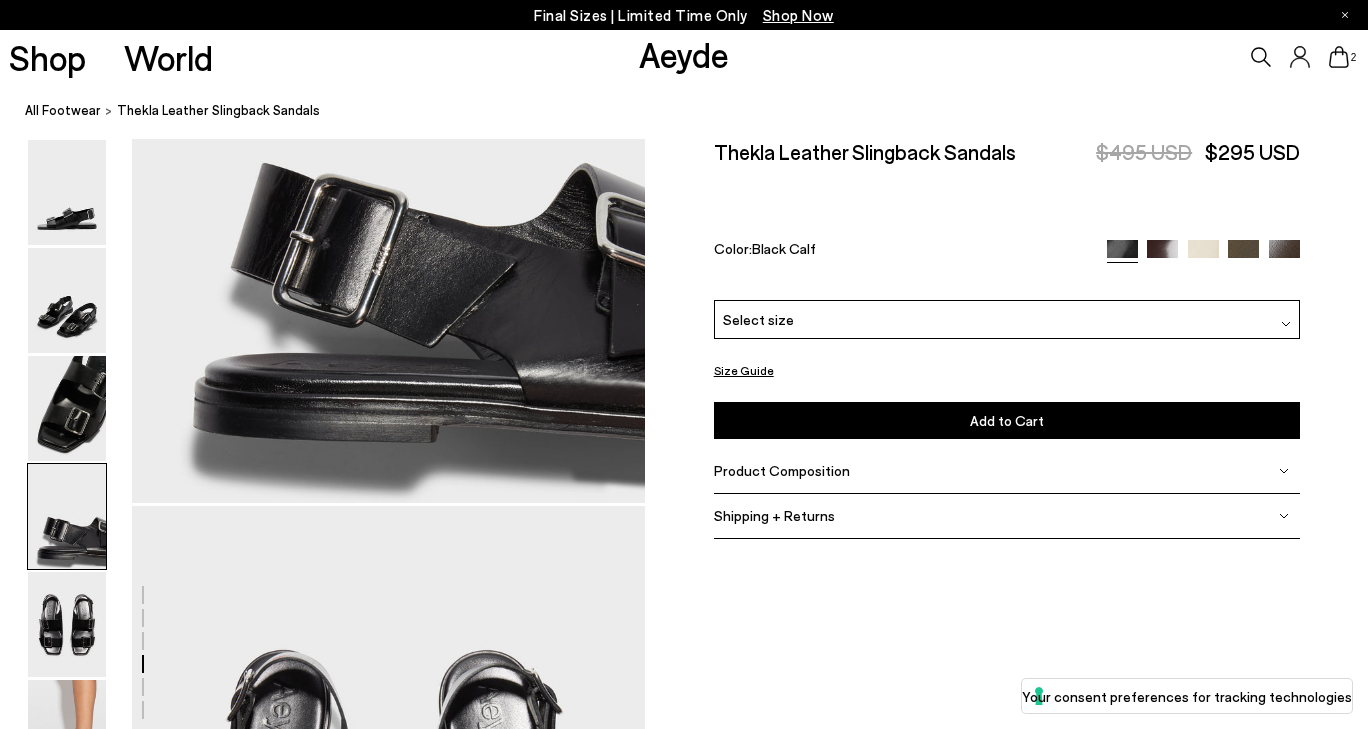 scroll, scrollTop: 2382, scrollLeft: 0, axis: vertical 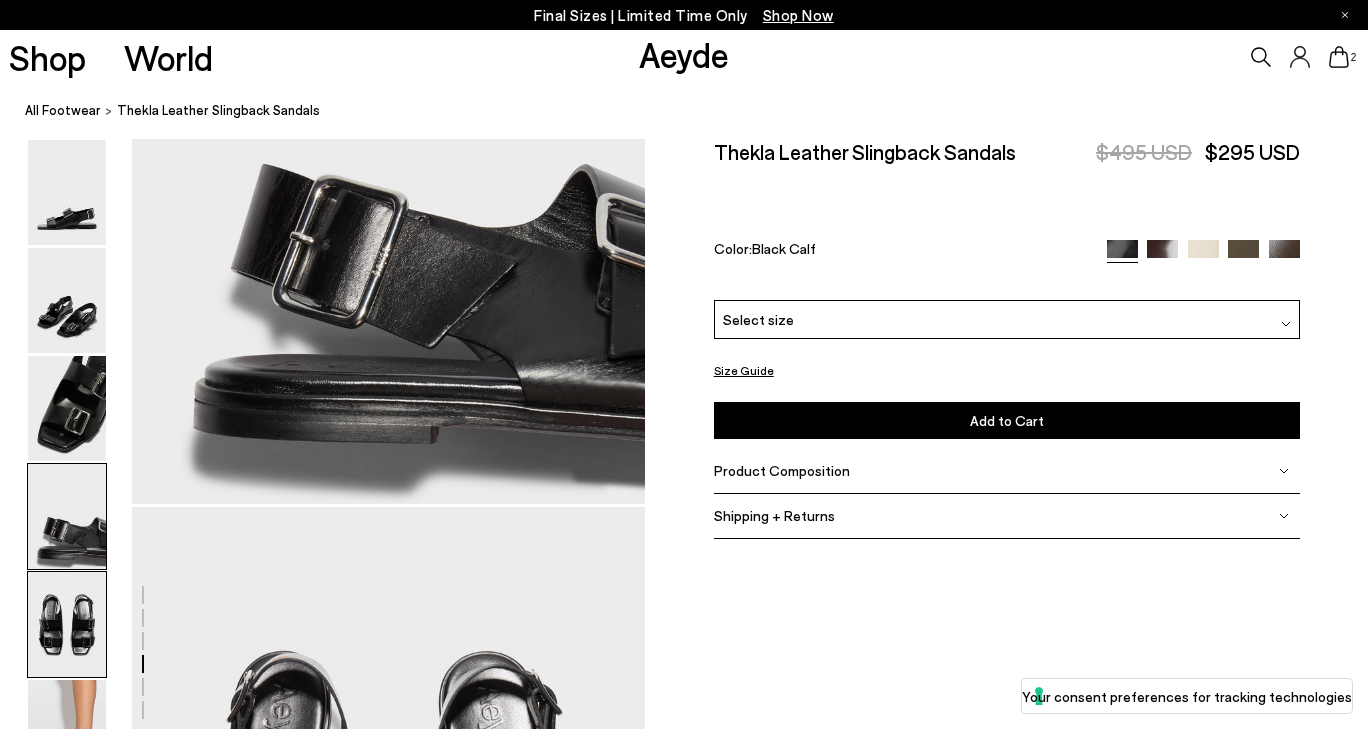 click at bounding box center (67, 624) 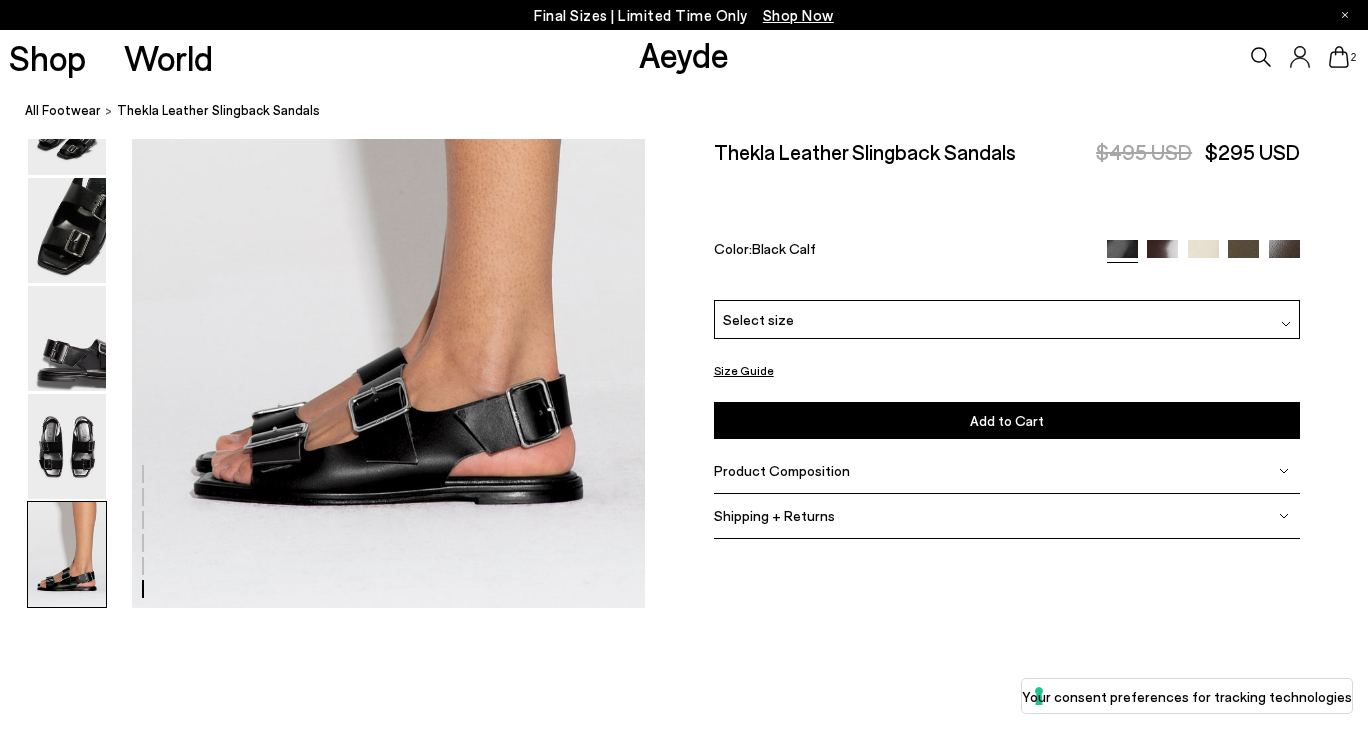 scroll, scrollTop: 3653, scrollLeft: 0, axis: vertical 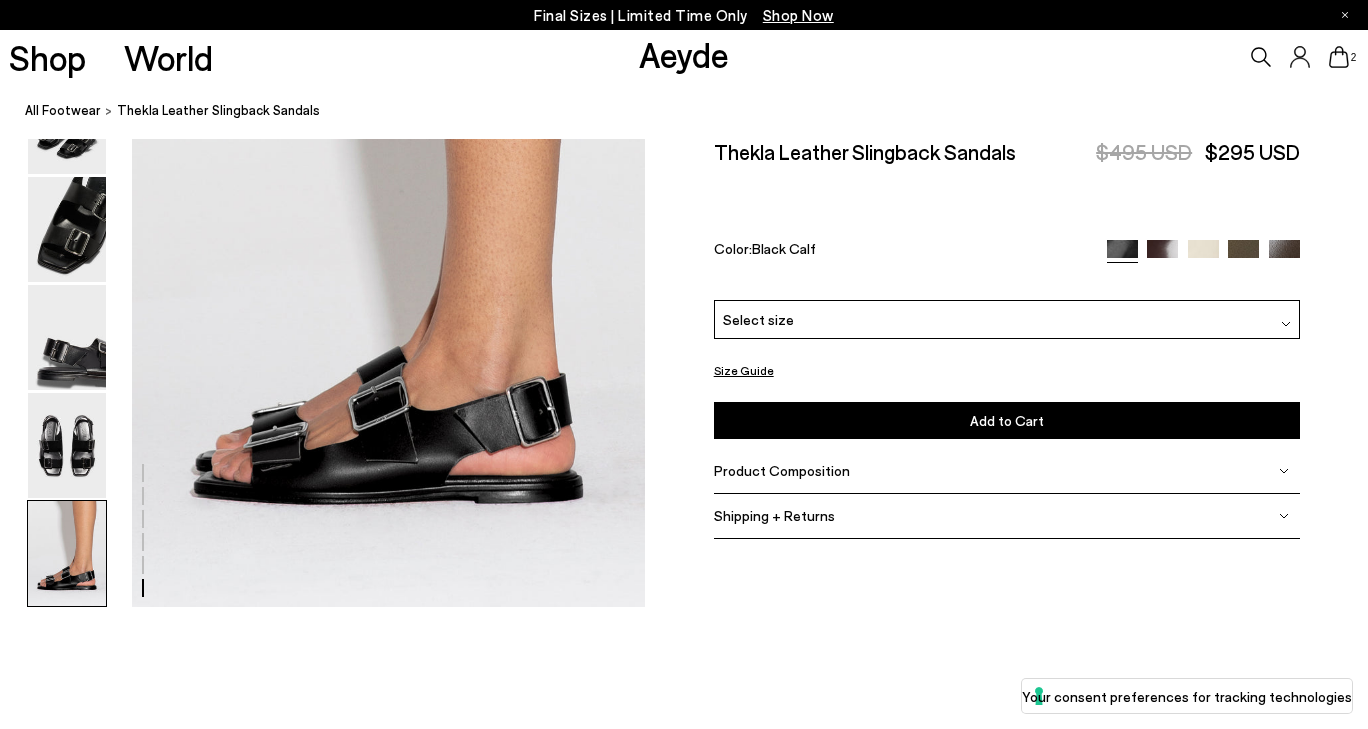 click at bounding box center [1162, 255] 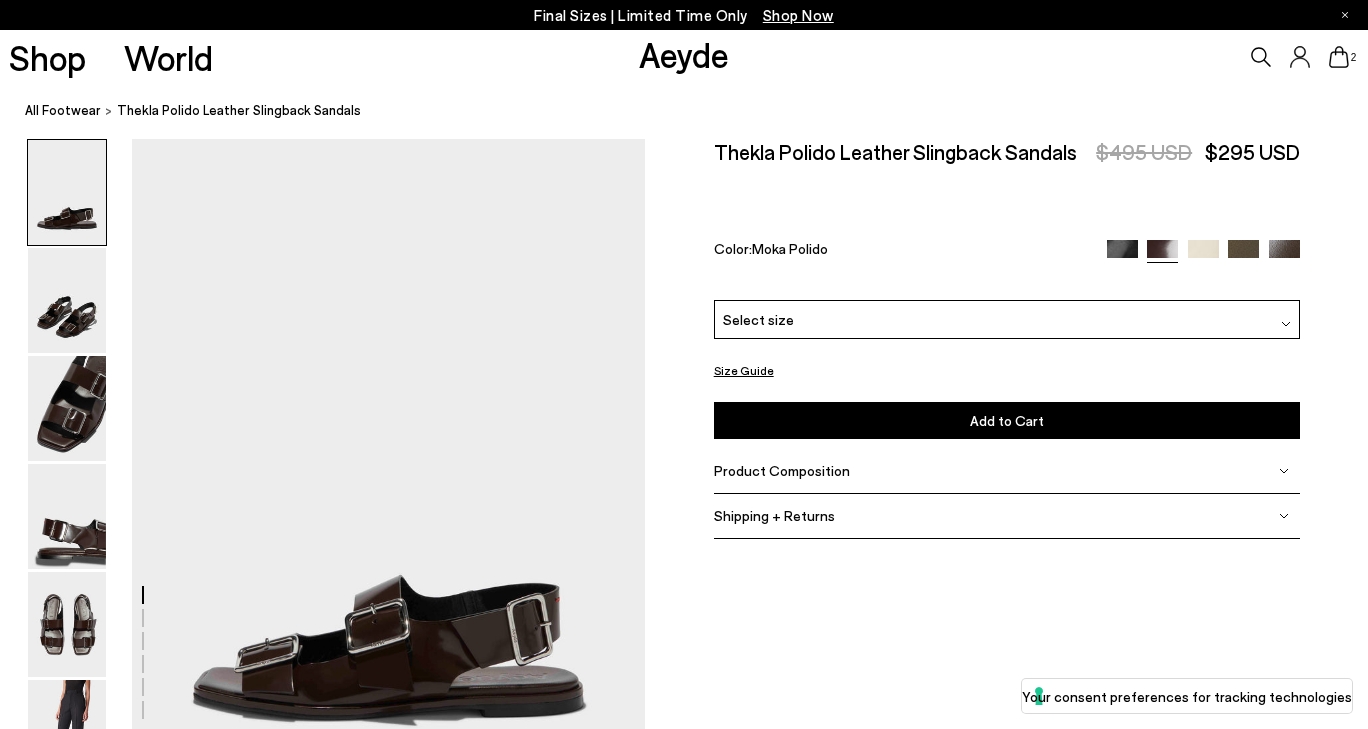 scroll, scrollTop: 313, scrollLeft: 0, axis: vertical 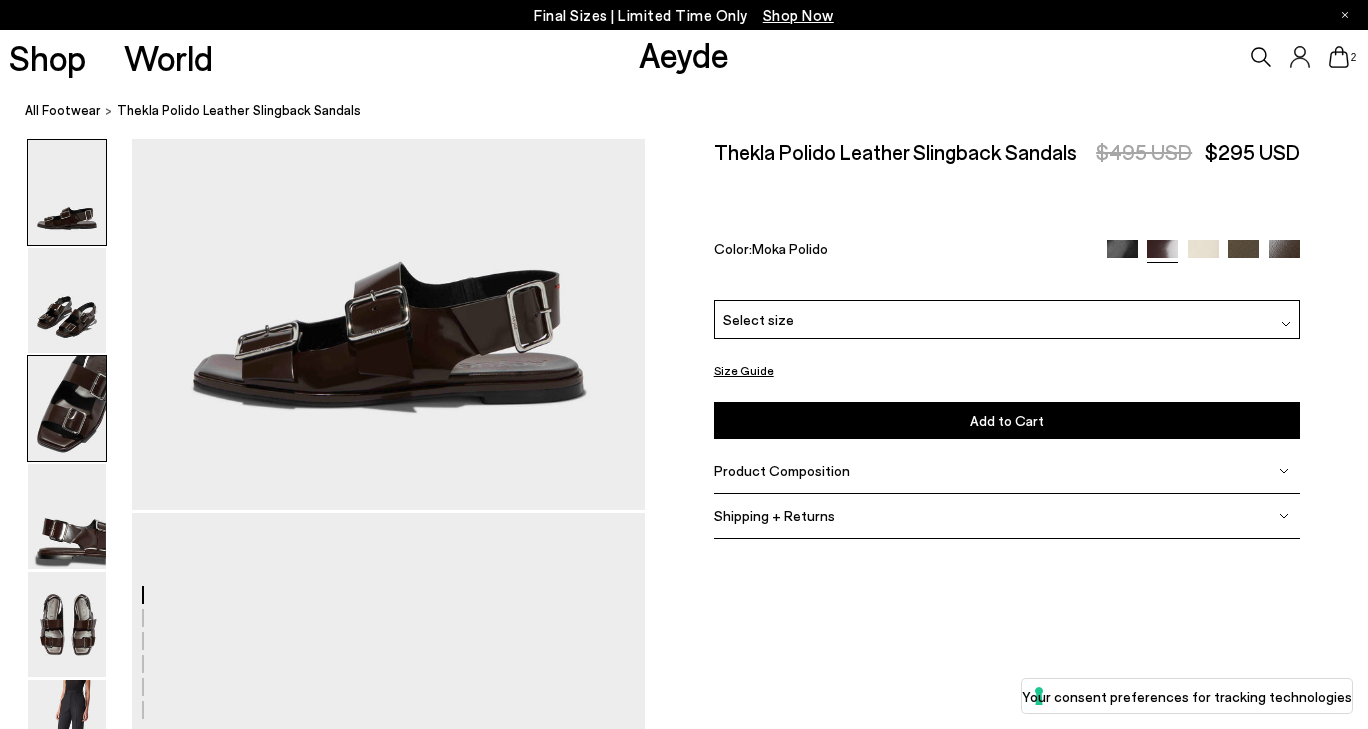 click at bounding box center (67, 408) 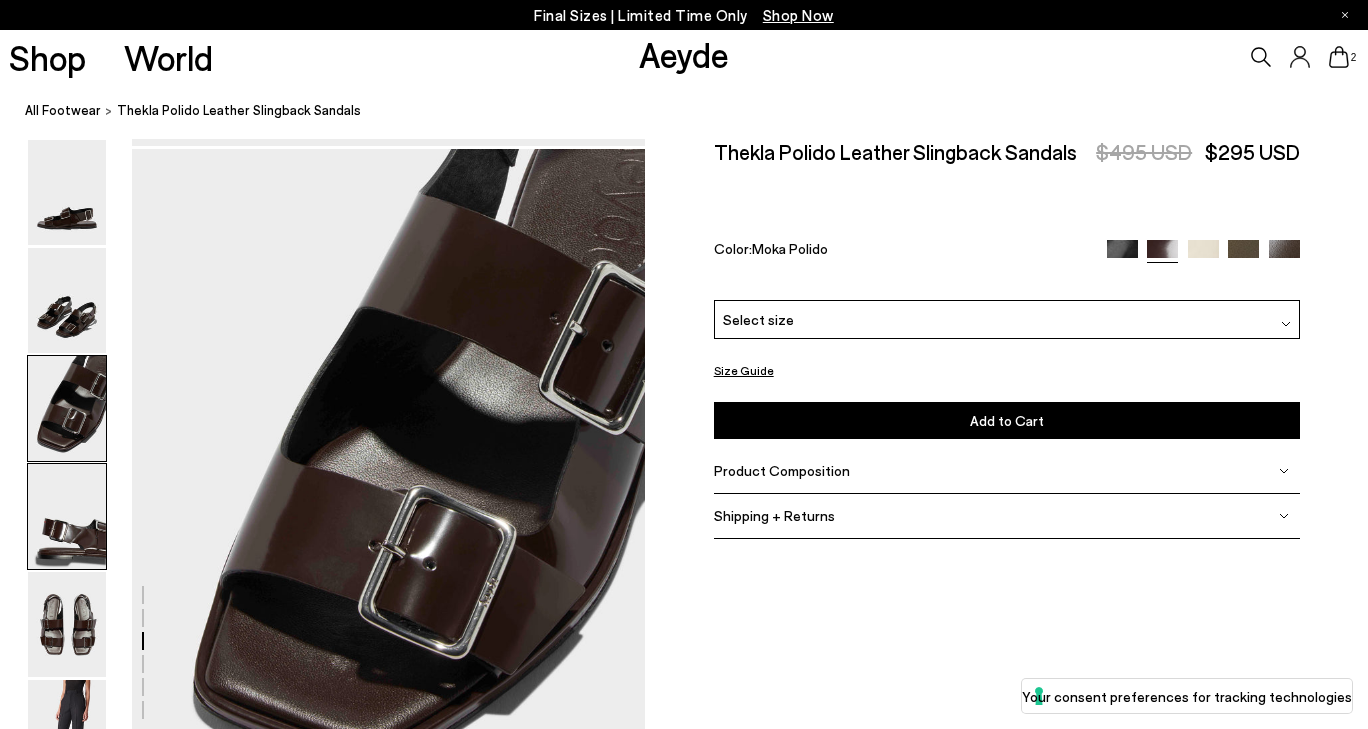 scroll, scrollTop: 1376, scrollLeft: 0, axis: vertical 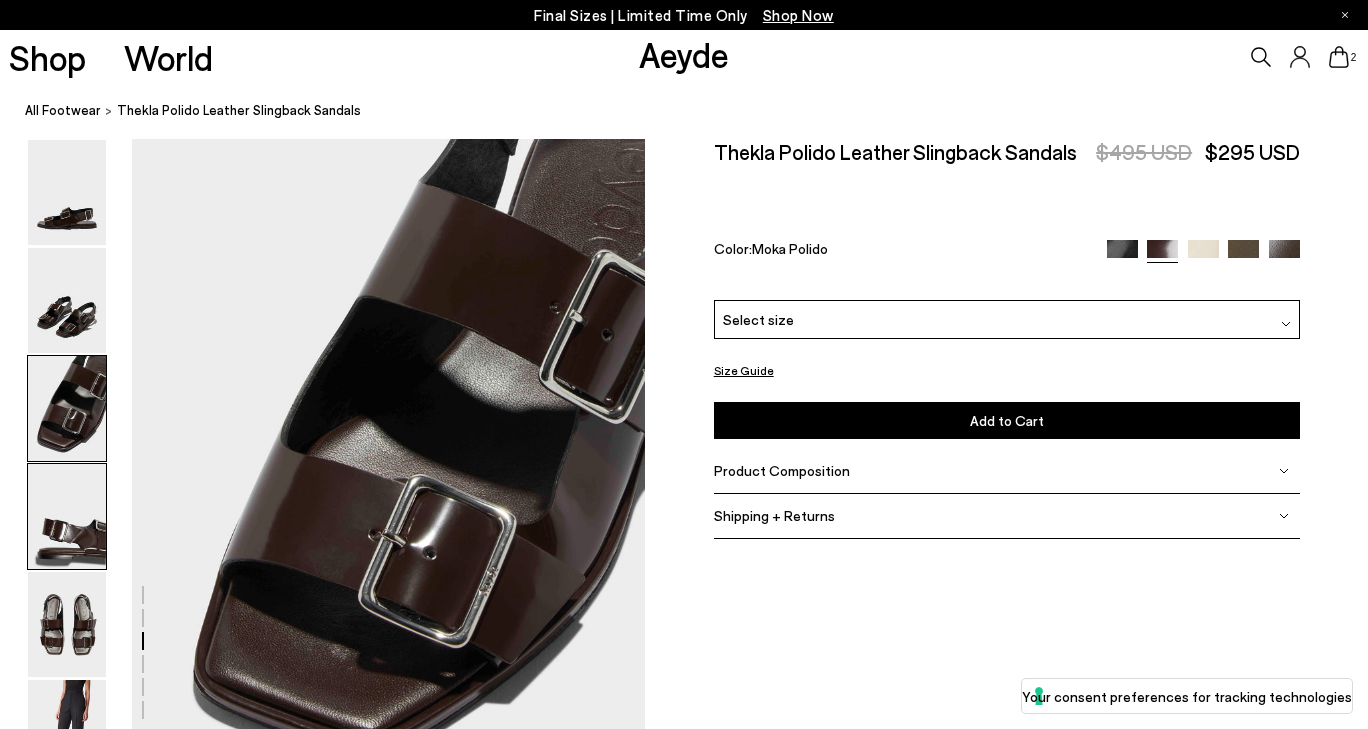 click at bounding box center (67, 516) 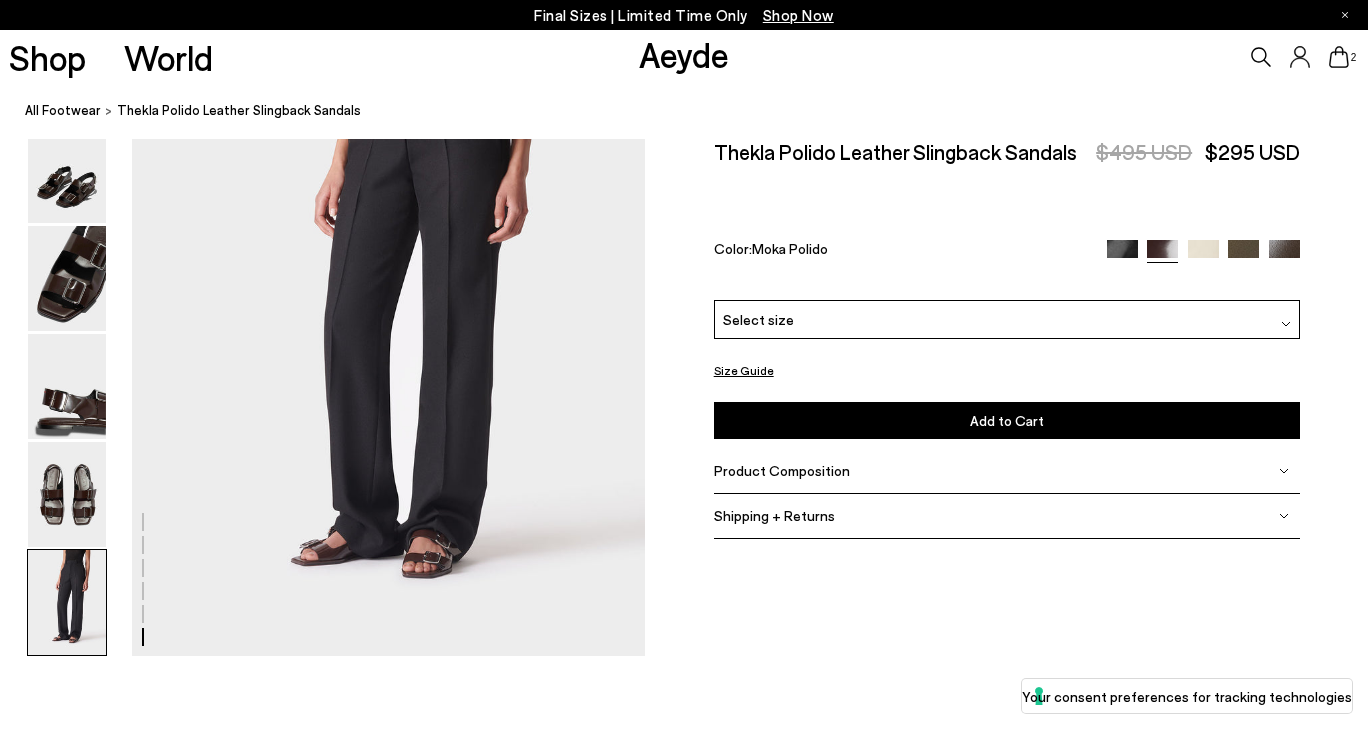 scroll, scrollTop: 3619, scrollLeft: 0, axis: vertical 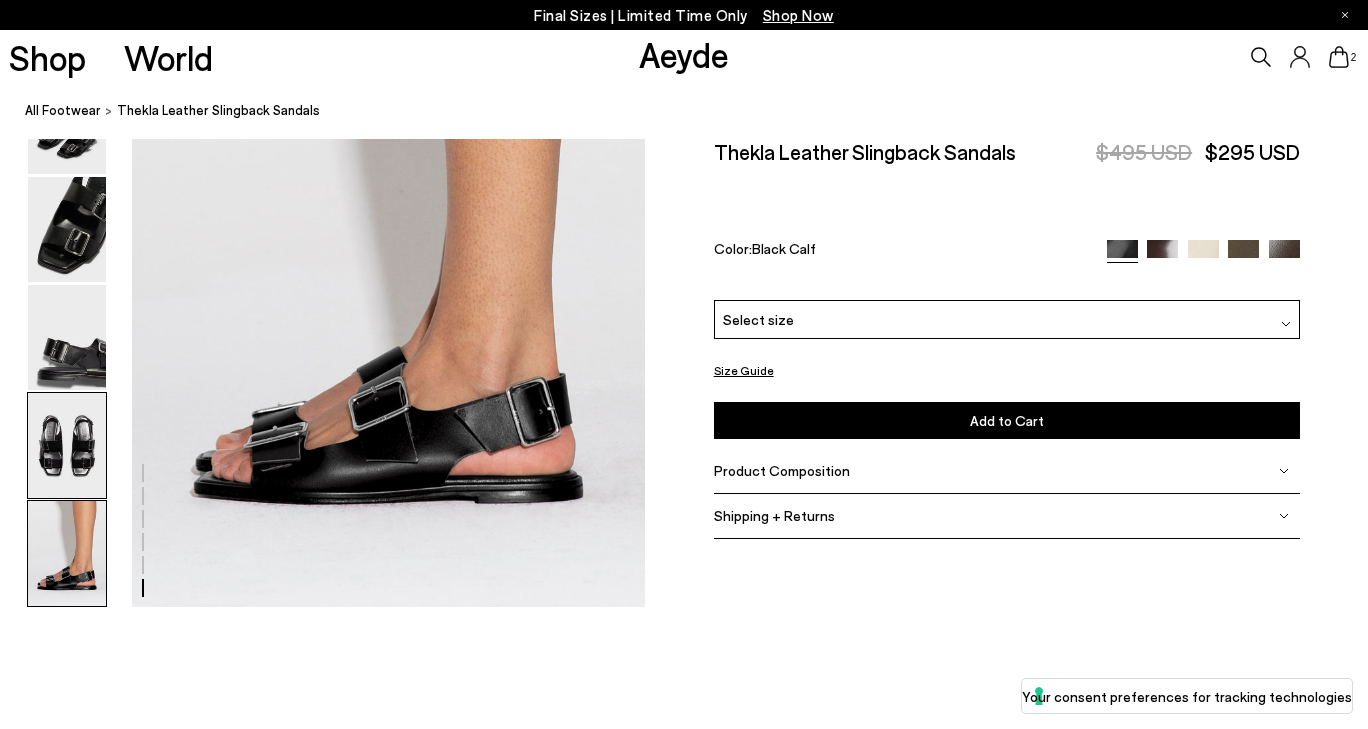 click at bounding box center [67, 445] 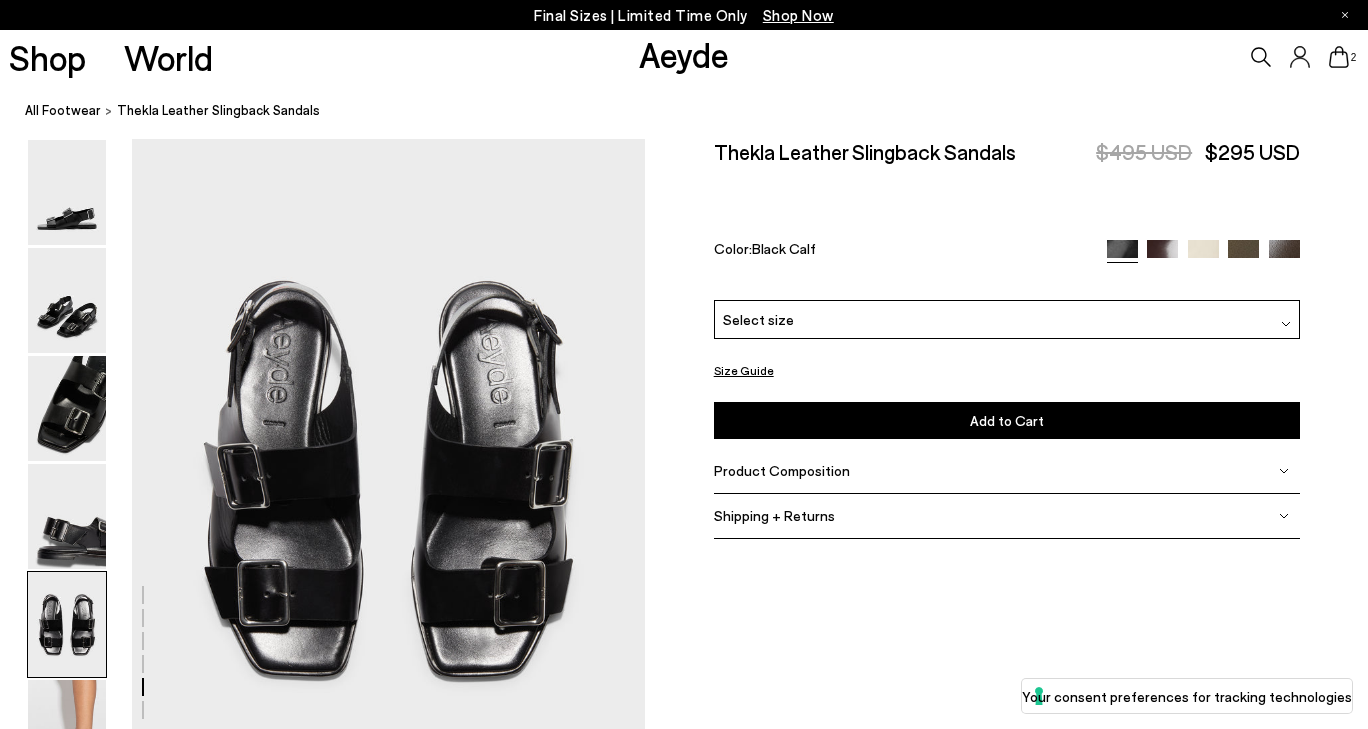 scroll, scrollTop: 2751, scrollLeft: 0, axis: vertical 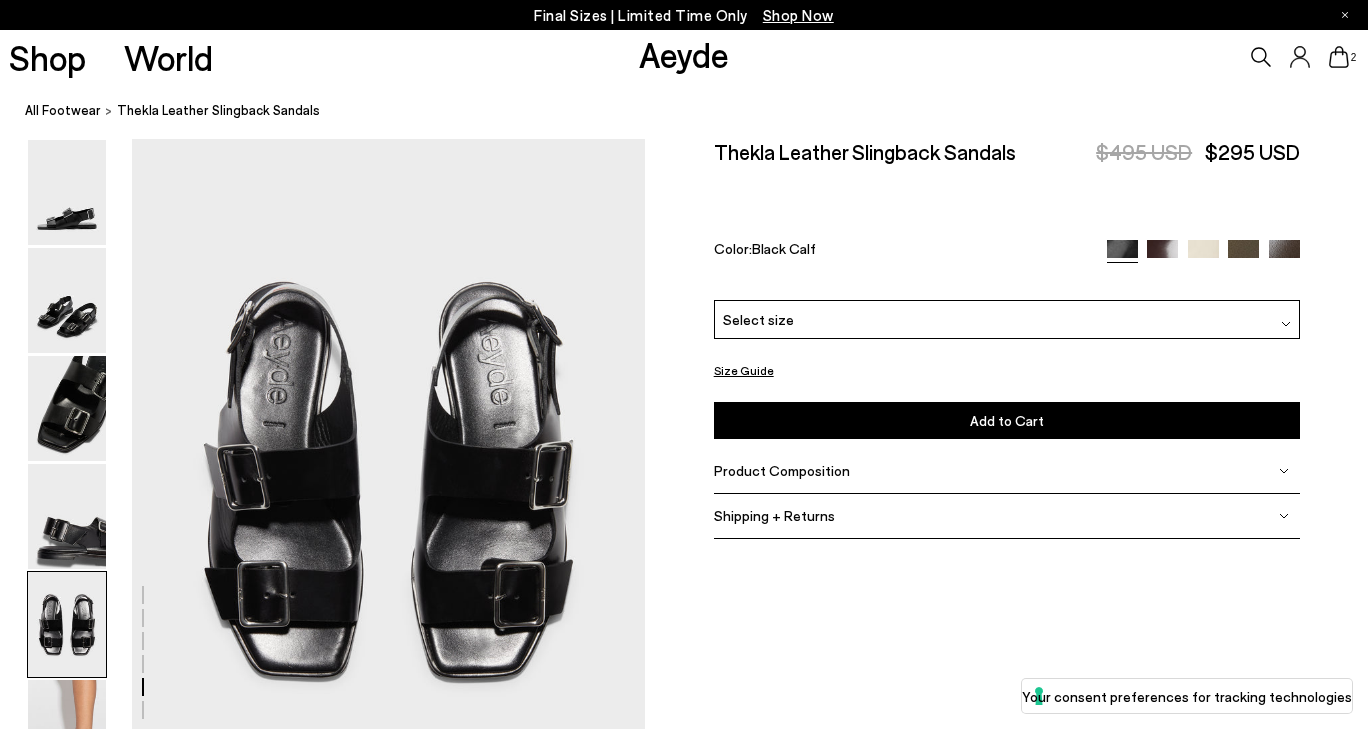 click at bounding box center (67, 624) 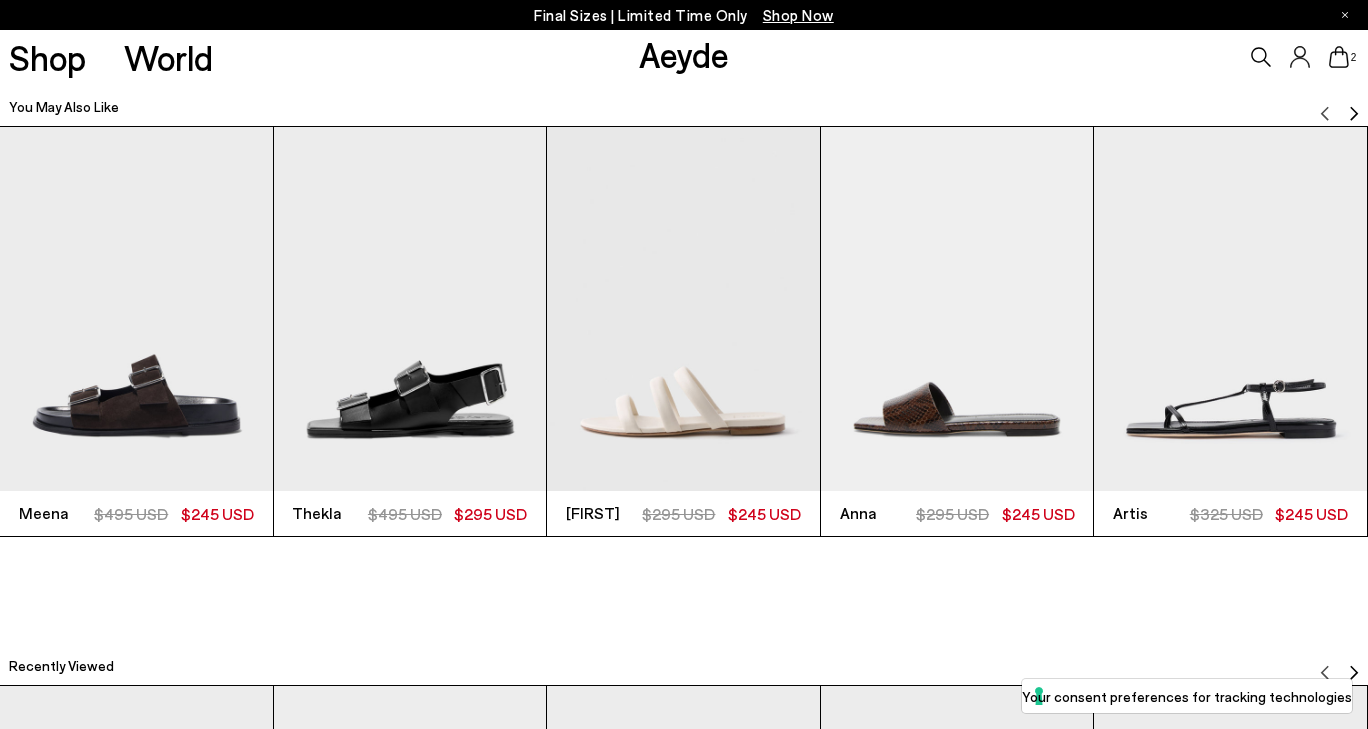 scroll, scrollTop: 4282, scrollLeft: 0, axis: vertical 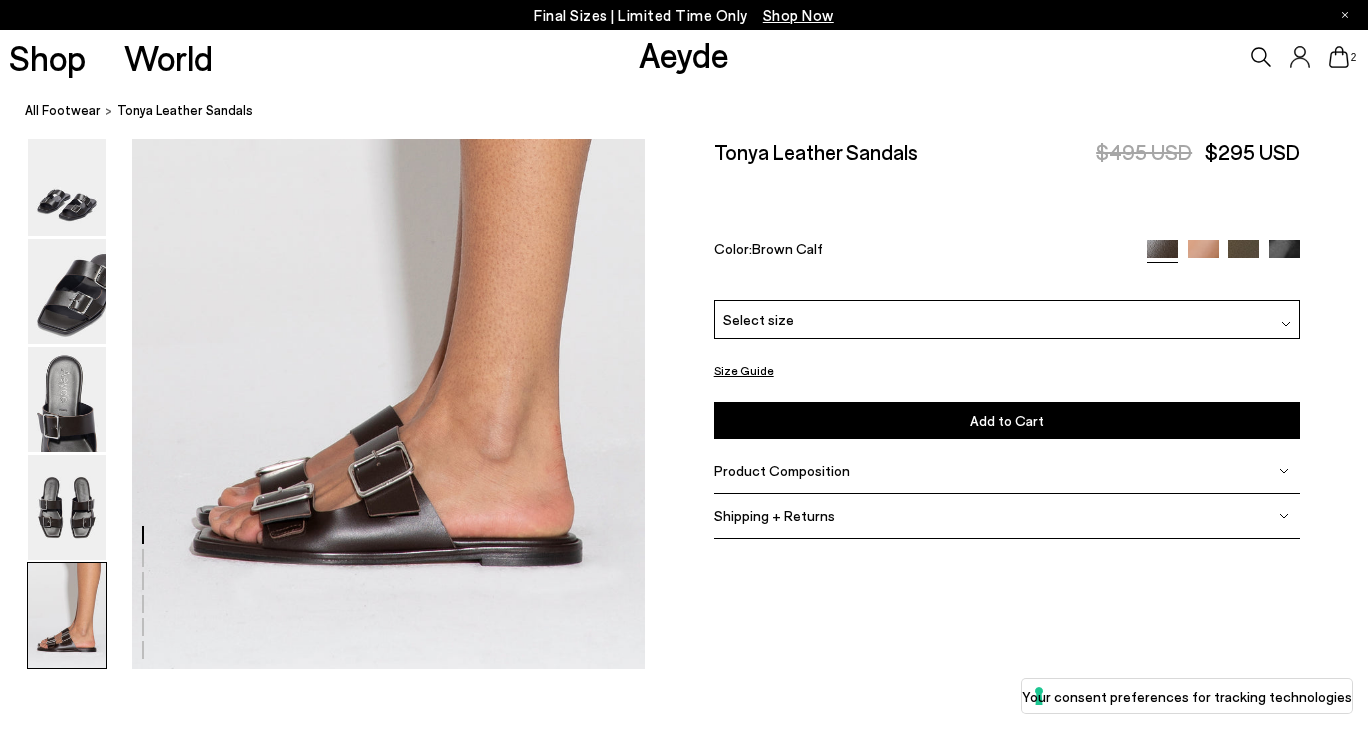 click at bounding box center [322, -1392] 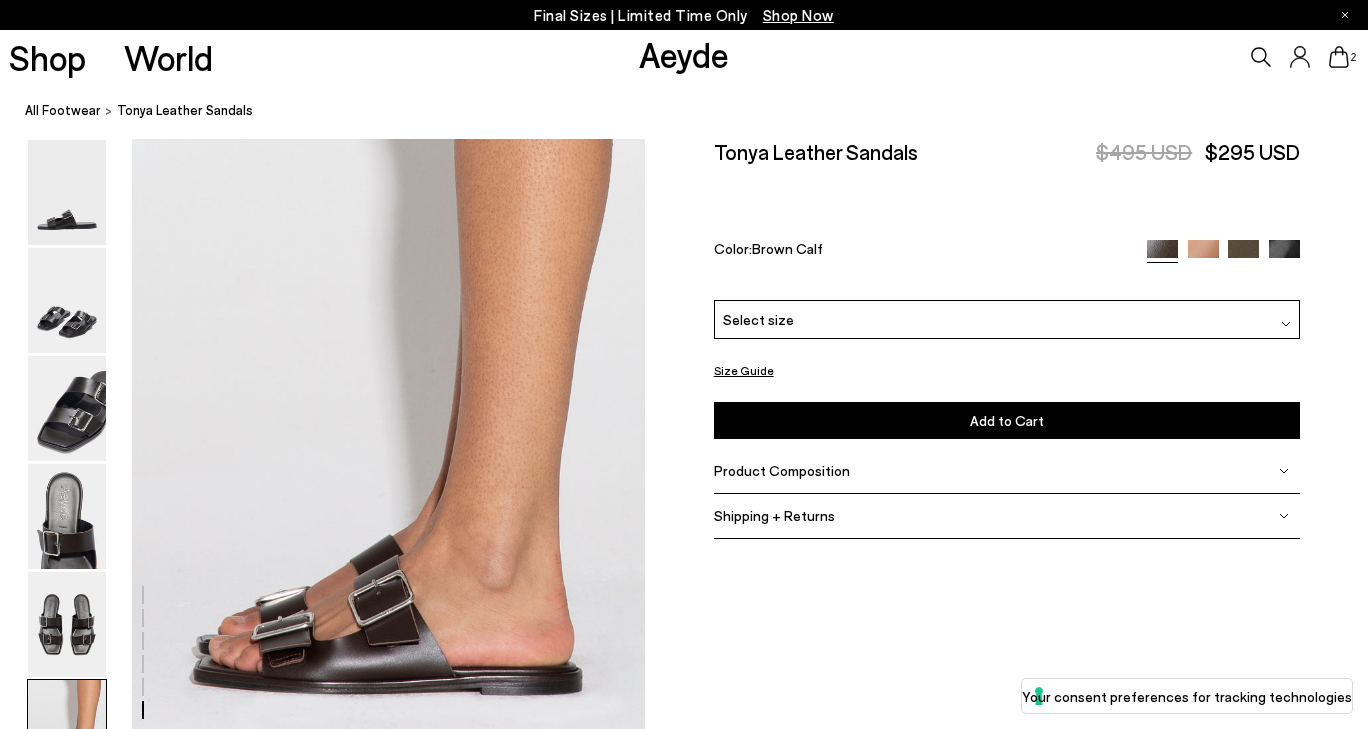 scroll, scrollTop: 3457, scrollLeft: 0, axis: vertical 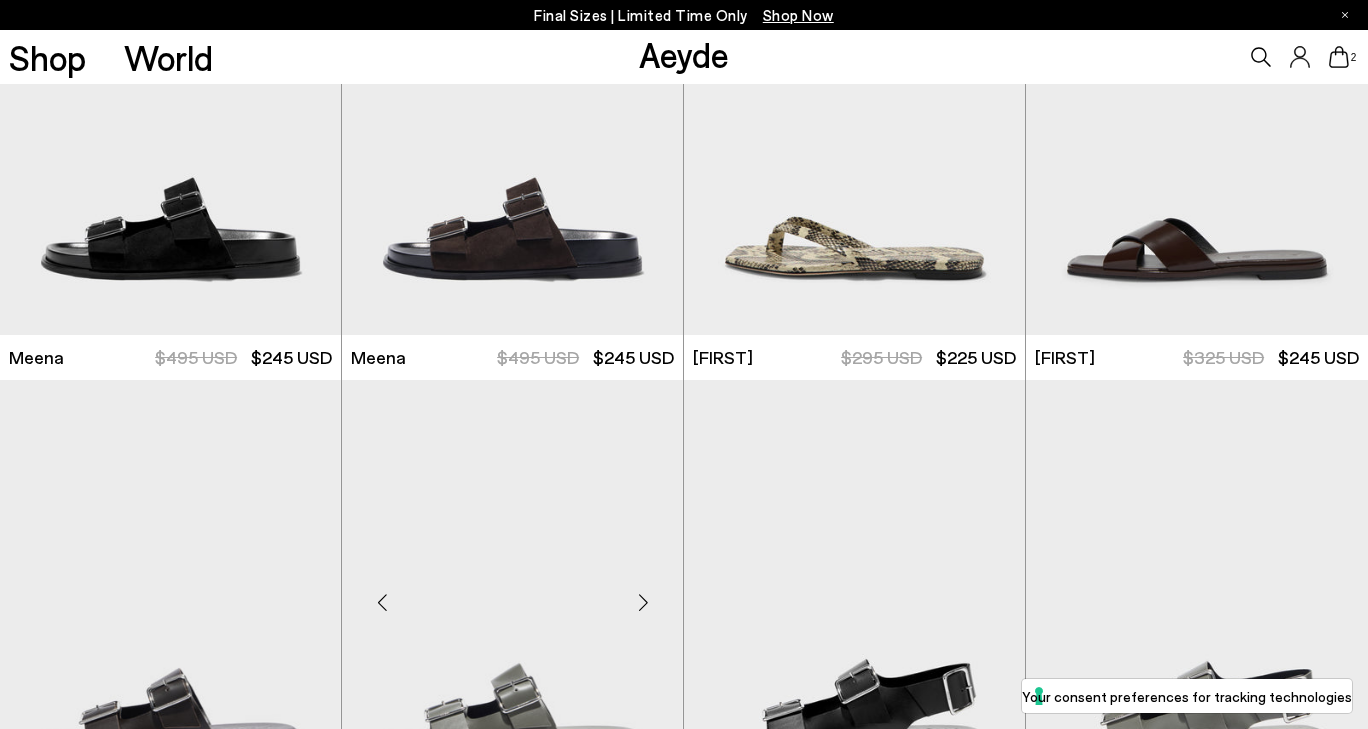 click at bounding box center [512, 594] 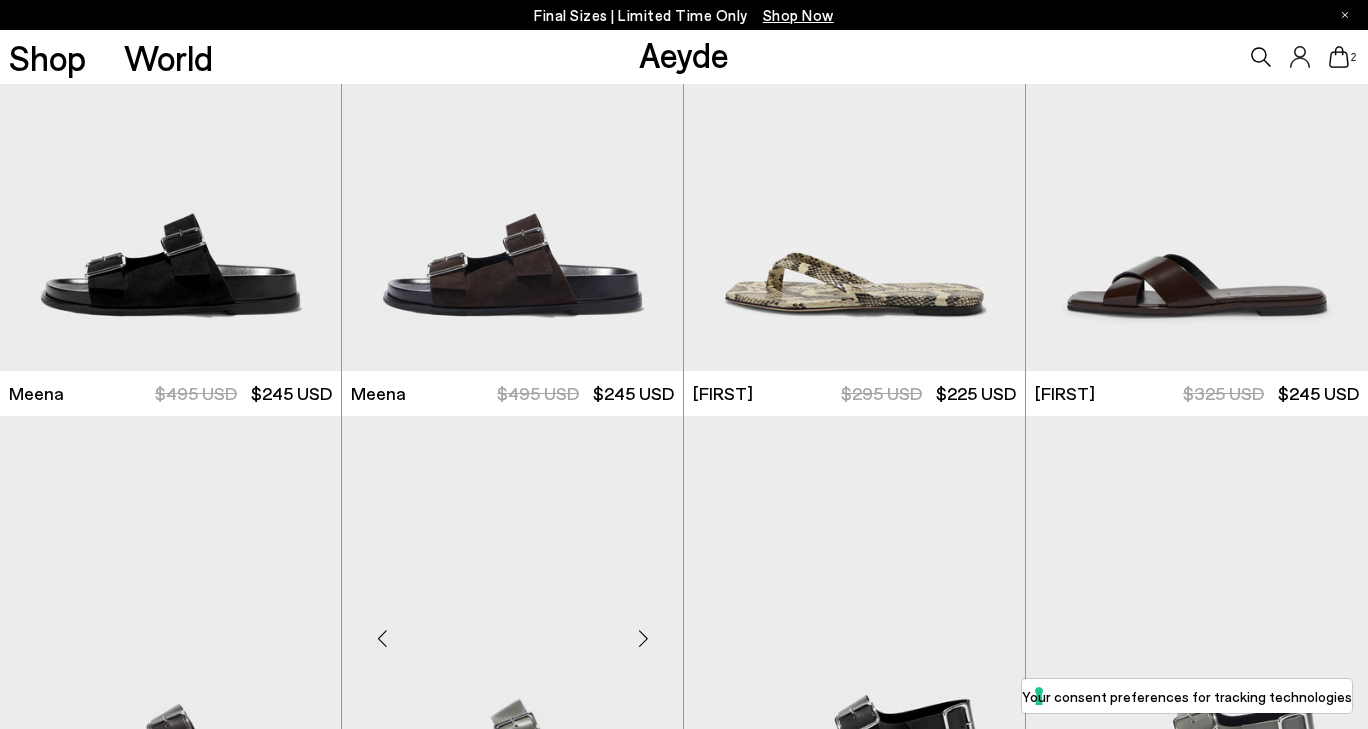 scroll, scrollTop: 7714, scrollLeft: 0, axis: vertical 